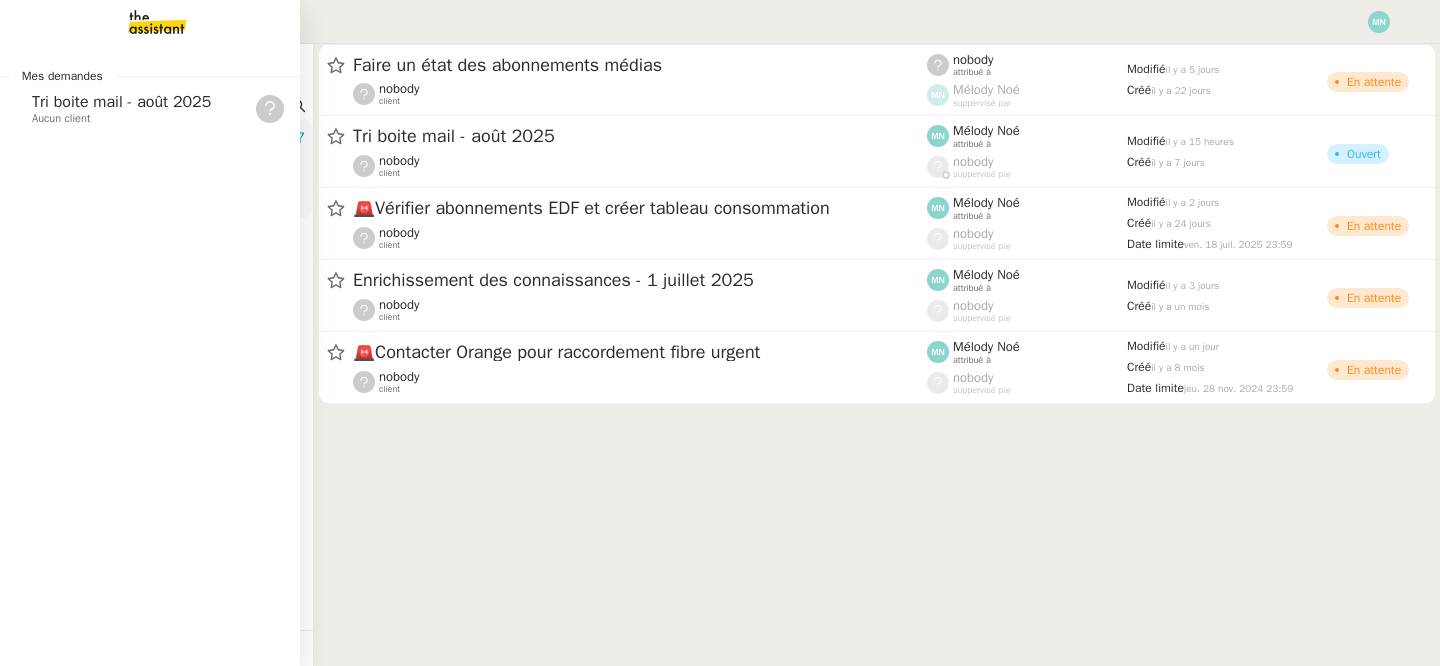 scroll, scrollTop: 0, scrollLeft: 0, axis: both 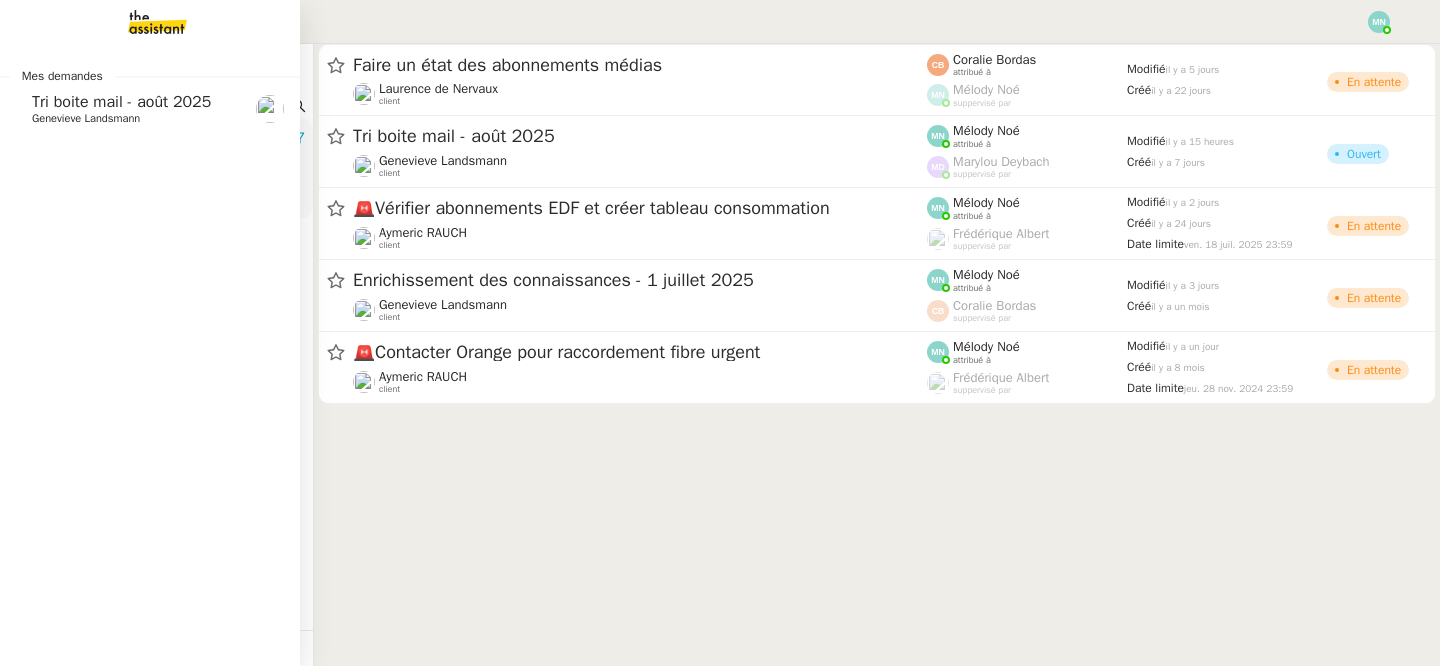 click on "Tri boite mail - août 2025" 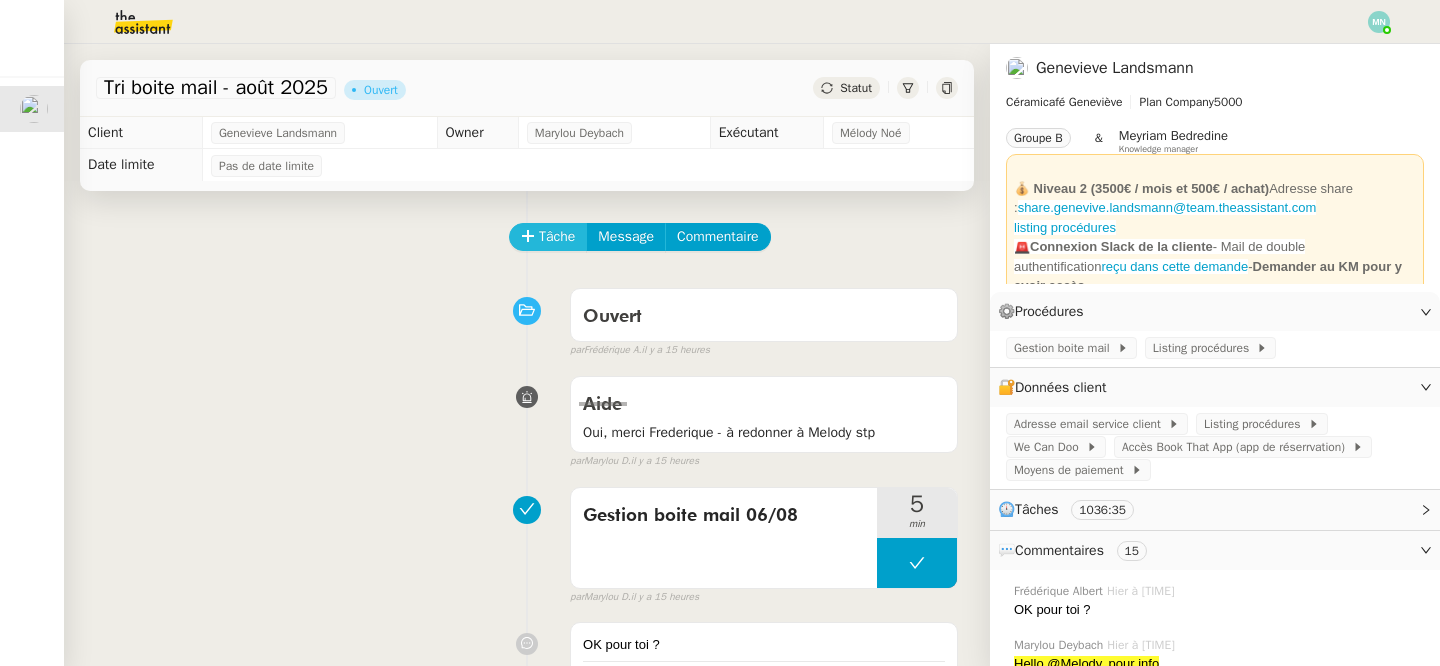 click on "Tâche" 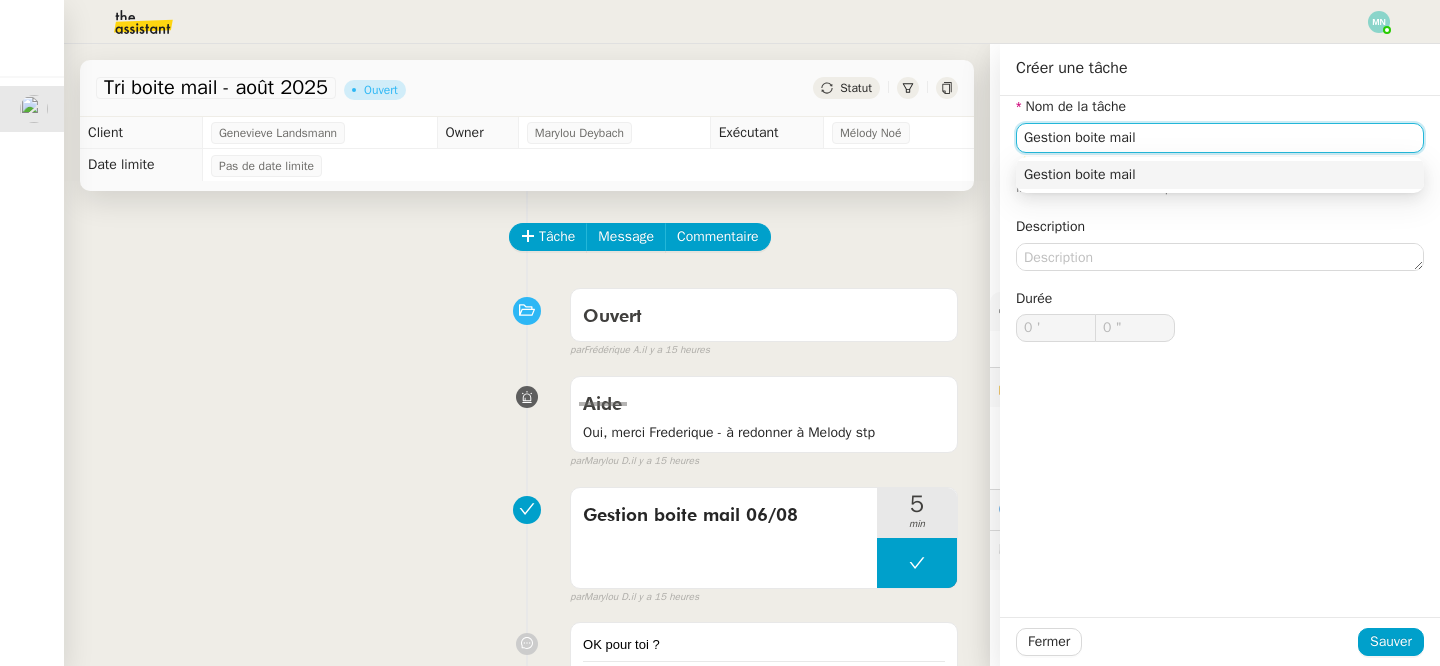 click on "Gestion boite mail" at bounding box center [1220, 175] 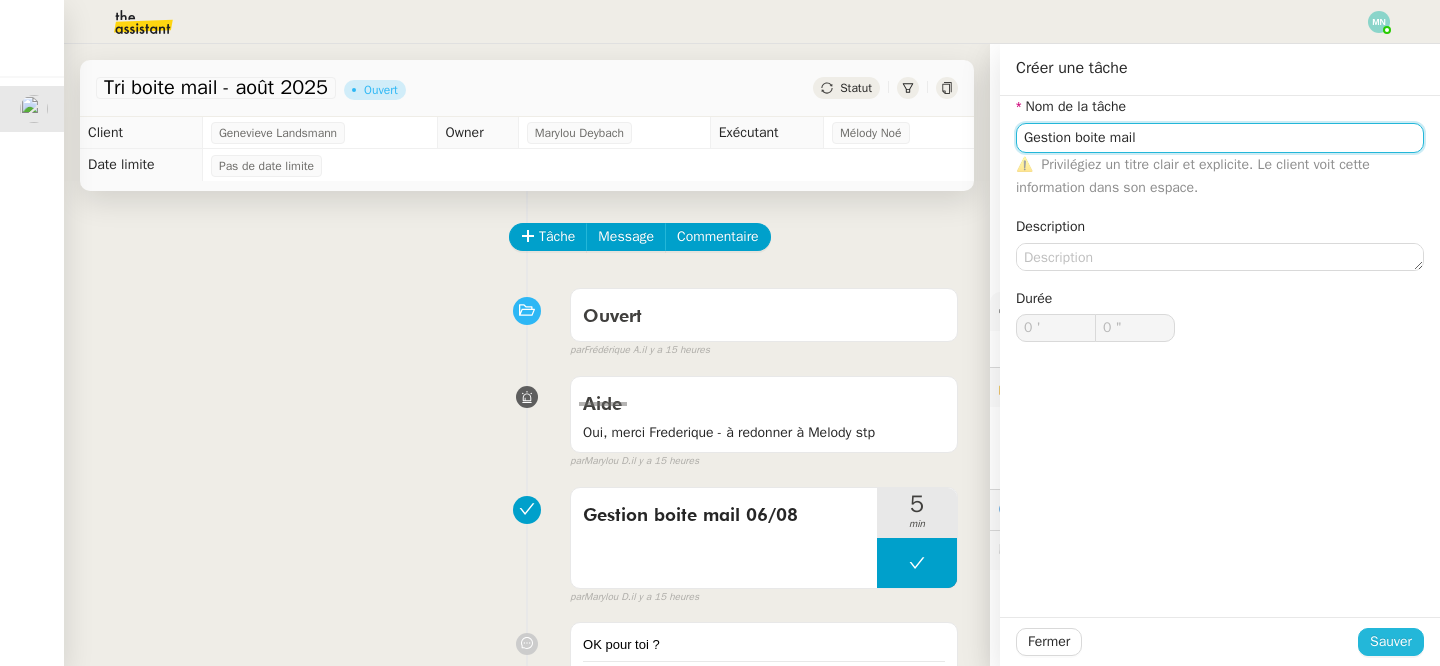 type on "Gestion boite mail" 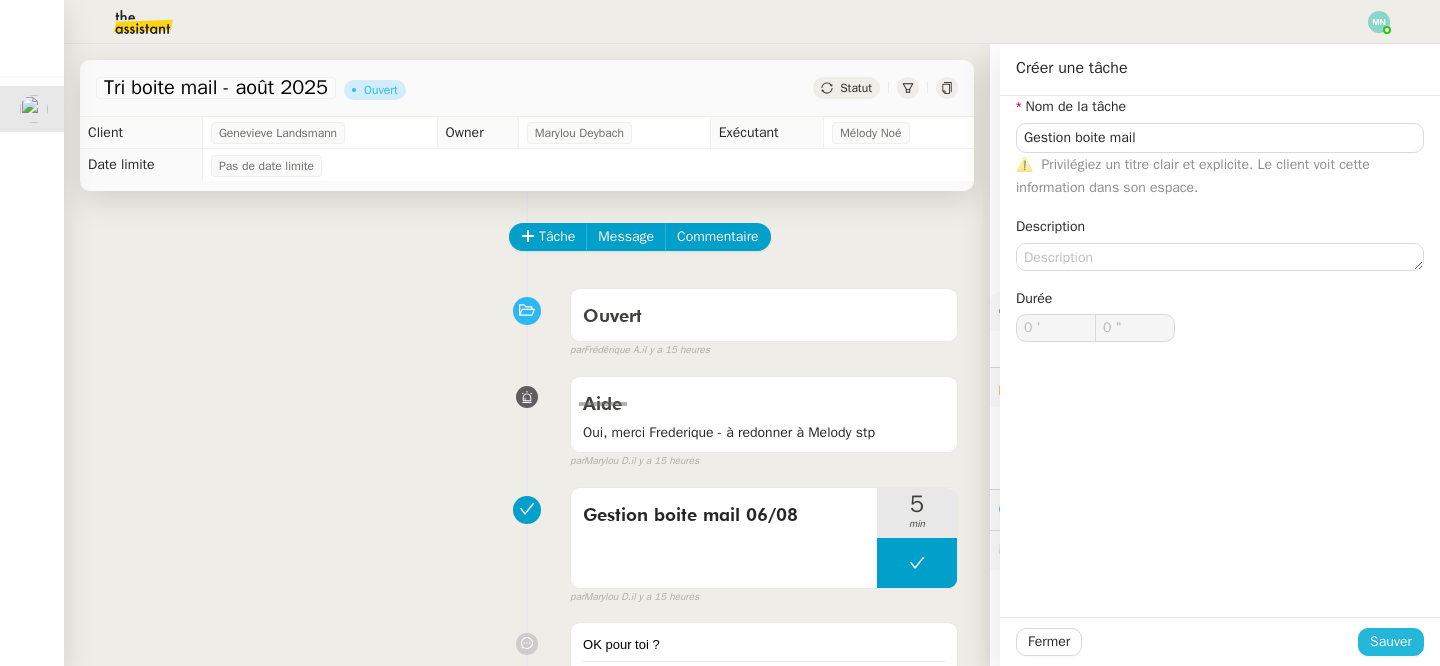 click on "Sauver" 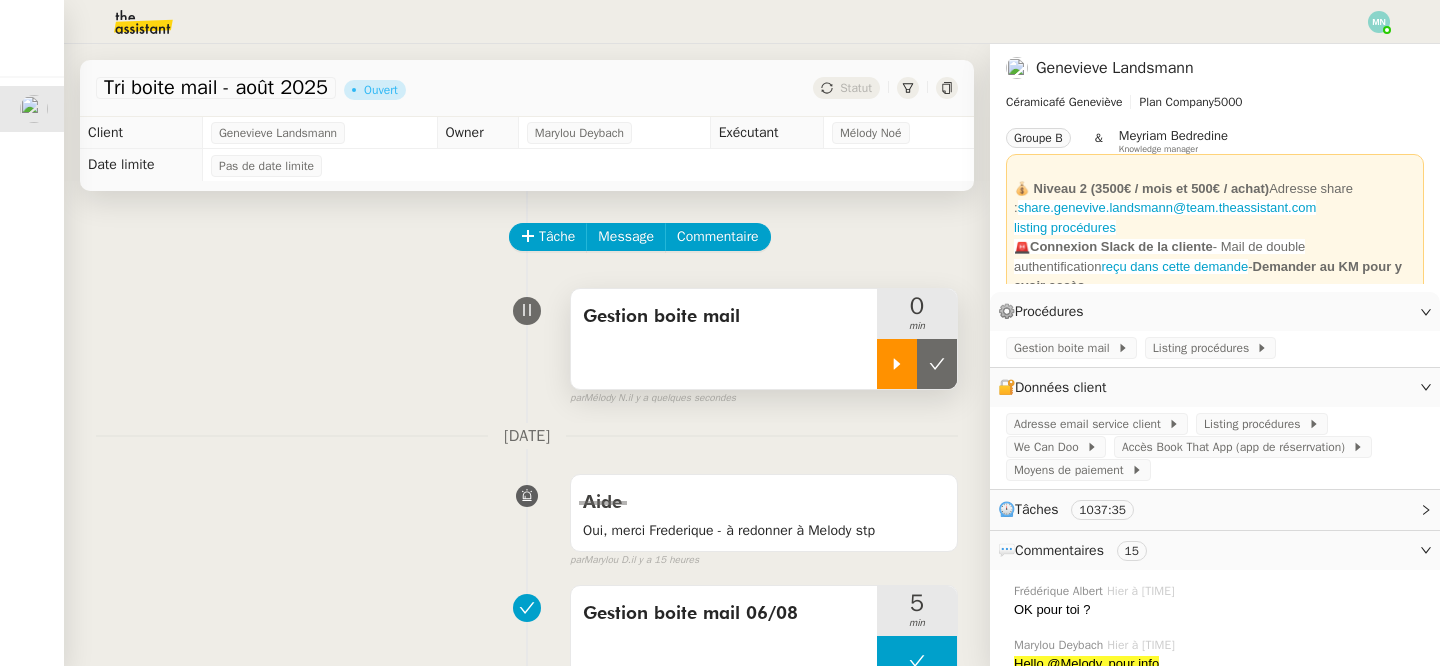 click 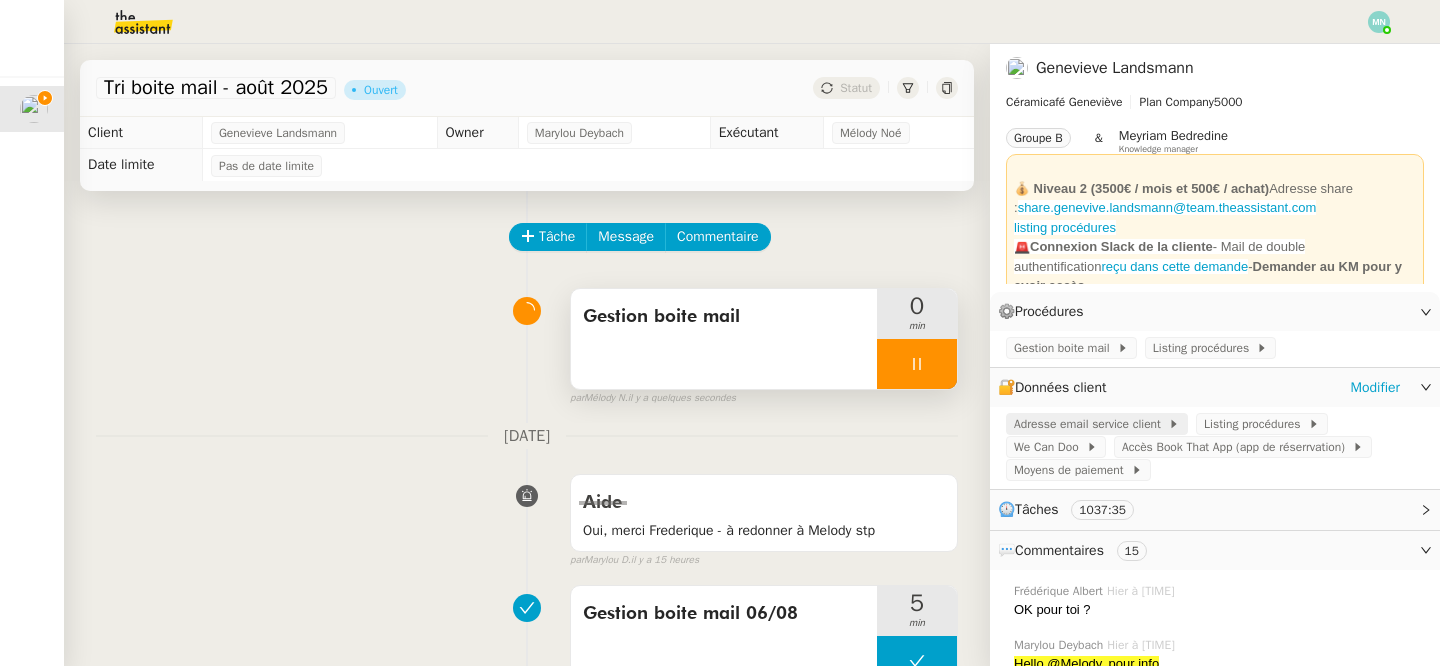 click on "Adresse email service client" 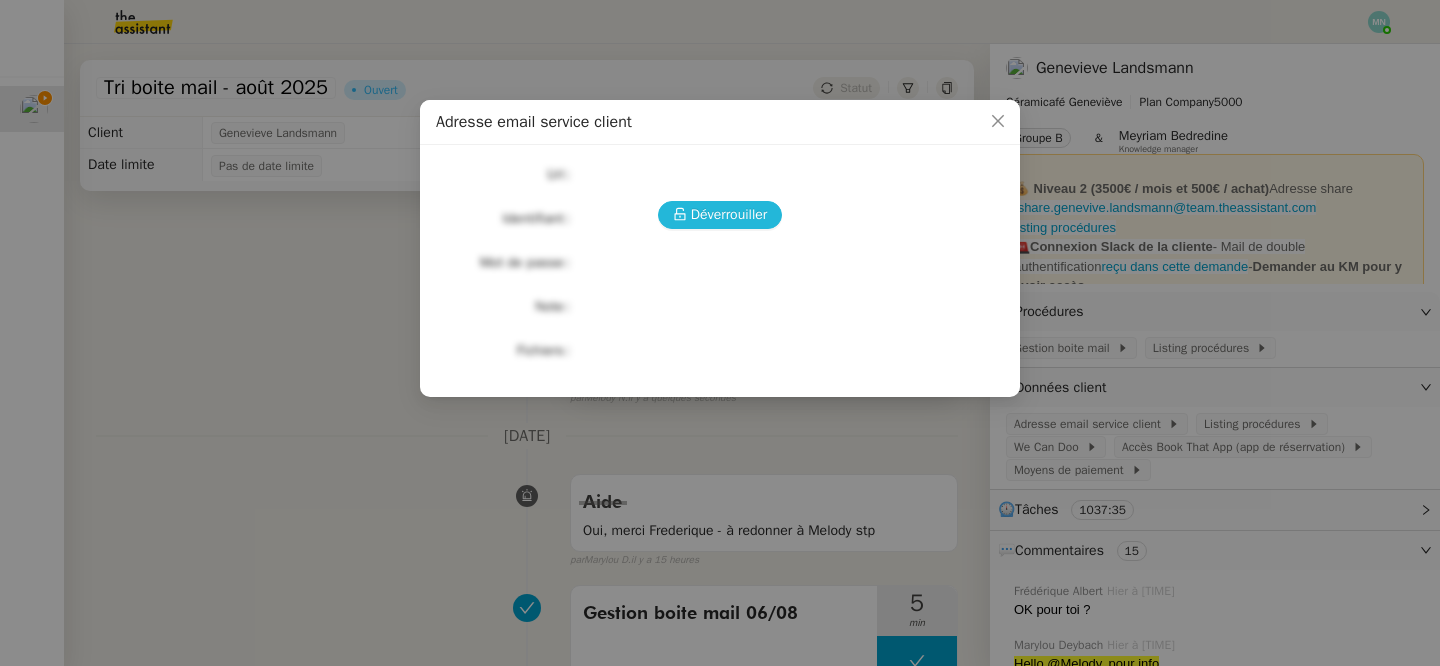 click on "Déverrouiller" at bounding box center (729, 214) 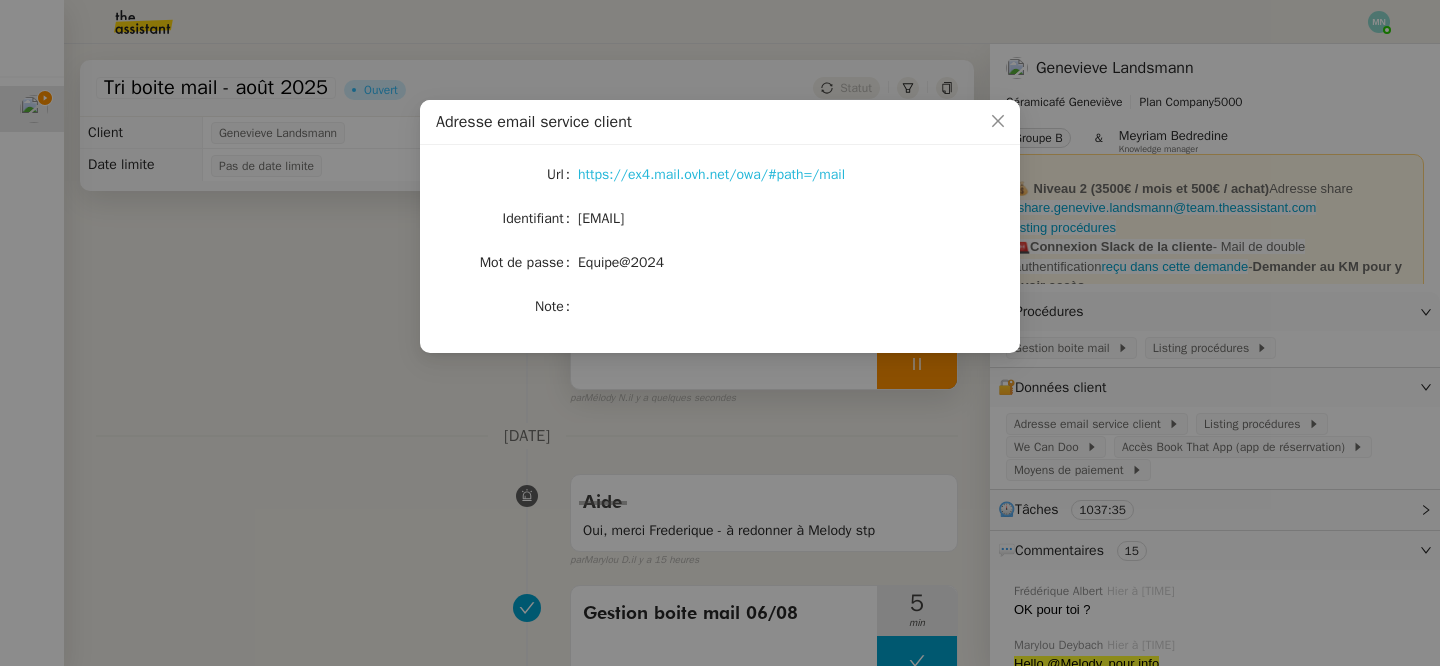 click on "https://ex4.mail.ovh.net/owa/#path=/mail" 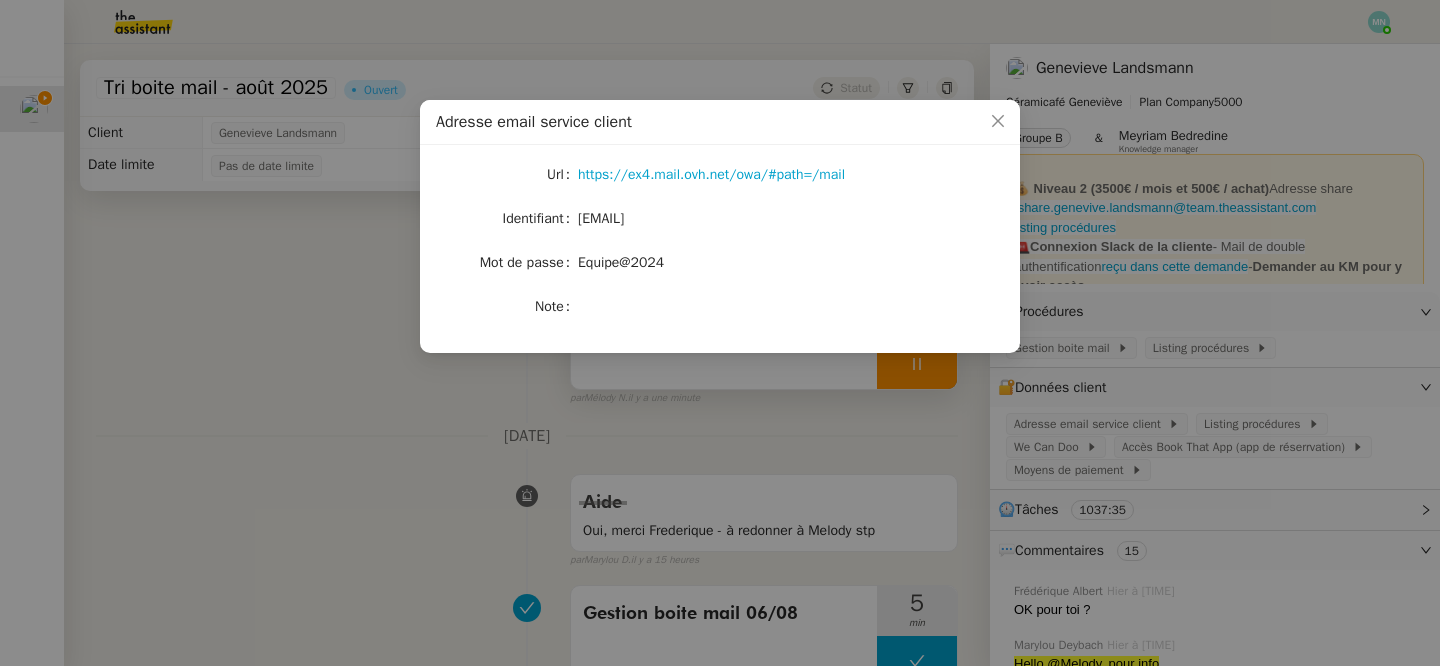 click on "Adresse email service client Url https://ex4.mail.ovh.net/owa/#path=/mail    Identifiant bonjour@ceramicafe-genevieve.fr Mot de passe Equipe@2024 Note" at bounding box center (720, 333) 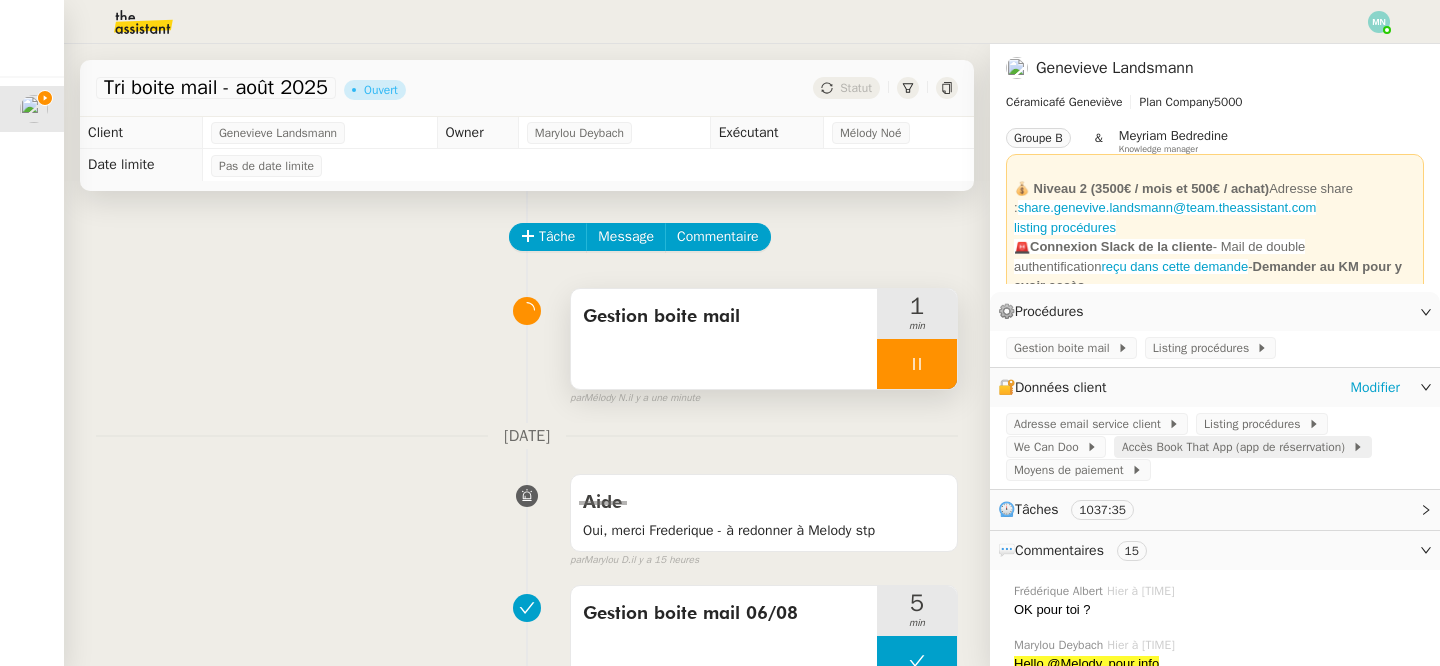 click on "Accès Book That App (app de réserrvation)" 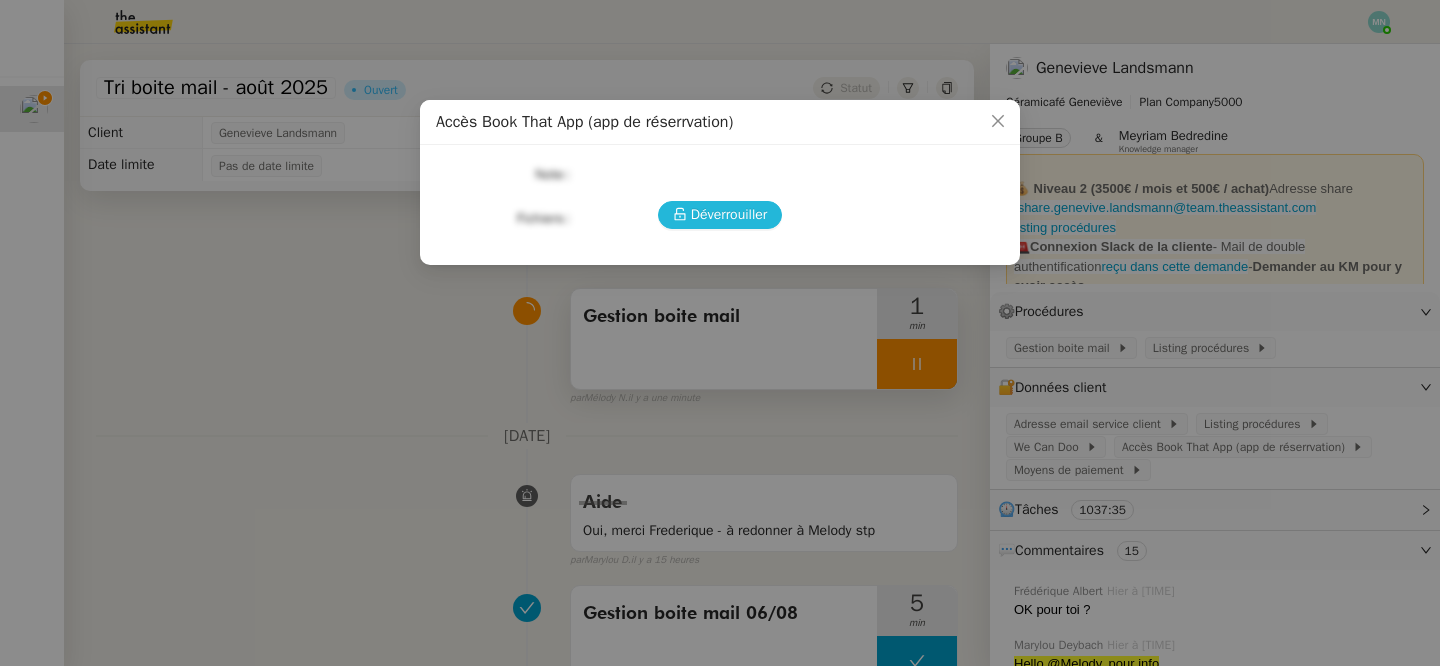 click on "Déverrouiller" at bounding box center (729, 214) 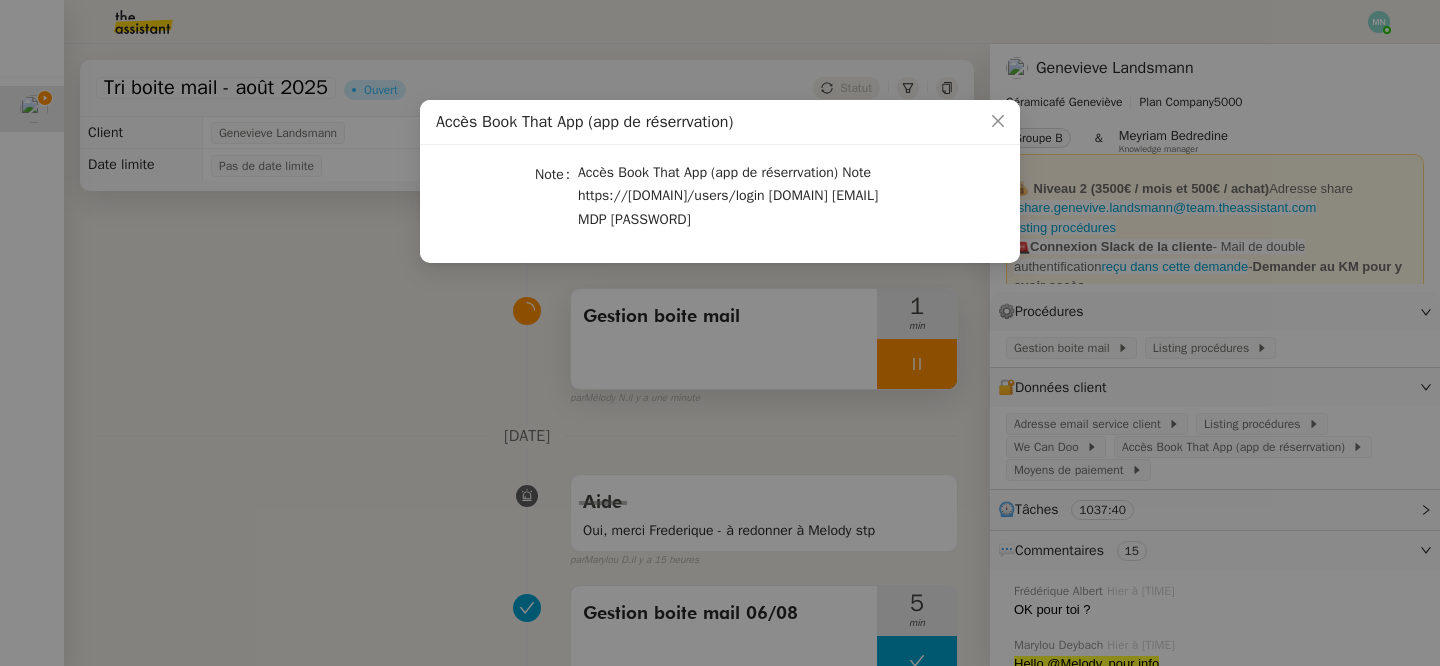 click on "Accès Book That App (app de réserrvation) Note https://latelier-genevieve.bookthatapp.com/users/login
latelier-genevieve.myshopify.com
bienvenue@lateliergenevieve.fr
MDP  equipe2022" at bounding box center [720, 333] 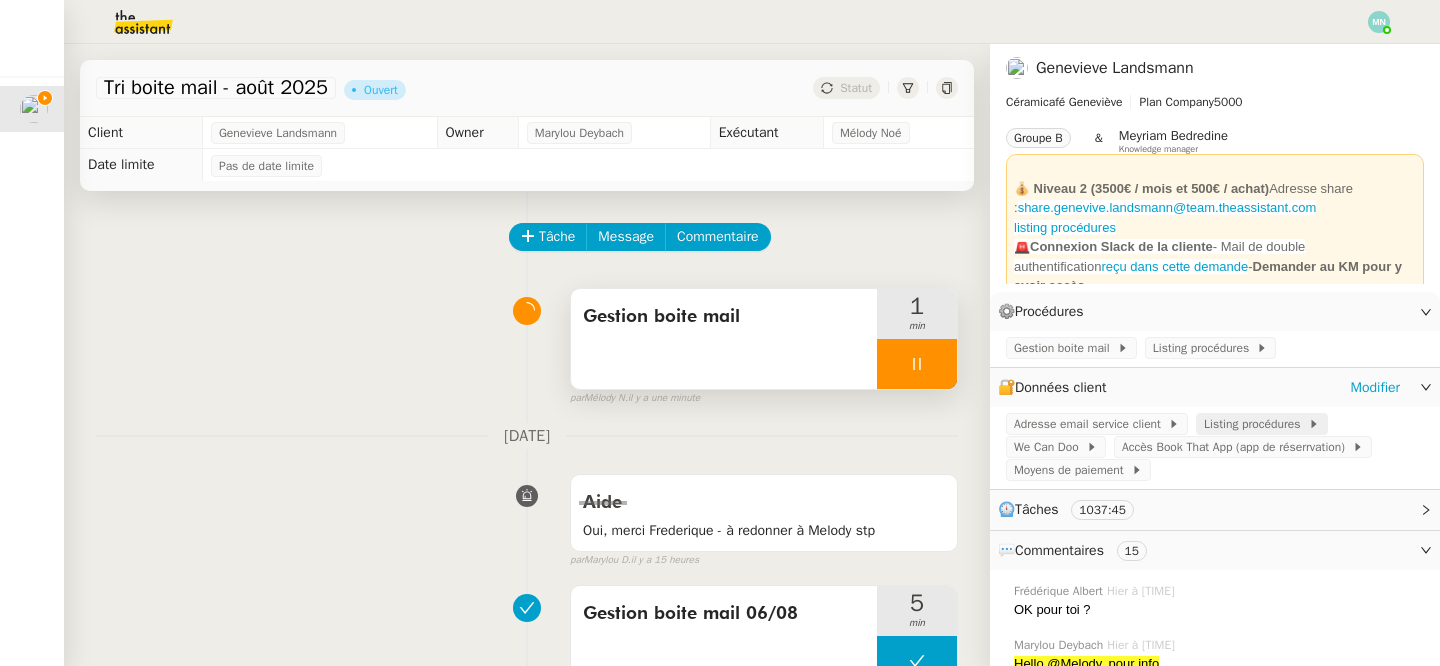 click on "Listing procédures" 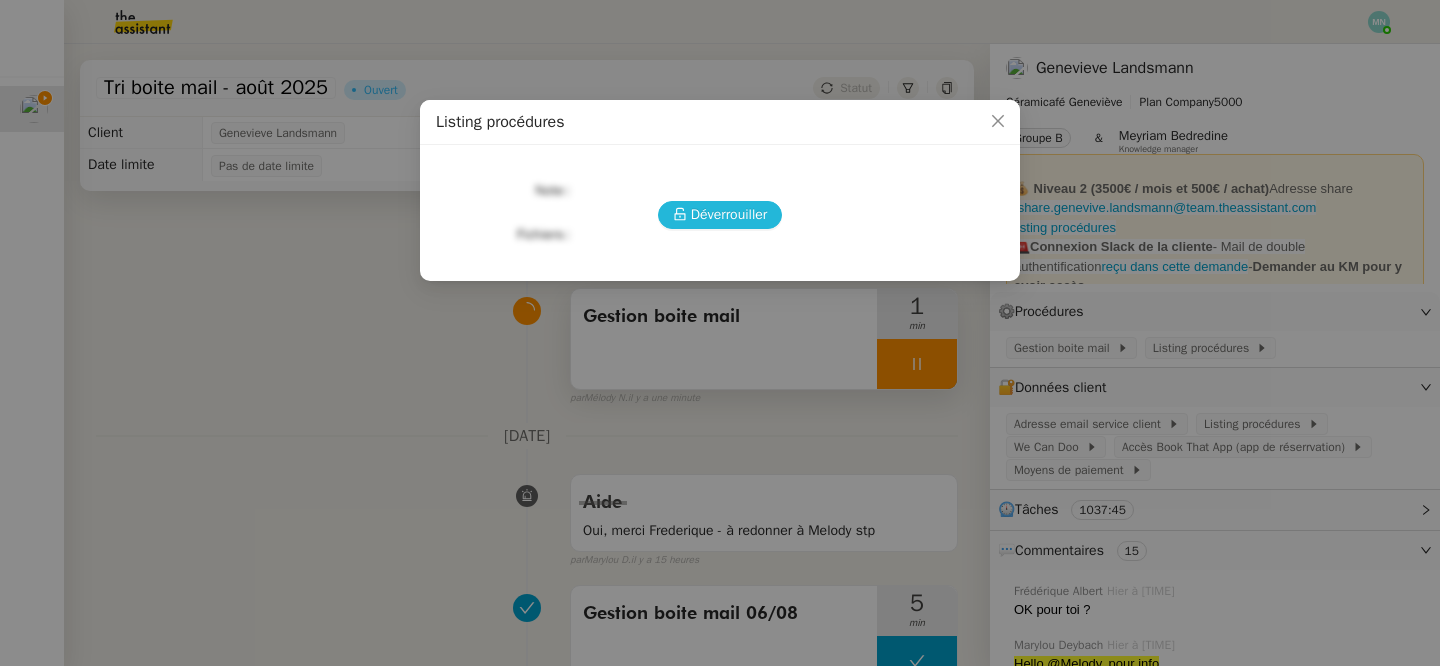 click on "Déverrouiller" at bounding box center (729, 214) 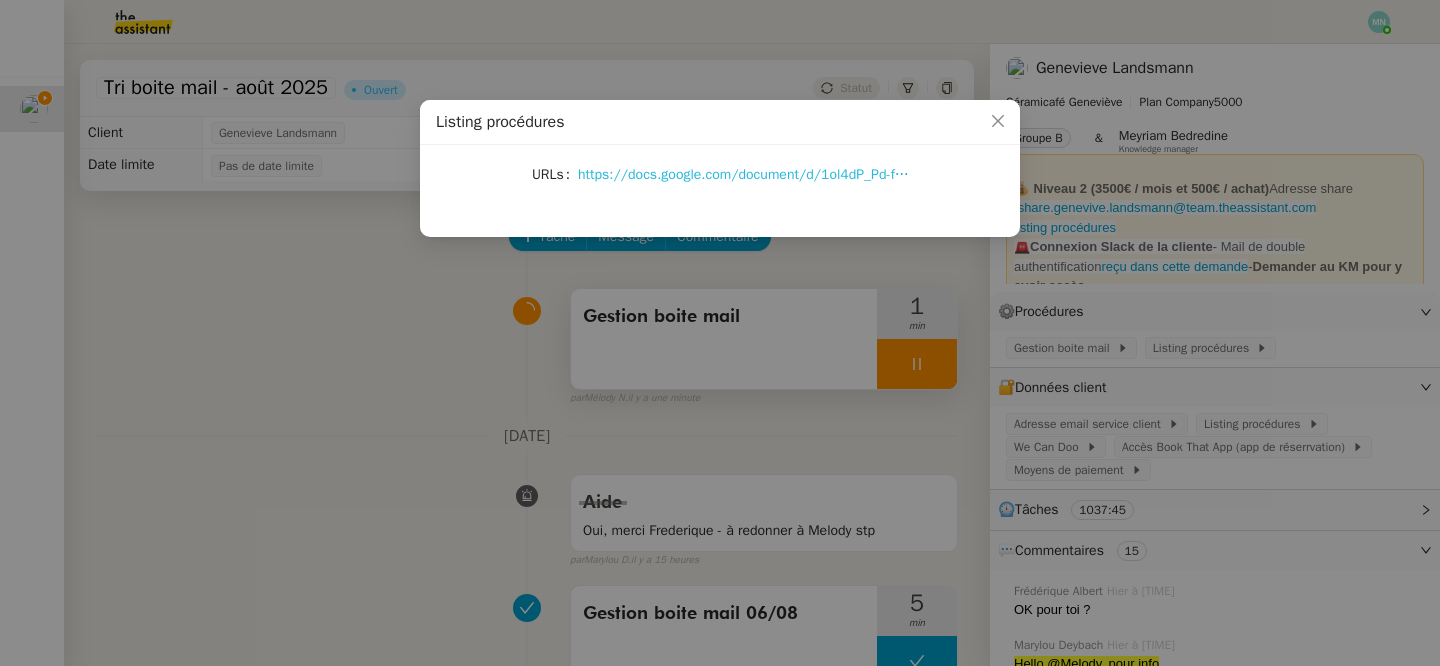 click on "https://docs.google.com/document/d/1ol4dP_Pd-f-c41KSlkTR0WPdGf-jP3-Bni69fZq_3LA/edit" 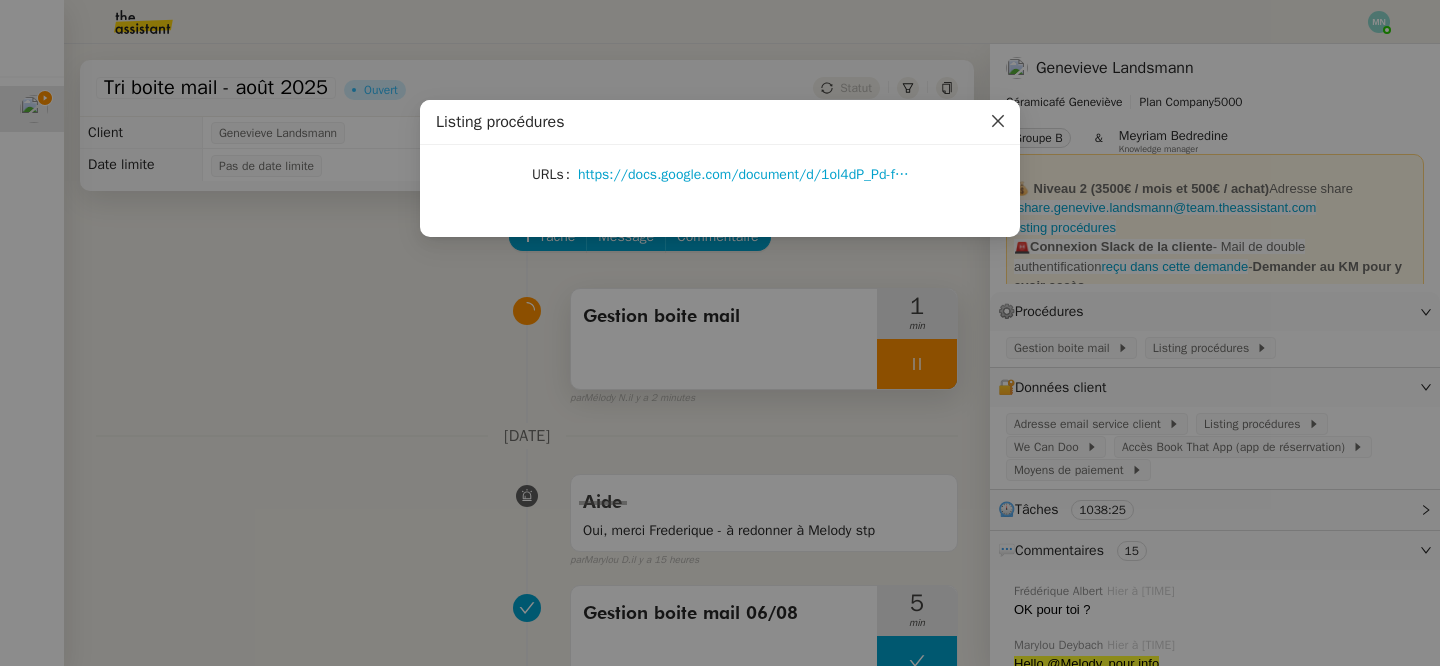 click 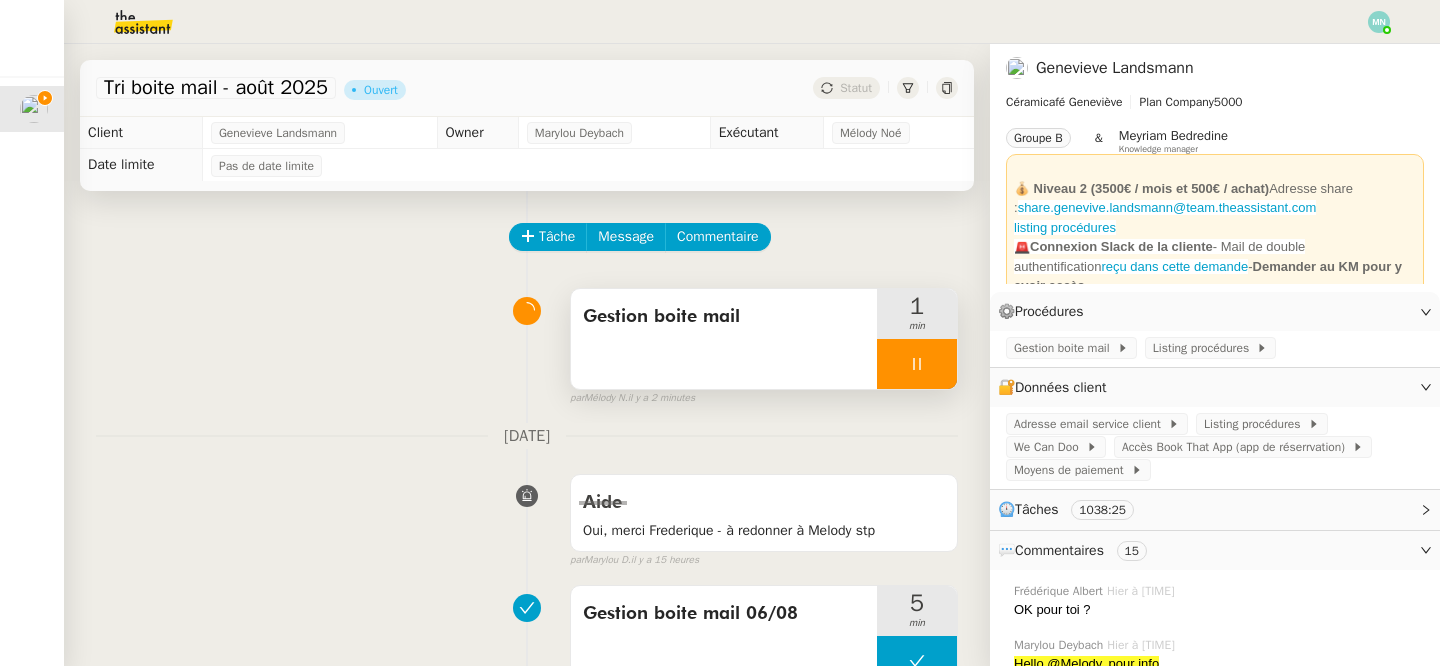 click at bounding box center (917, 364) 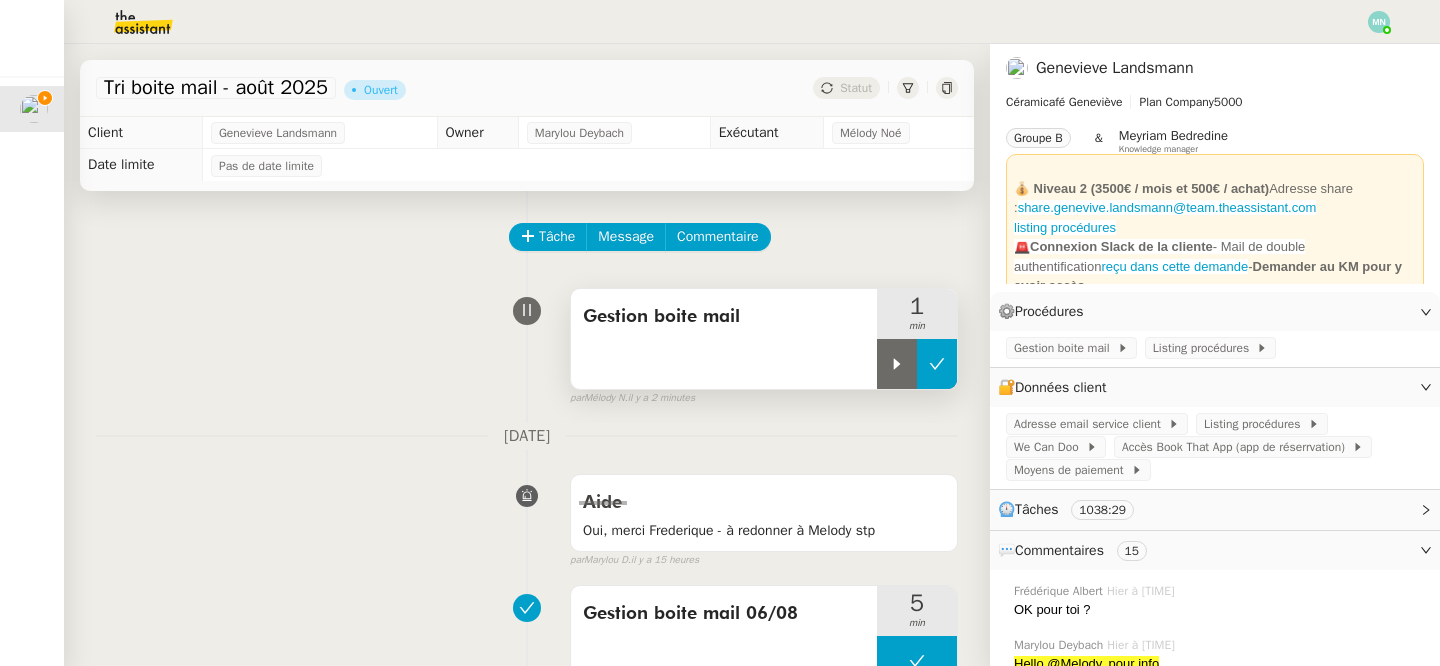 click 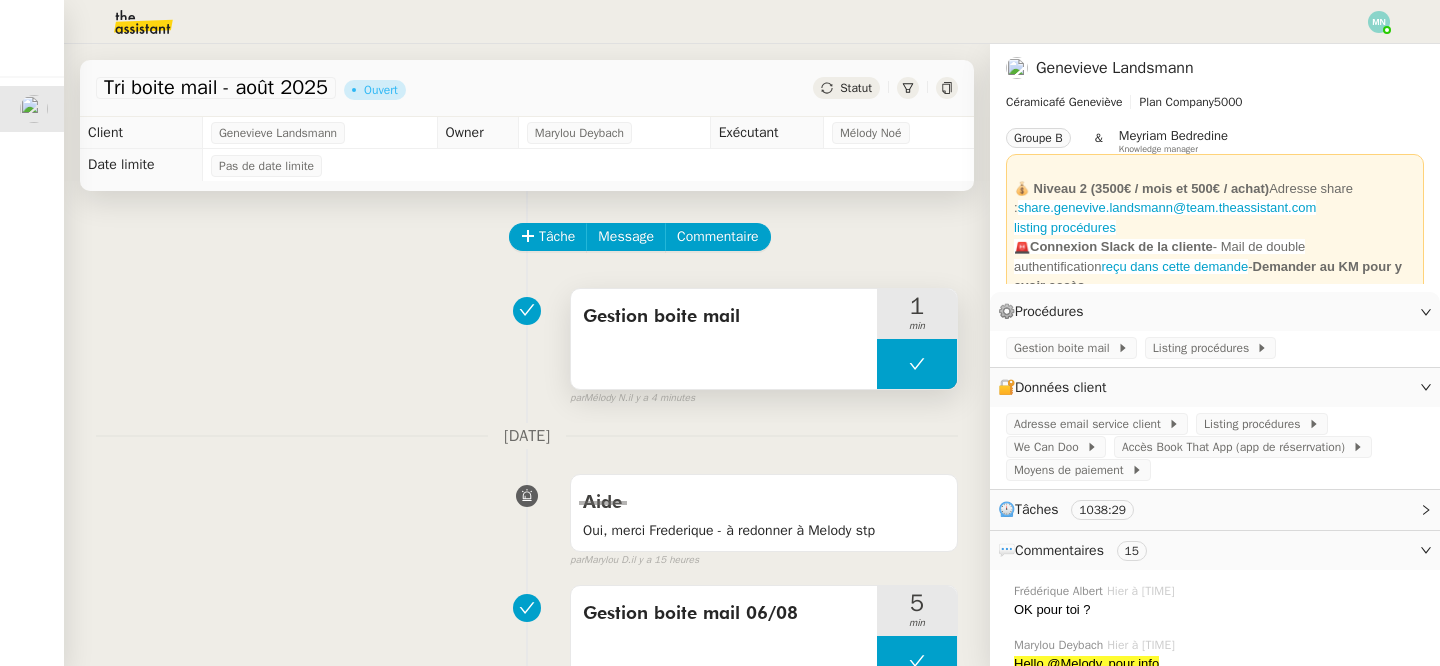 click at bounding box center (917, 364) 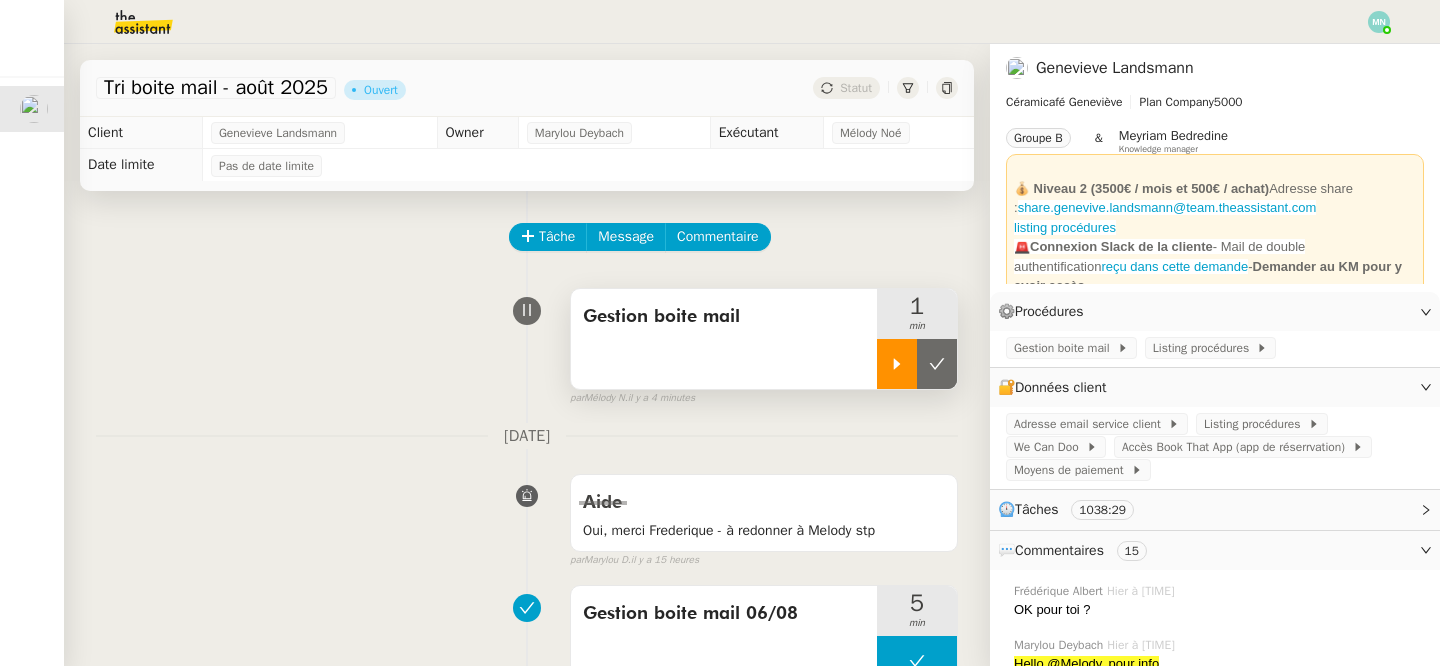 click 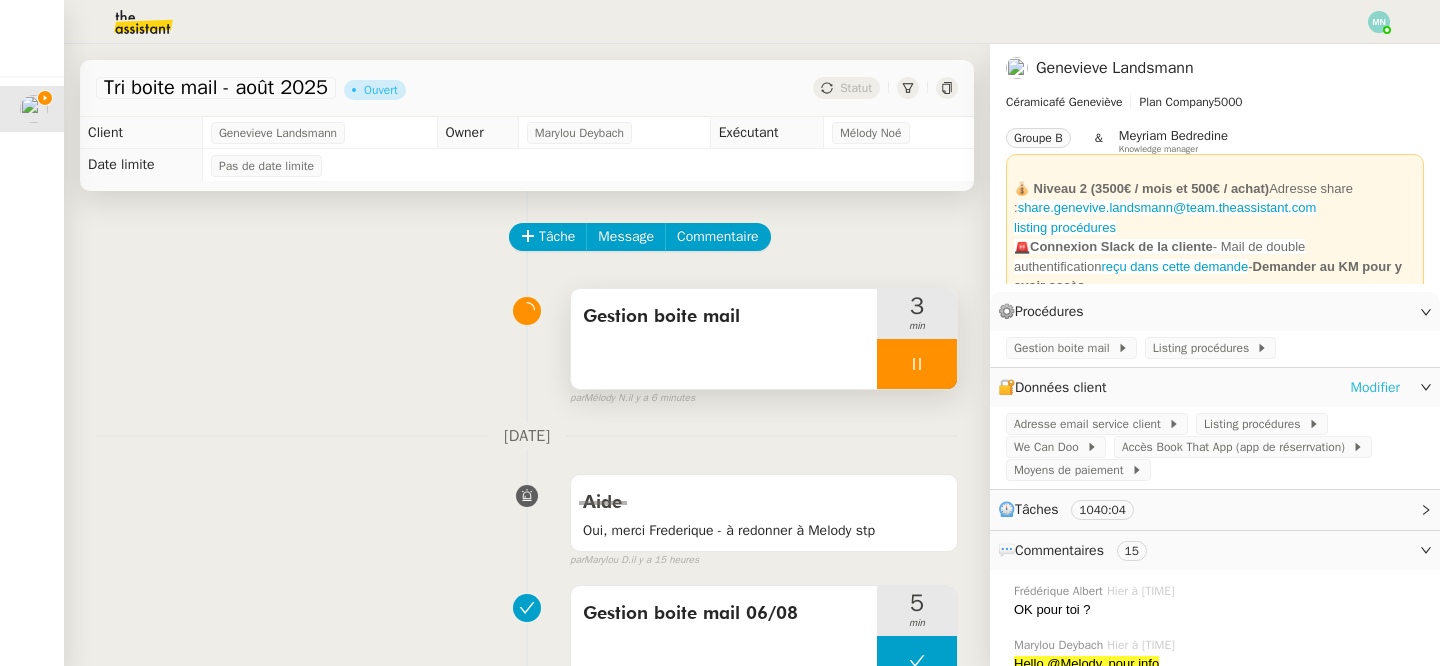 click on "Modifier" 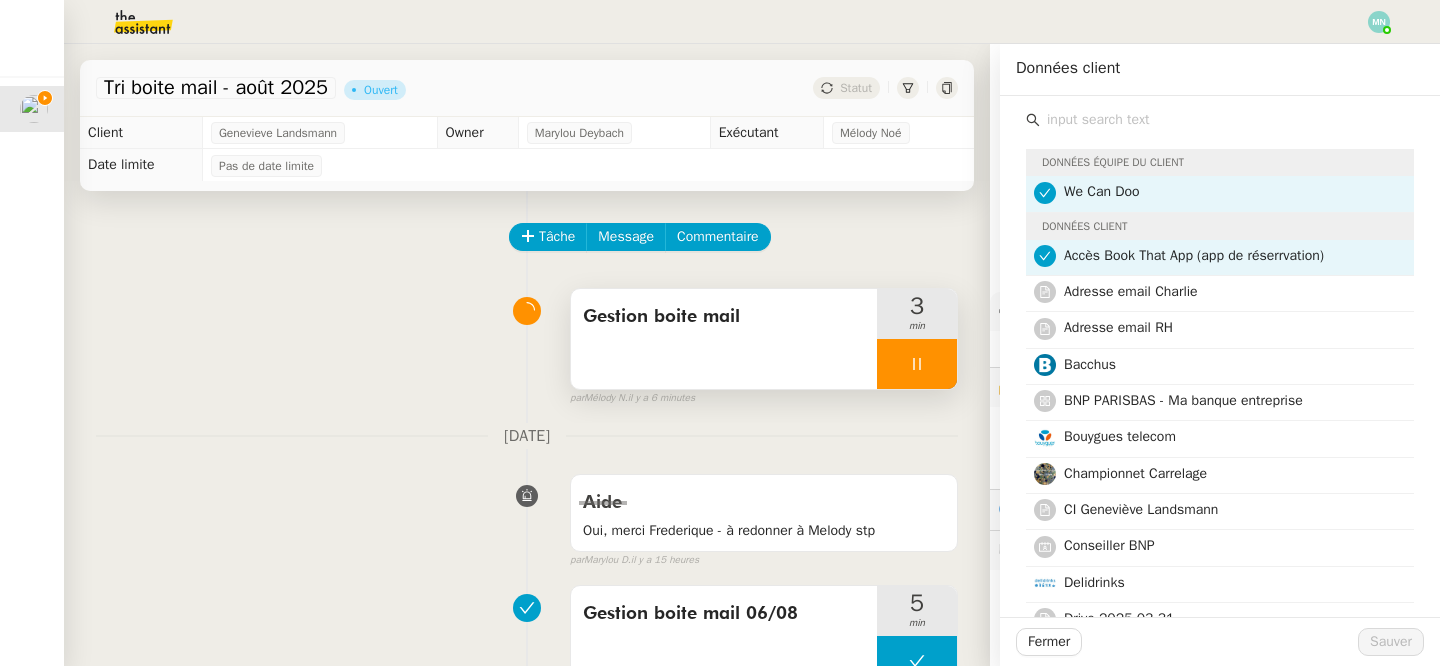 click 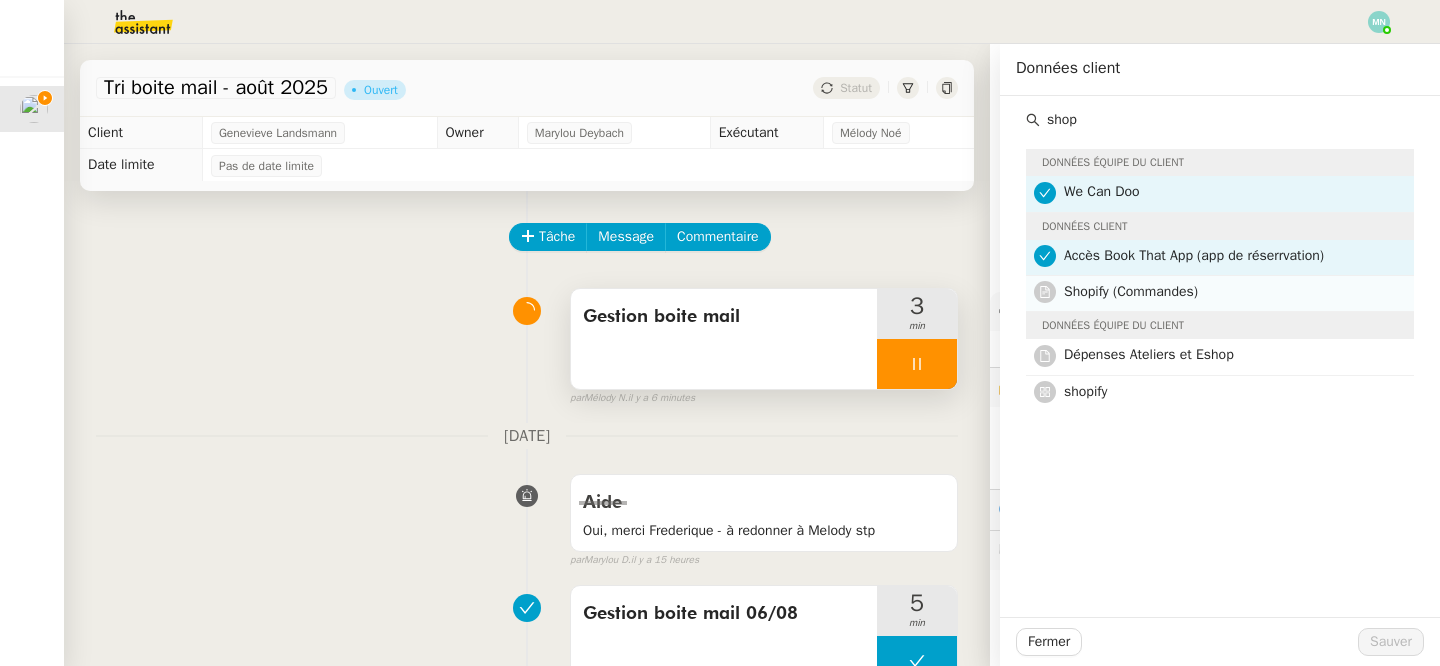 type on "shop" 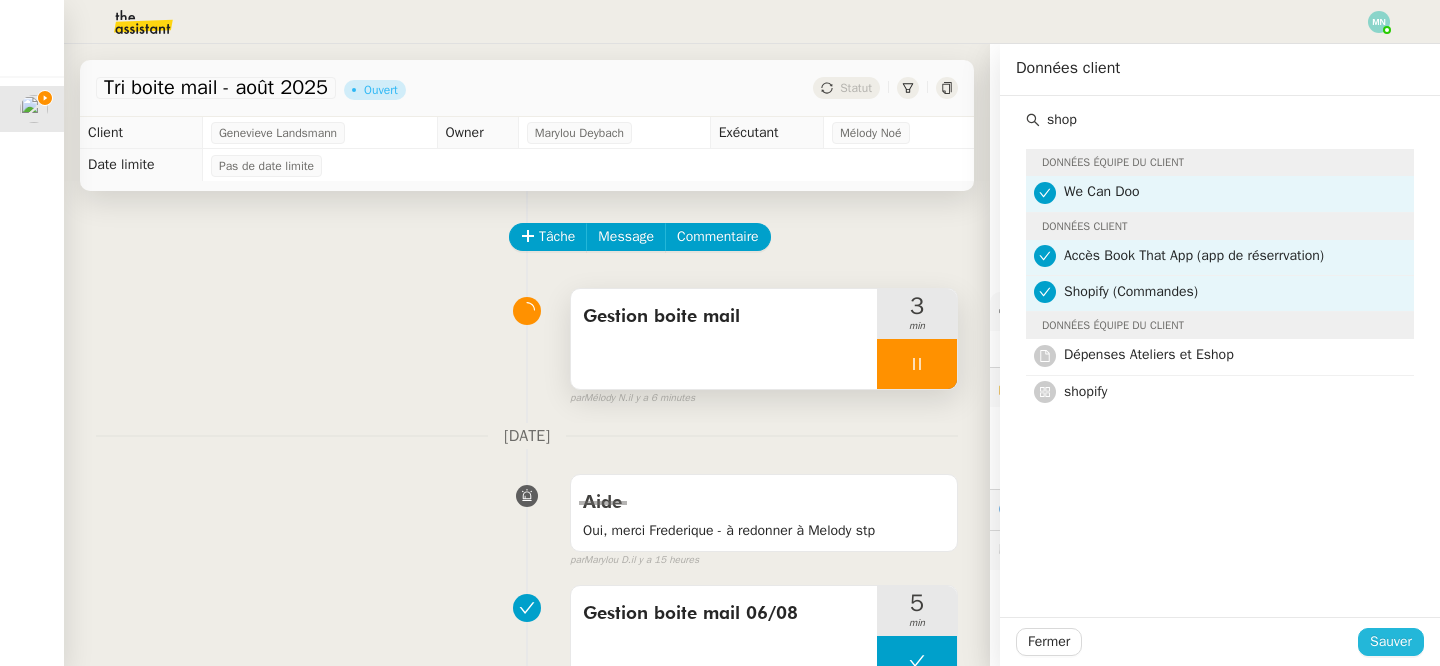 click on "Sauver" 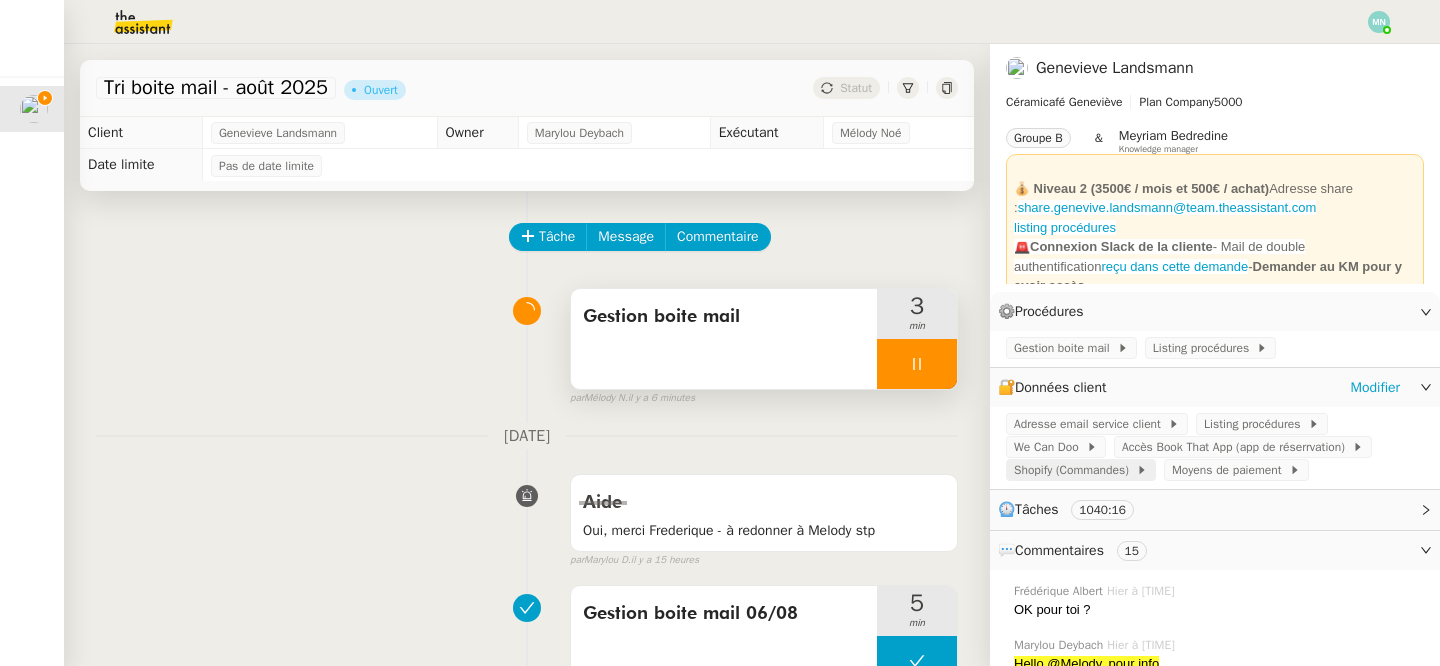click on "Shopify (Commandes)" 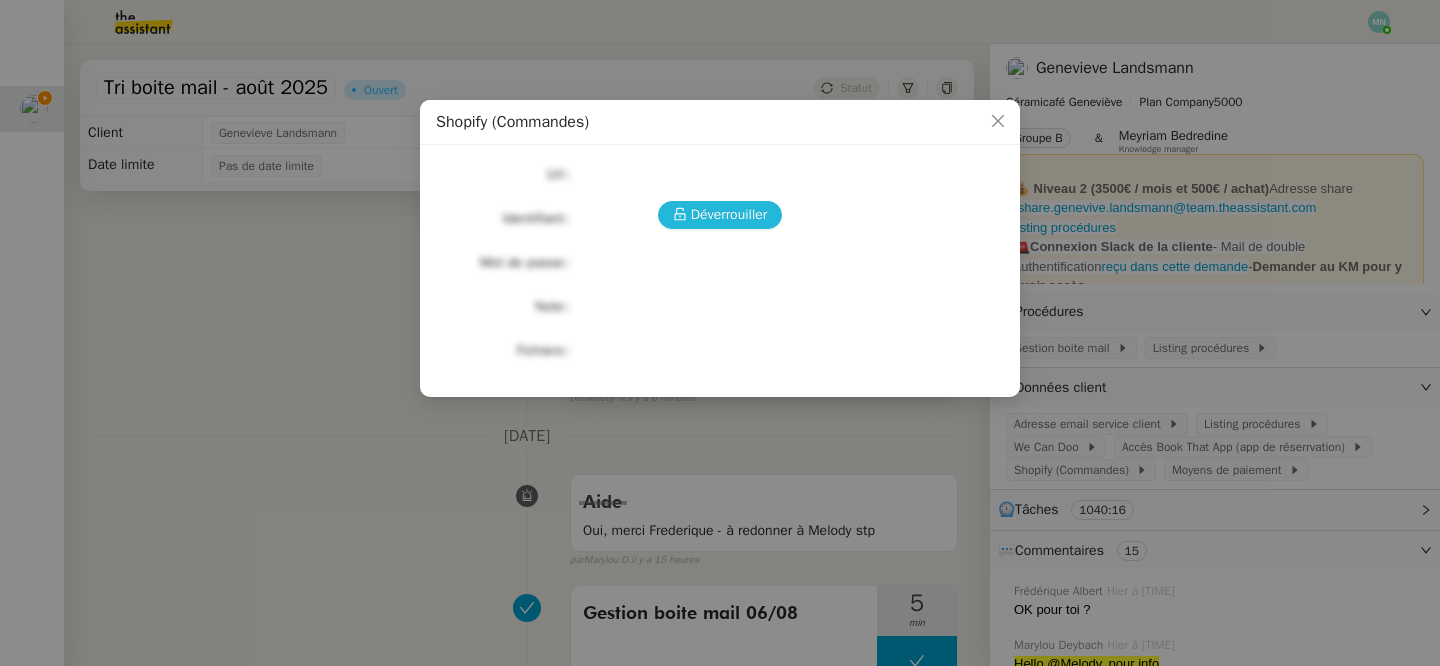 click on "Déverrouiller" at bounding box center (729, 214) 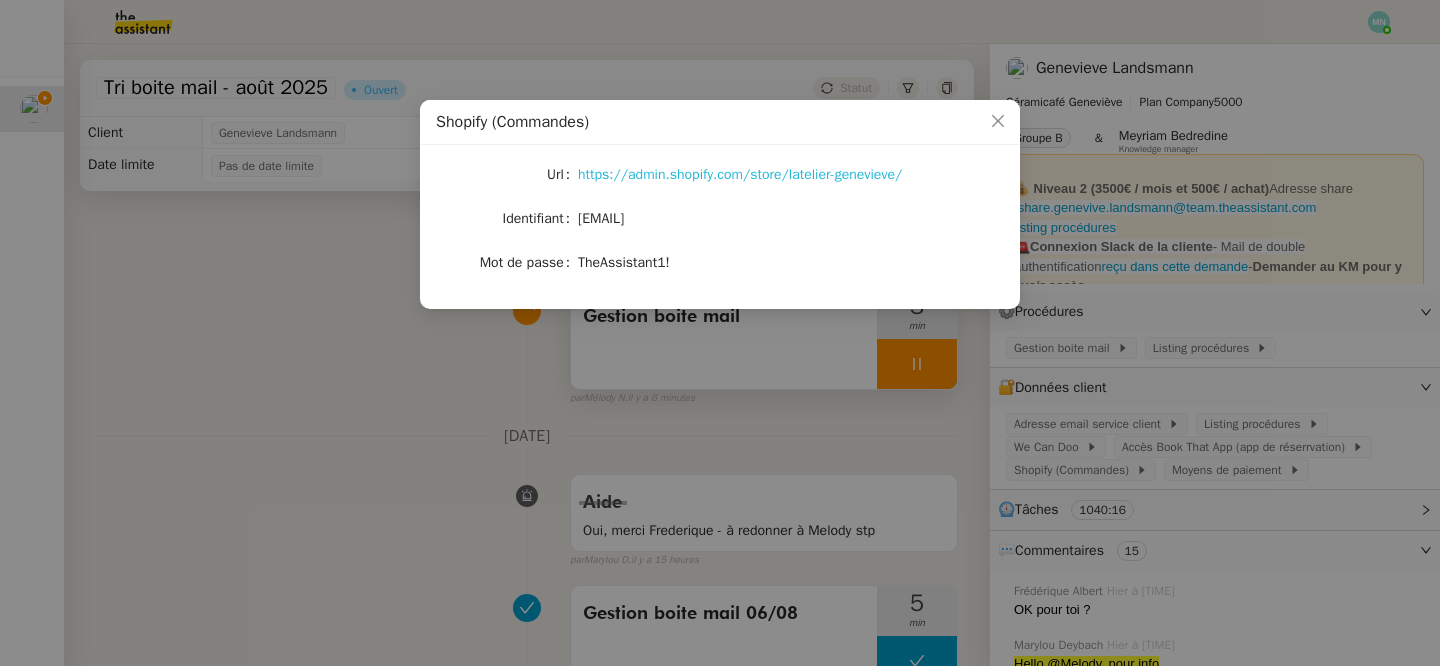 click on "https://admin.shopify.com/store/latelier-genevieve/" 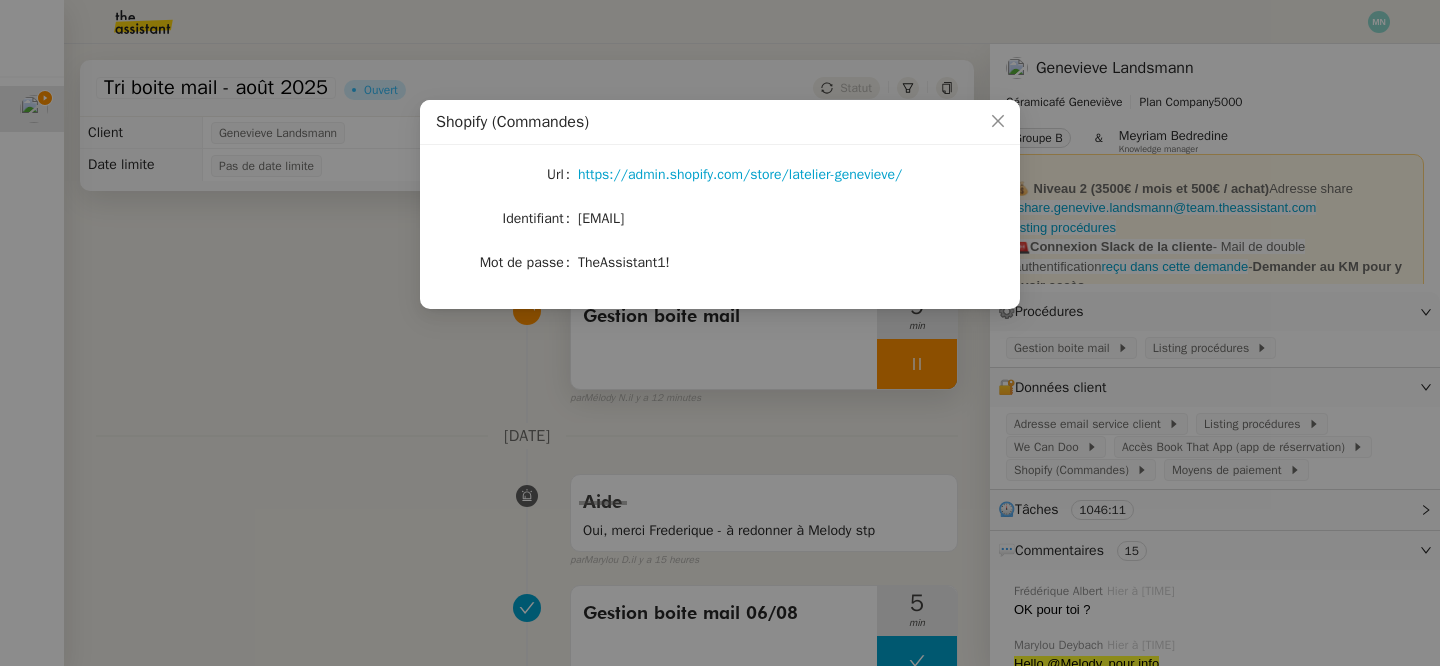 click on "Shopify (Commandes) Url https://admin.shopify.com/store/latelier-genevieve/    Identifiant charlie@theassistant.com Mot de passe TheAssistant1!" at bounding box center (720, 333) 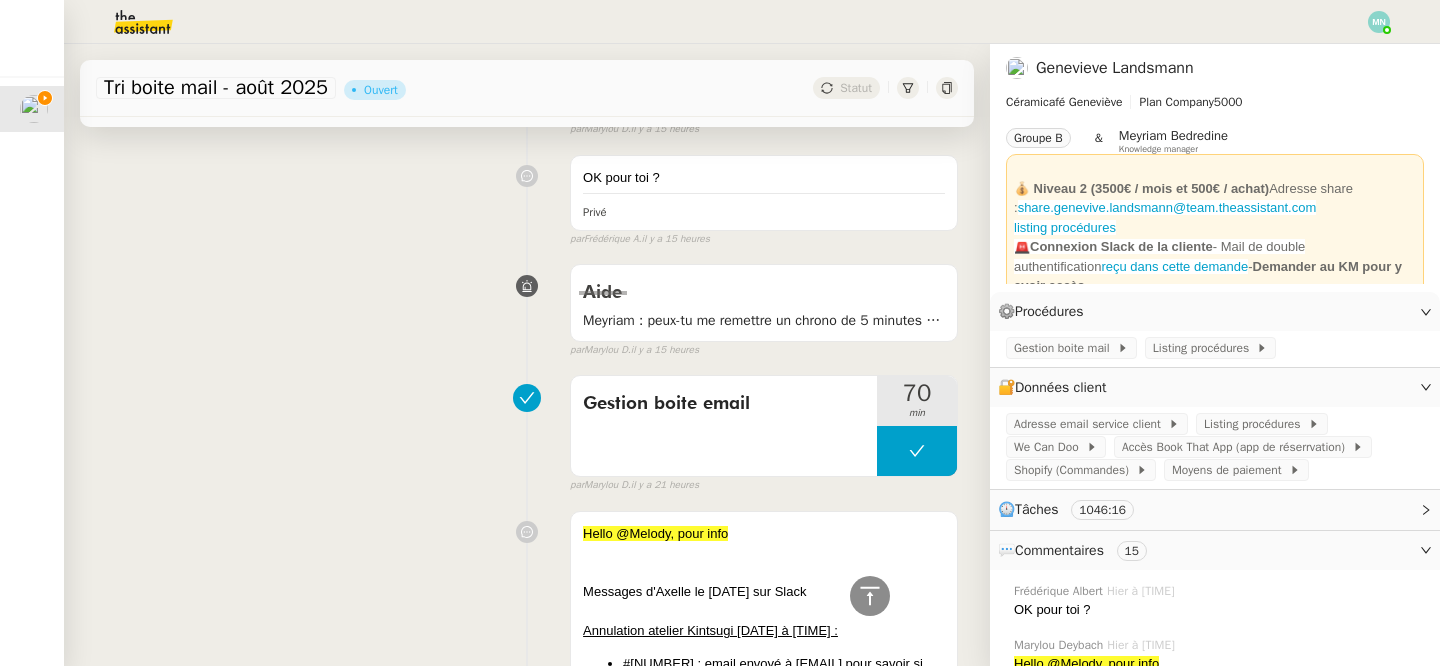 scroll, scrollTop: 107, scrollLeft: 0, axis: vertical 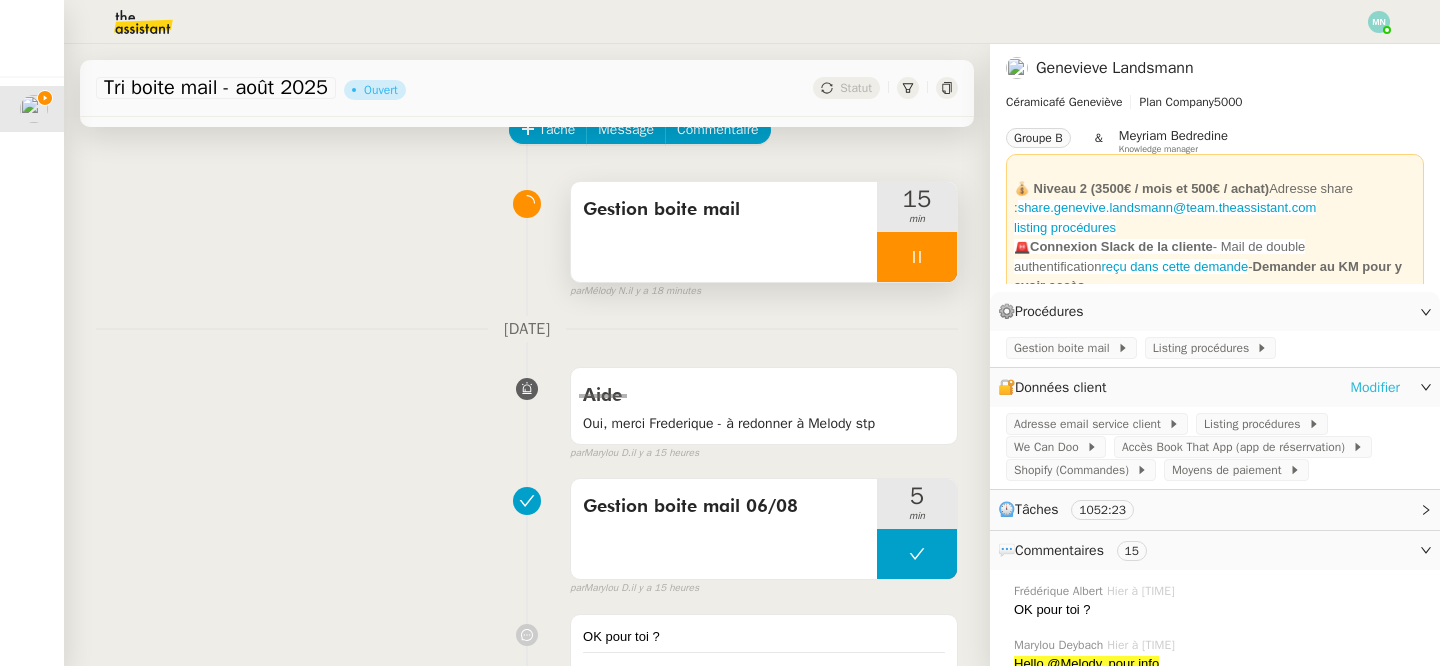 click on "Modifier" 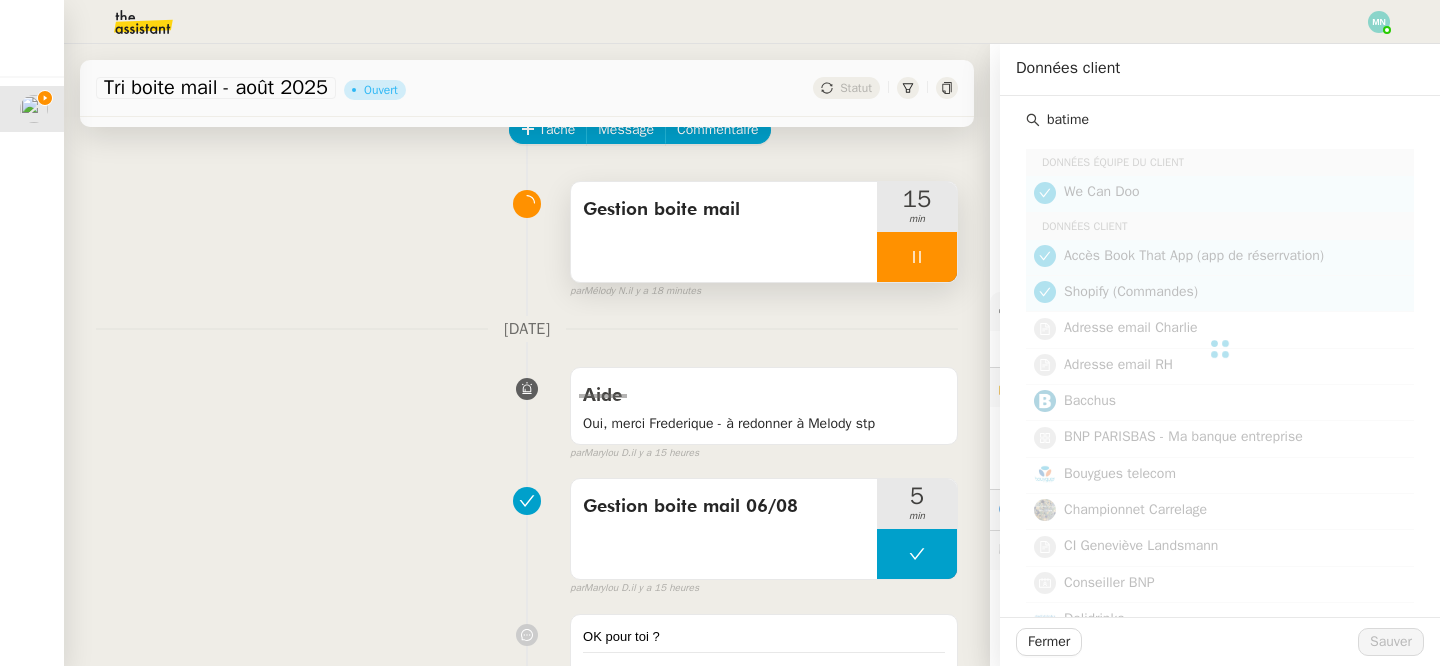 type on "batimen" 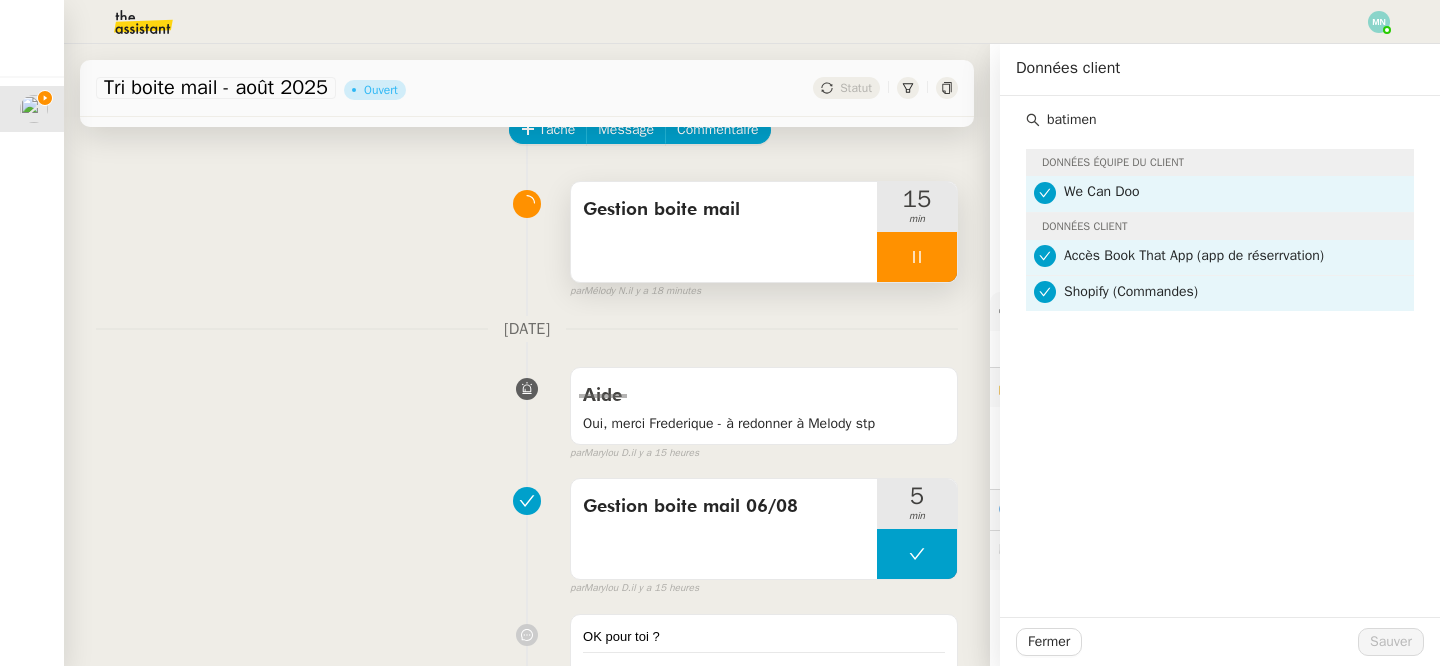drag, startPoint x: 1126, startPoint y: 123, endPoint x: 975, endPoint y: 125, distance: 151.01324 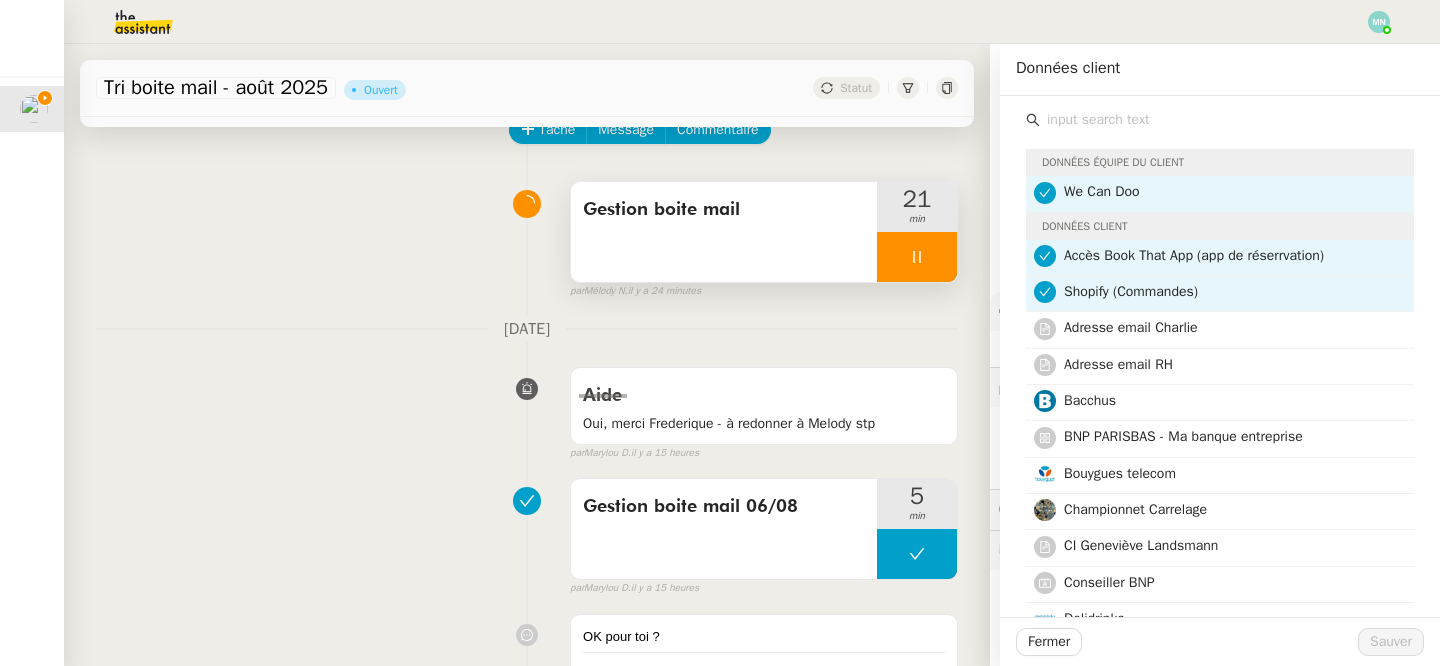 click on "Tâche Message Commentaire Veuillez patienter une erreur s'est produite 👌👌👌 message envoyé ✌️✌️✌️ Veuillez d'abord attribuer un client Une erreur s'est produite, veuillez réessayer  Gestion boite mail      21 min false par   Mélody N.   il y a 24 minutes 👌👌👌 message envoyé ✌️✌️✌️ une erreur s'est produite 👌👌👌 message envoyé ✌️✌️✌️ Votre message va être revu ✌️✌️✌️ une erreur s'est produite La taille des fichiers doit être de 10Mb au maximum. 7 août 2025 Aide Oui, merci Frederique - à redonner à Melody stp    false par   Marylou D.   il y a 15 heures 👌👌👌 message envoyé ✌️✌️✌️ une erreur s'est produite 👌👌👌 message envoyé ✌️✌️✌️ Votre message va être revu ✌️✌️✌️ une erreur s'est produite La taille des fichiers doit être de 10Mb au maximum.  Gestion boite mail 06/08     5 min false par   Marylou D.   il y a 15 heures 👌👌👌 message envoyé ✌️✌️✌️" 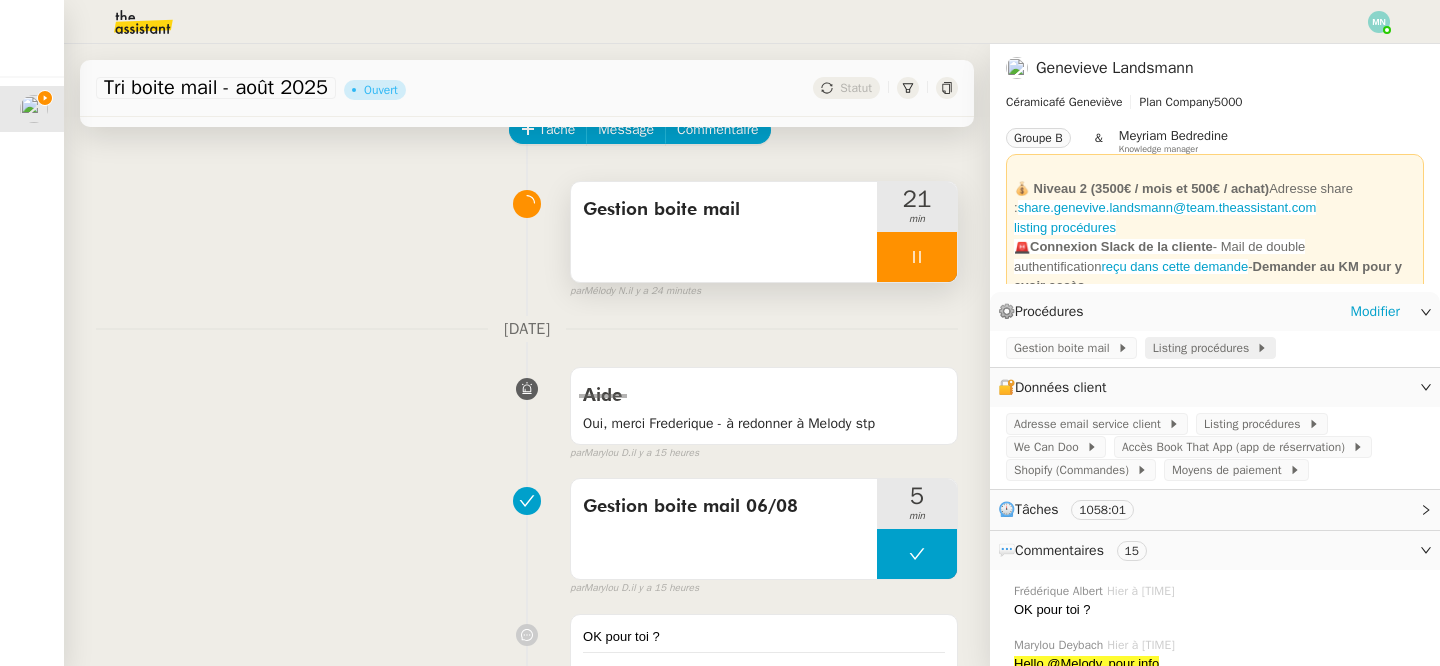click on "Listing procédures" 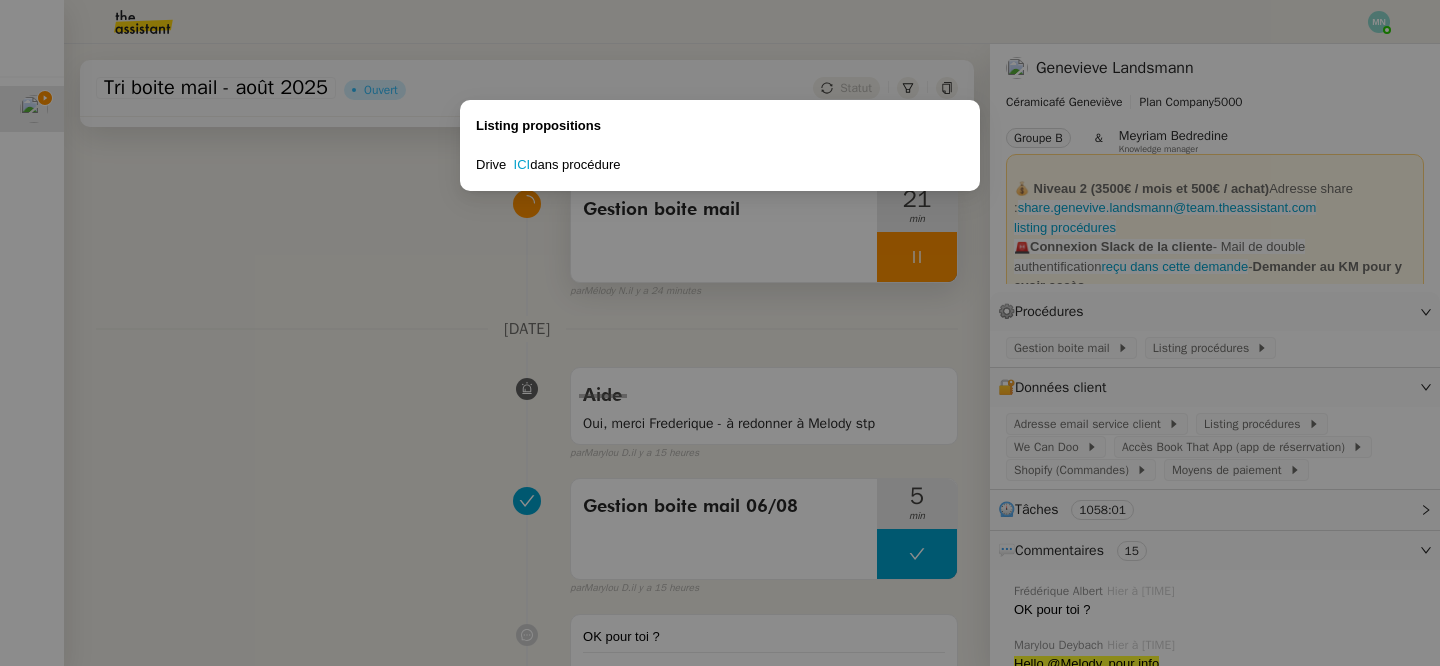 click on "Listing propositions Drive     ICI  dans procédure" at bounding box center (720, 333) 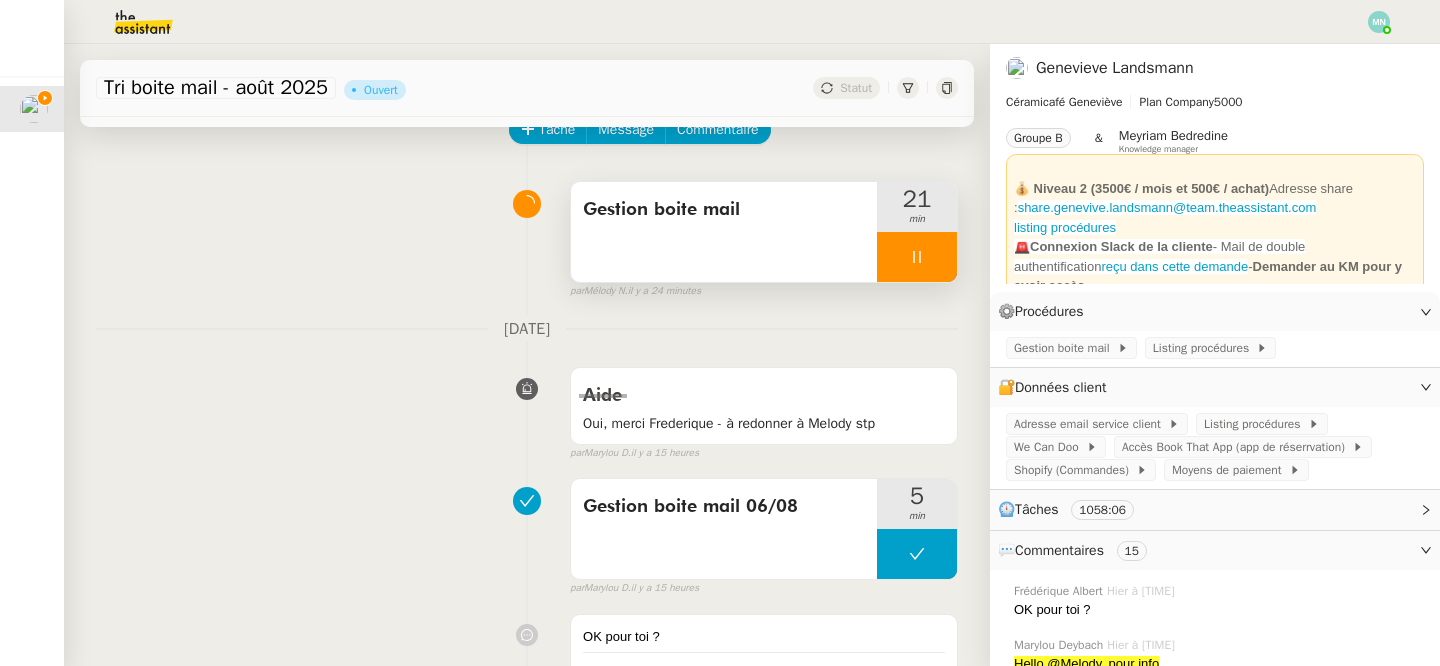click 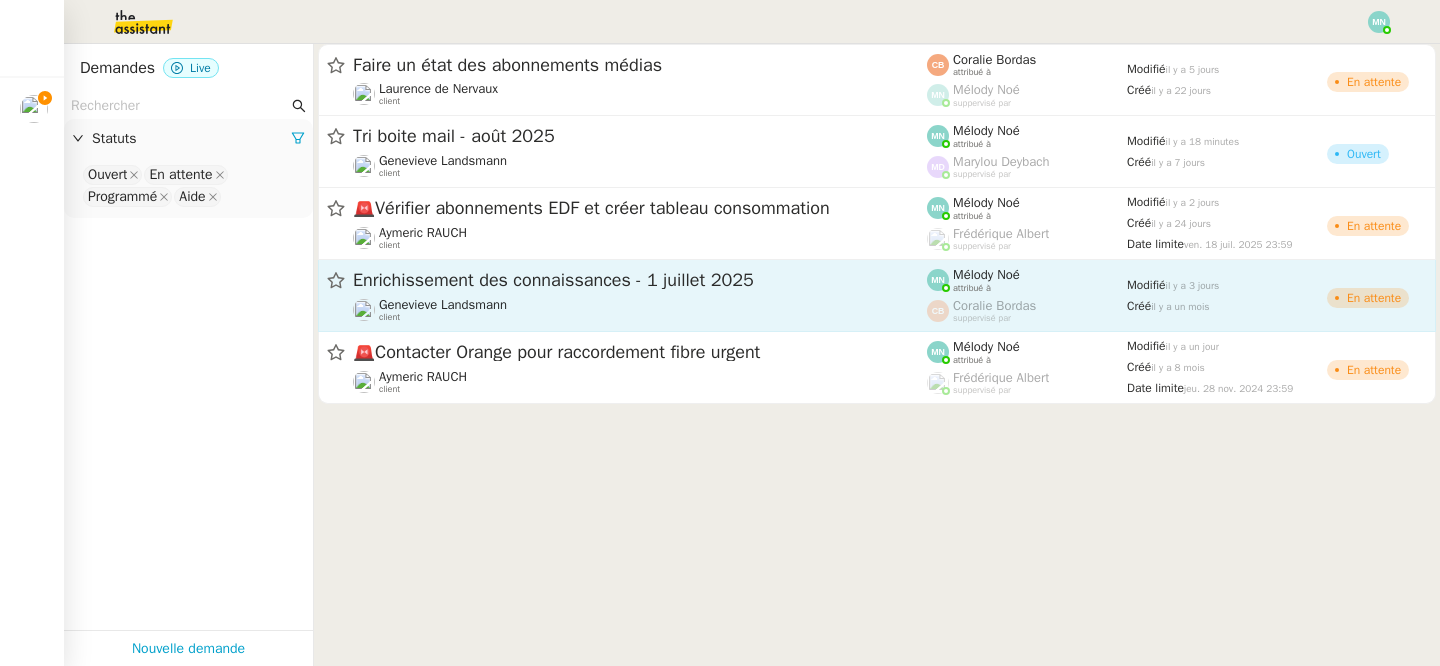 click on "Enrichissement des connaissances  - 1 juillet 2025" 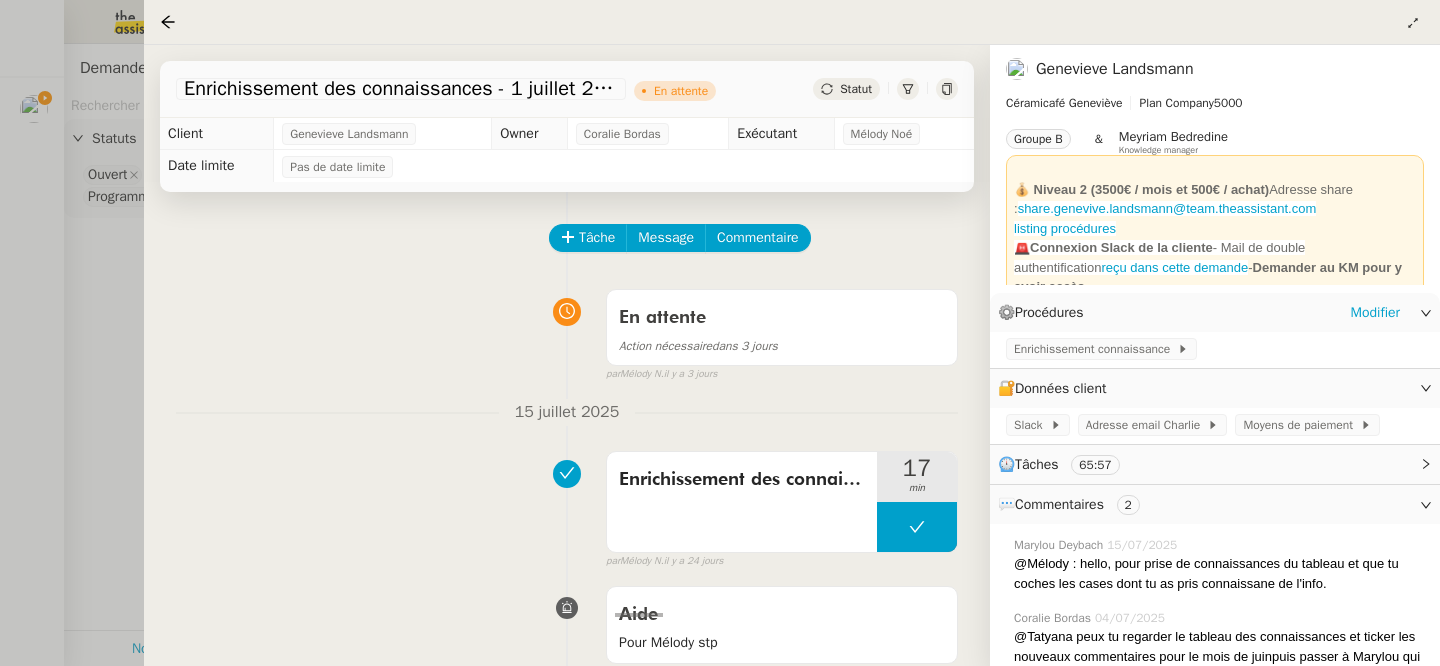 click on "Enrichissement connaissance" 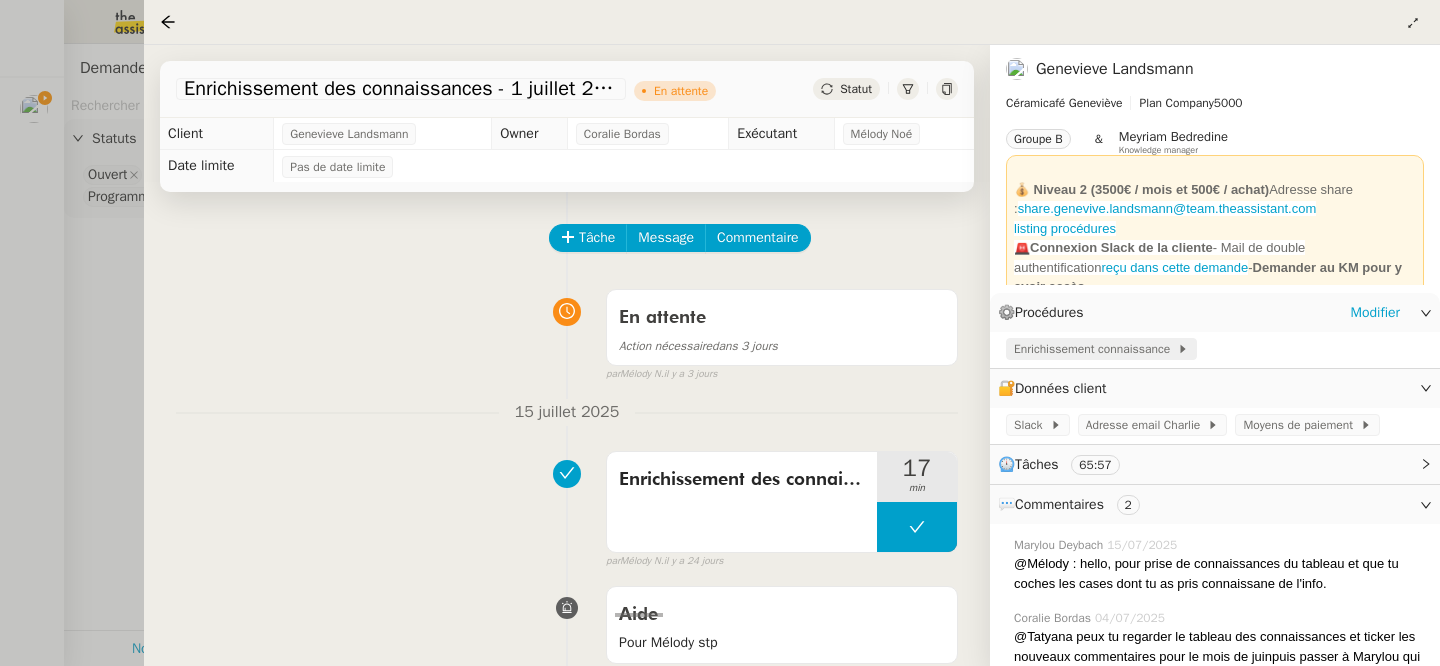 click on "Enrichissement connaissance" 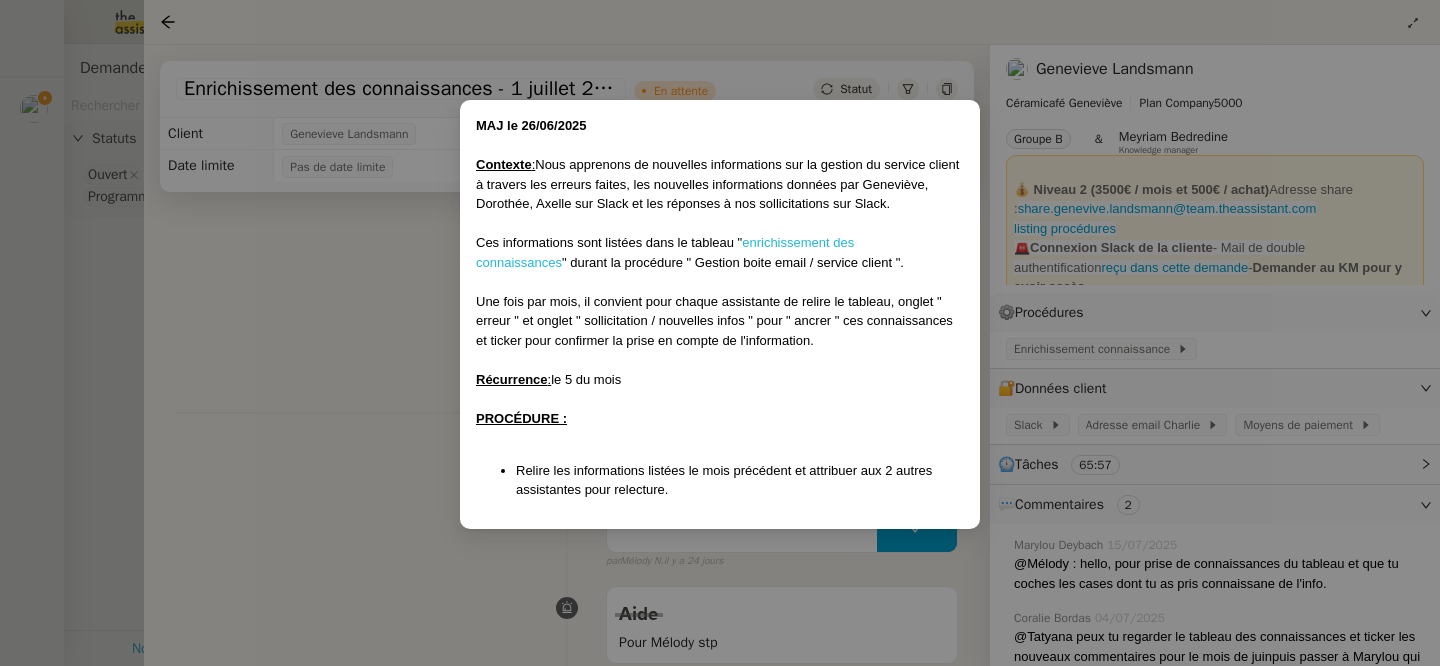 click on "enrichissement des connaissances" at bounding box center (665, 252) 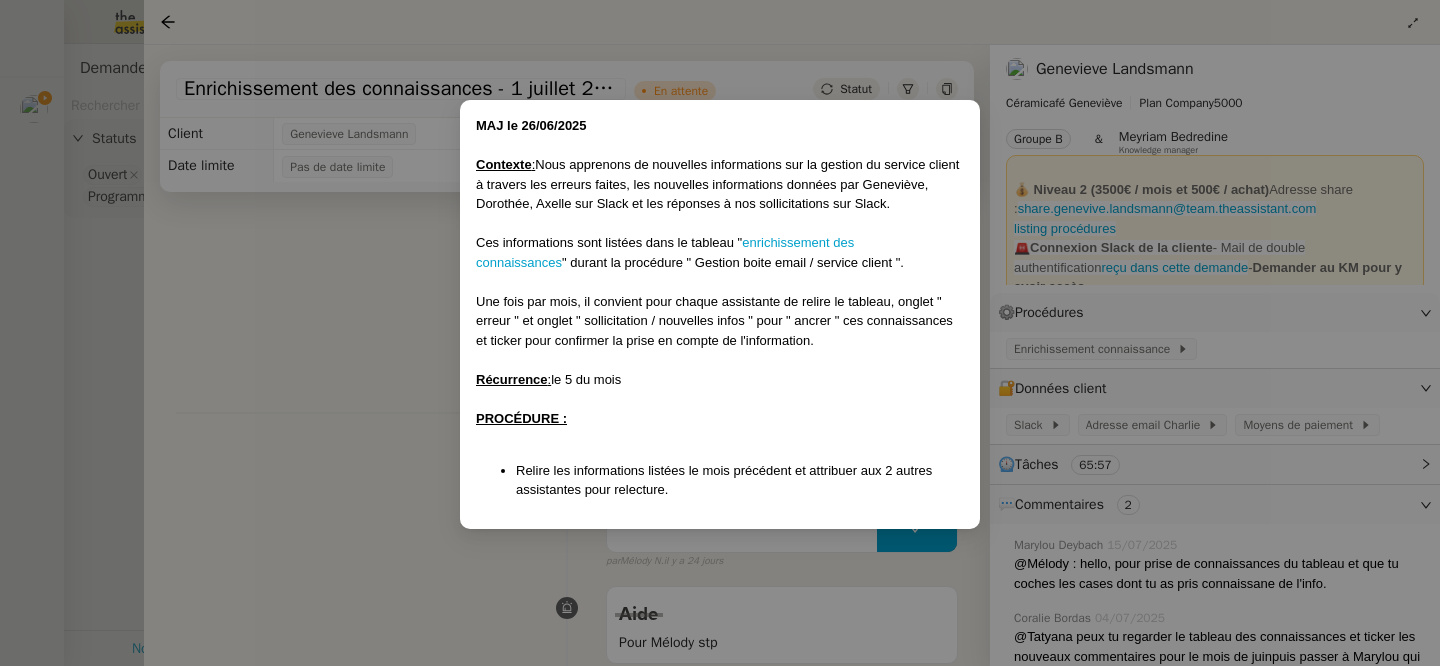click on "MAJ le 26/06/2025 Contexte  :  Nous apprenons de nouvelles informations sur la gestion du service client à travers les erreurs faites, les nouvelles informations données par Geneviève, Dorothée, Axelle sur Slack et les réponses à nos sollicitations sur Slack. Ces informations sont listées dans le tableau " enrichissement des connaissances  " durant la procédure " Gestion boite email / service client ". Une  fois par mois, il convient pour chaque assistante de relire le tableau, onglet " erreur " et onglet " sollicitation / nouvelles infos " pour " ancrer " ces connaissances et ticker pour confirmer la prise en compte de l'information. Récurrence  :  le 5 du mois PROCÉDURE : Relire les informations listées le mois précédent et attribuer aux 2 autres assistantes pour relecture." at bounding box center [720, 333] 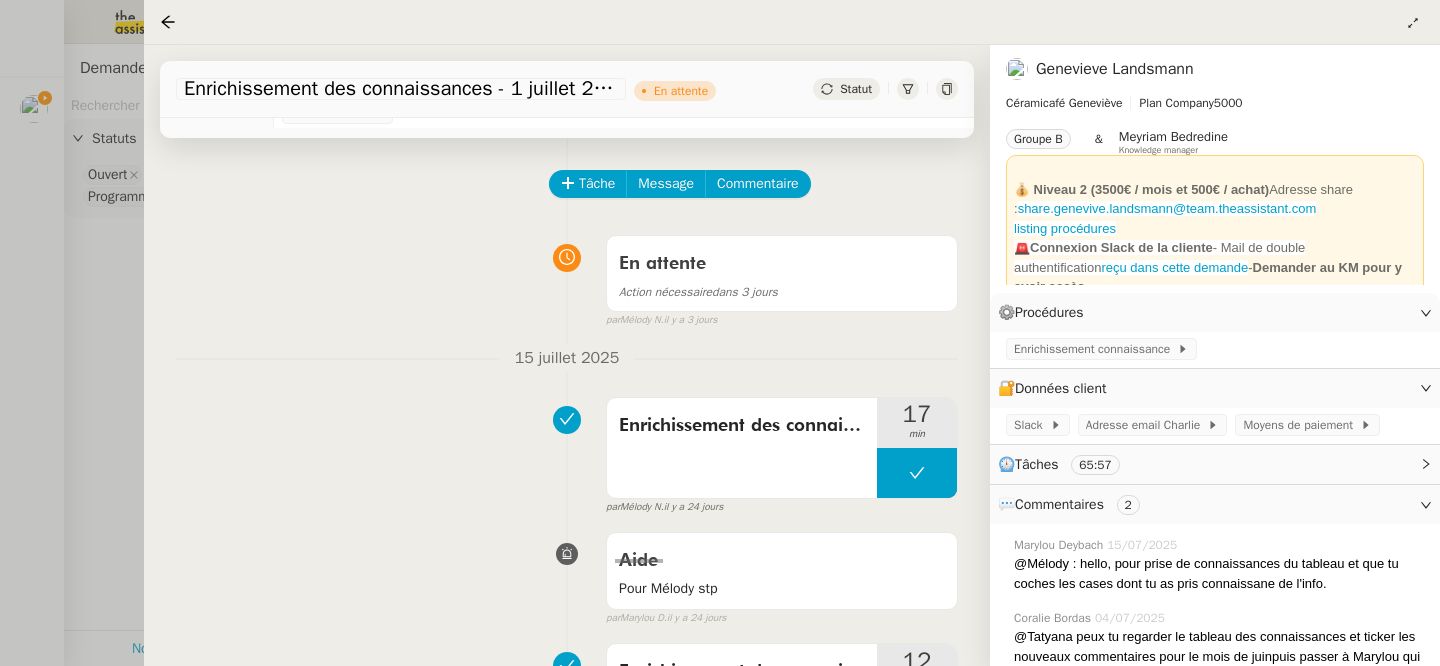 scroll, scrollTop: 52, scrollLeft: 0, axis: vertical 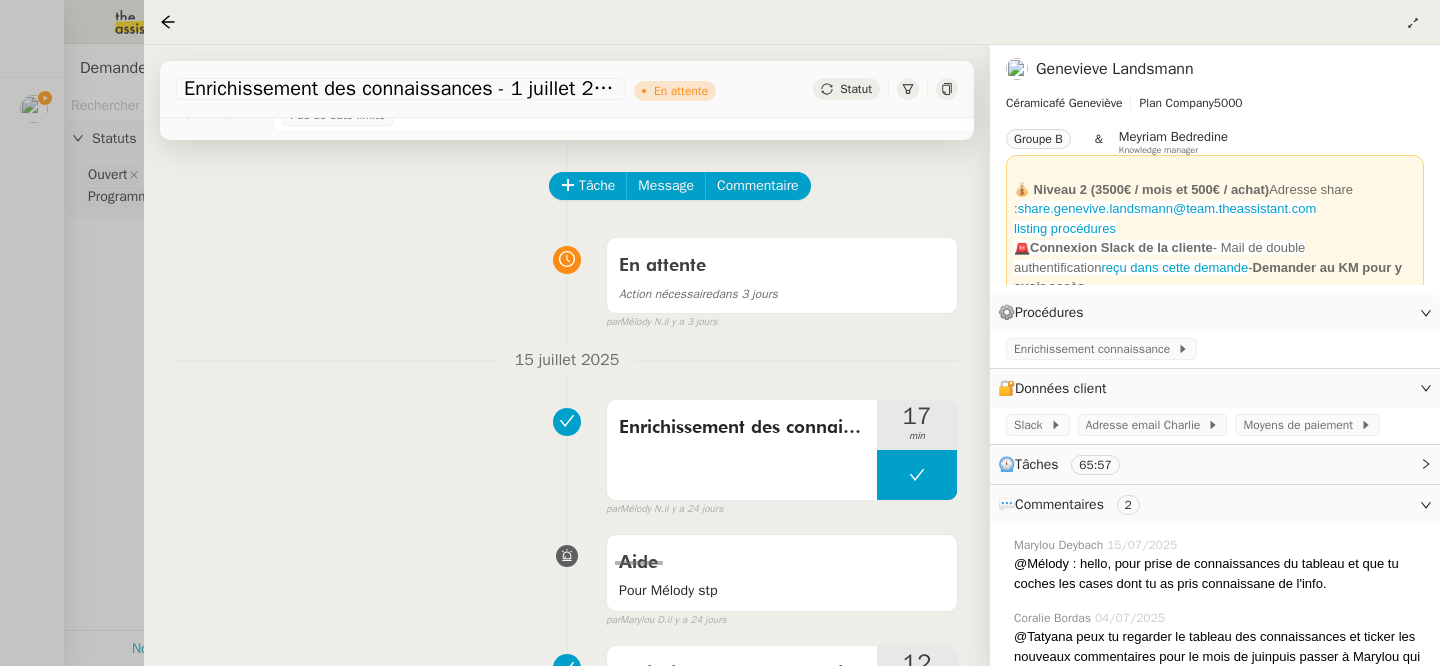 click at bounding box center (720, 333) 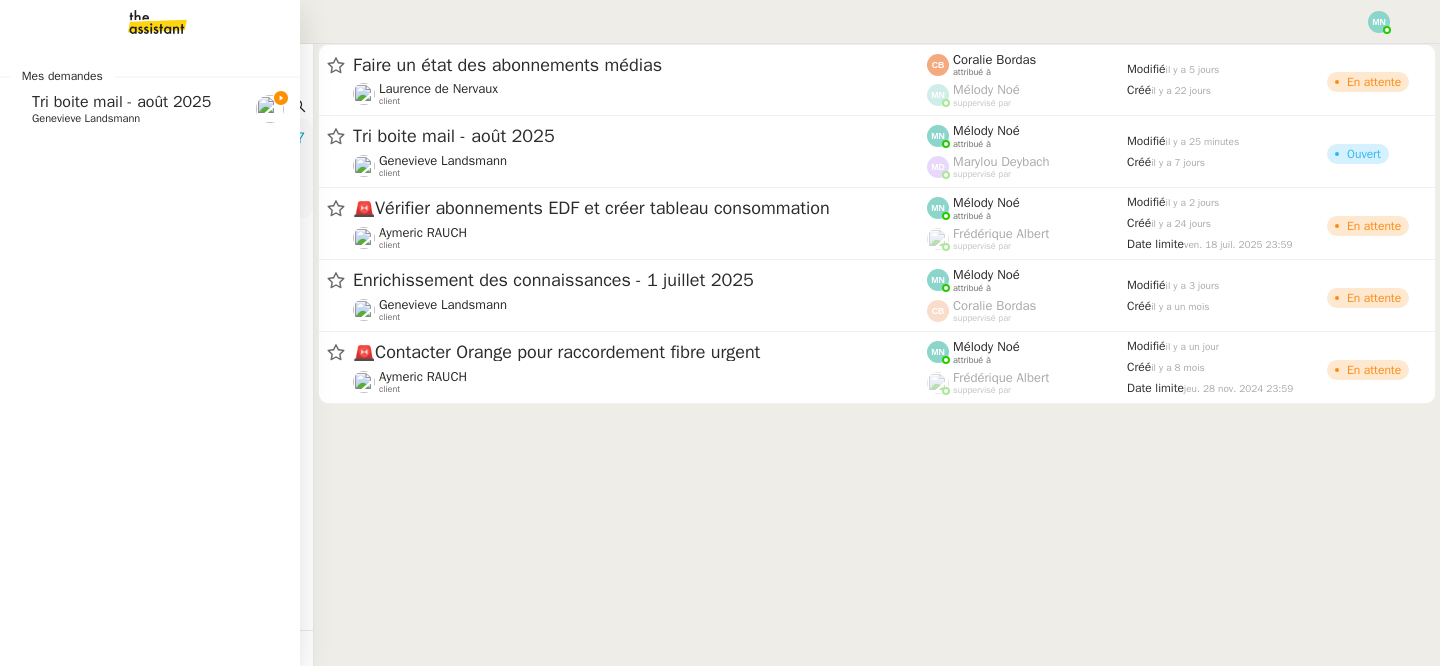 click on "Tri boite mail - août 2025    Genevieve Landsmann" 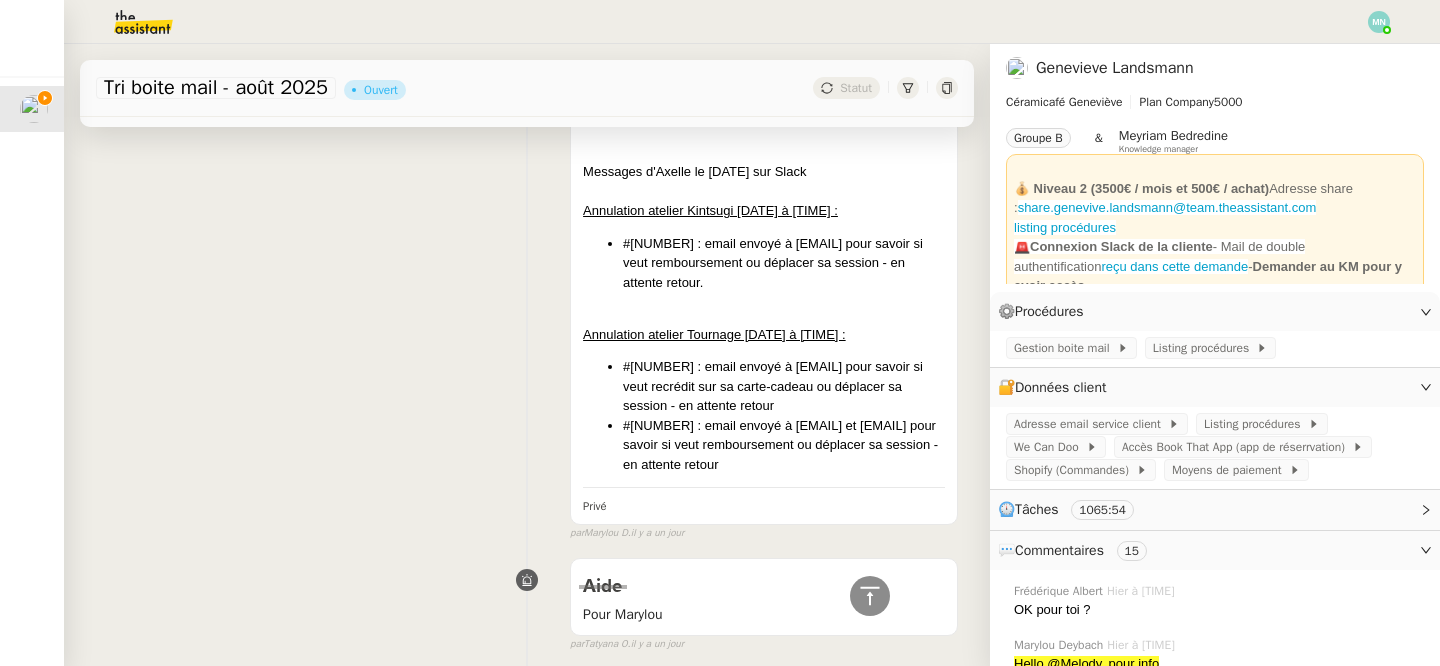 scroll, scrollTop: 984, scrollLeft: 0, axis: vertical 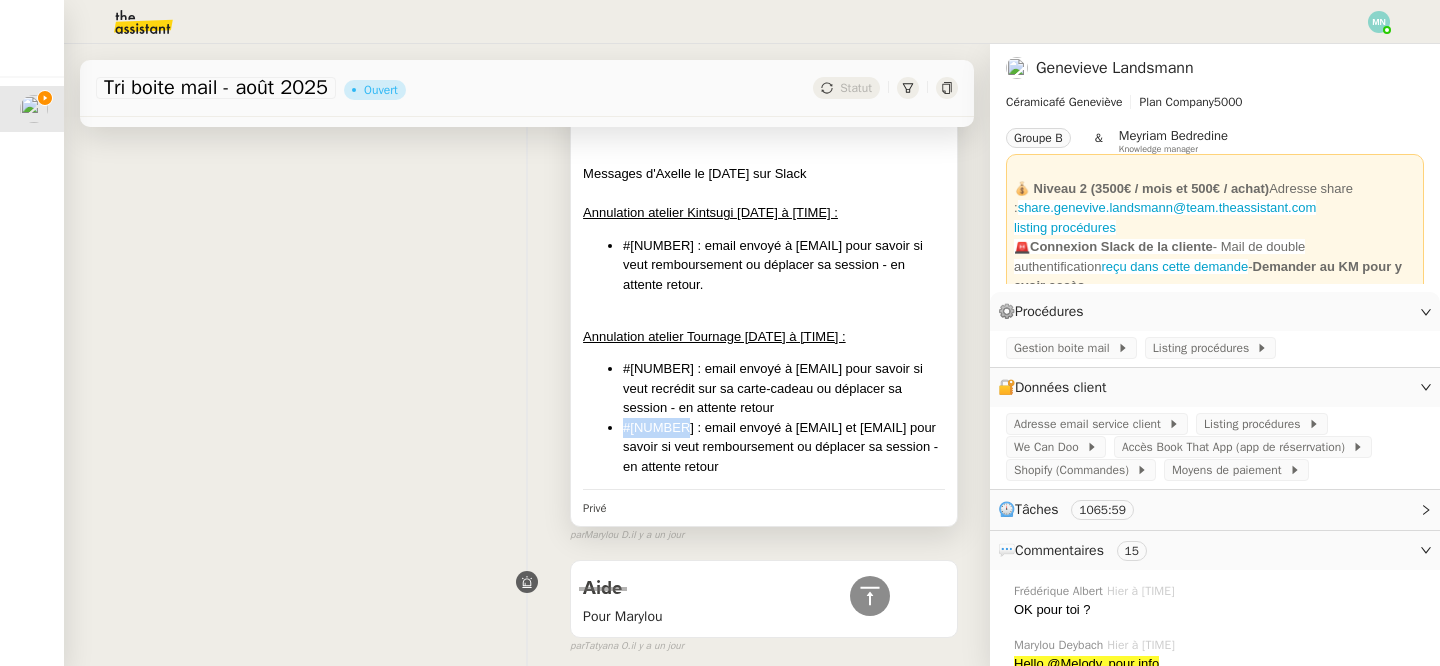 drag, startPoint x: 676, startPoint y: 427, endPoint x: 622, endPoint y: 427, distance: 54 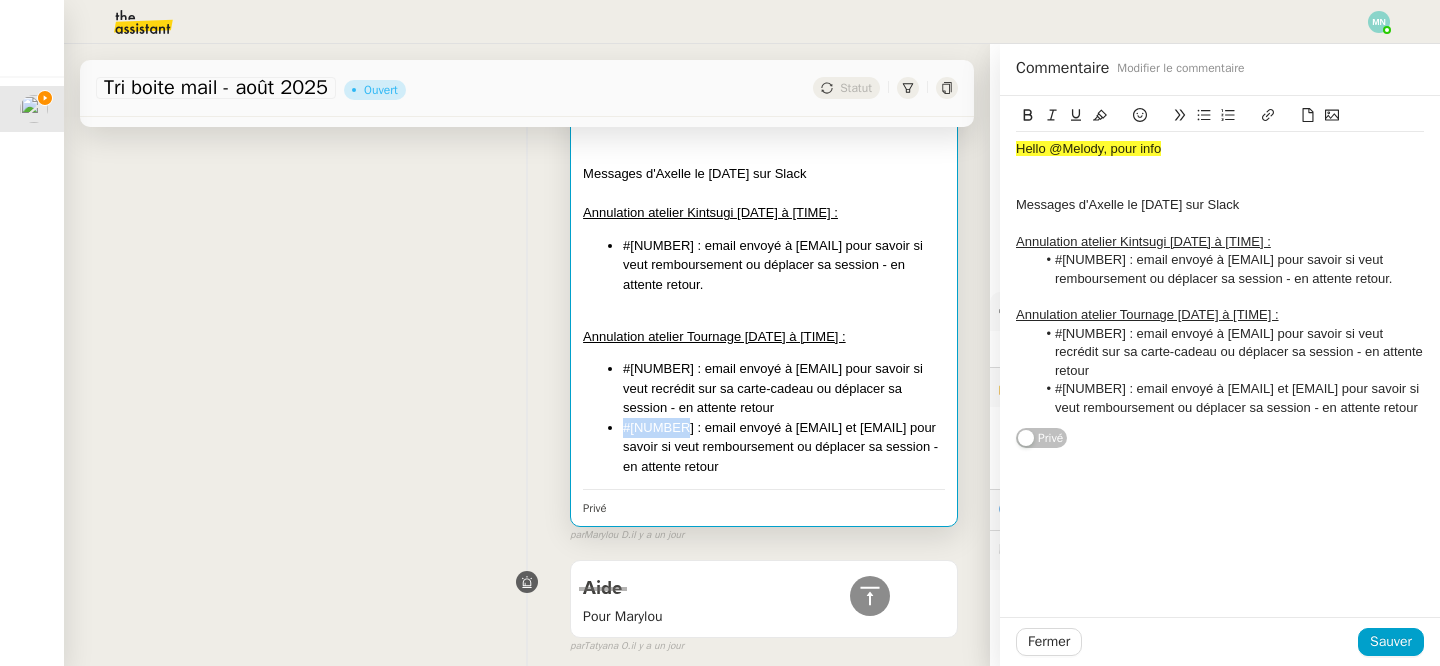 scroll, scrollTop: 0, scrollLeft: 0, axis: both 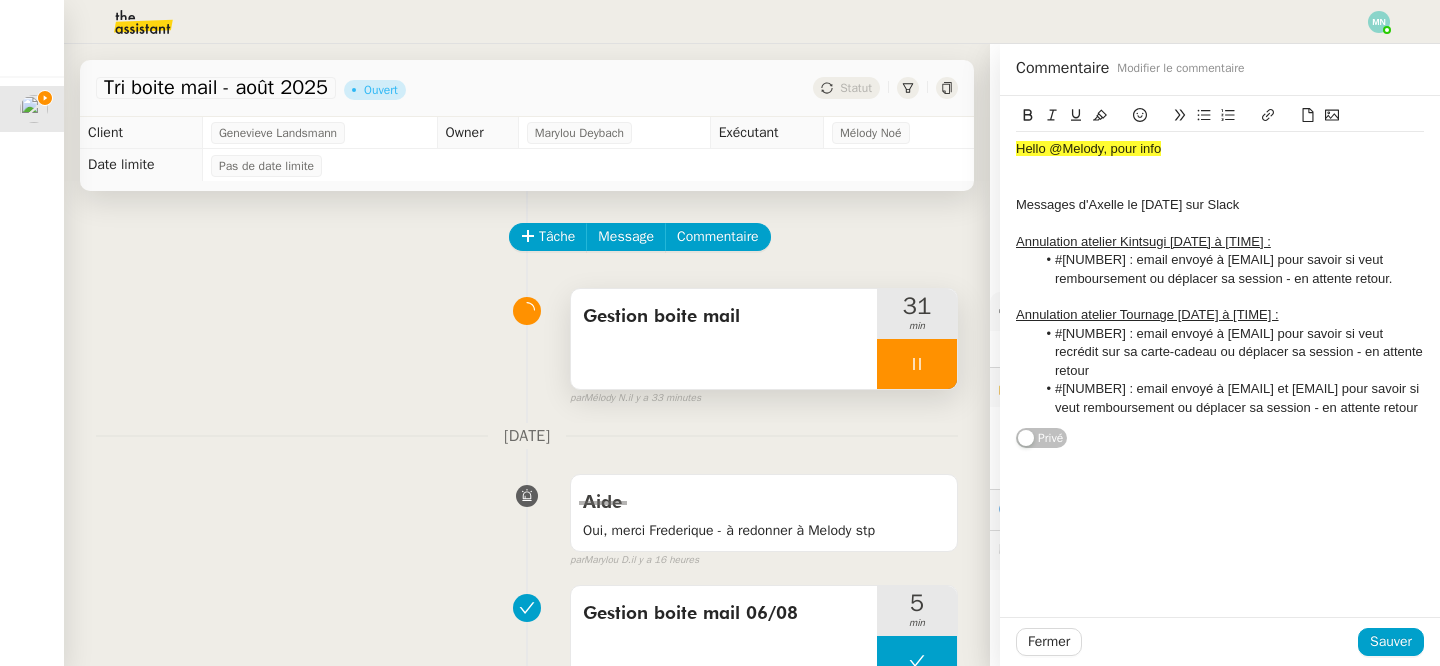 click at bounding box center (917, 364) 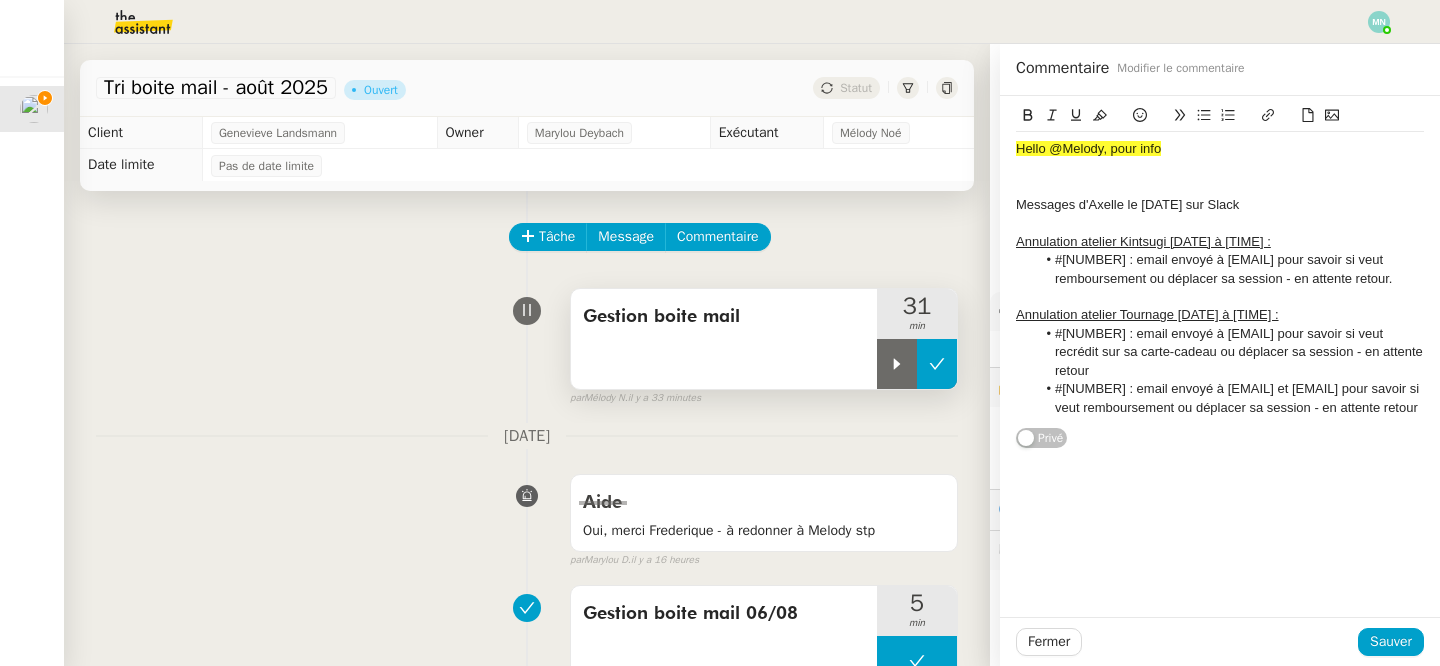 click at bounding box center [937, 364] 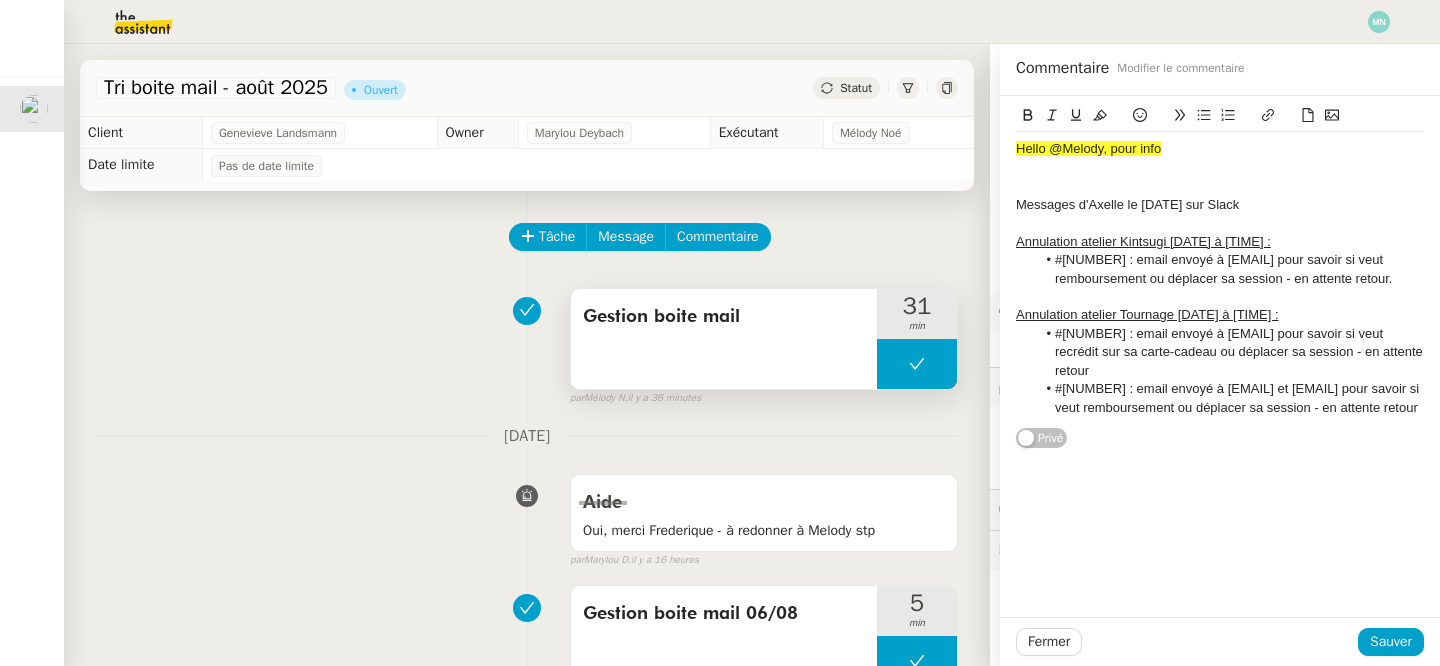 click at bounding box center (917, 364) 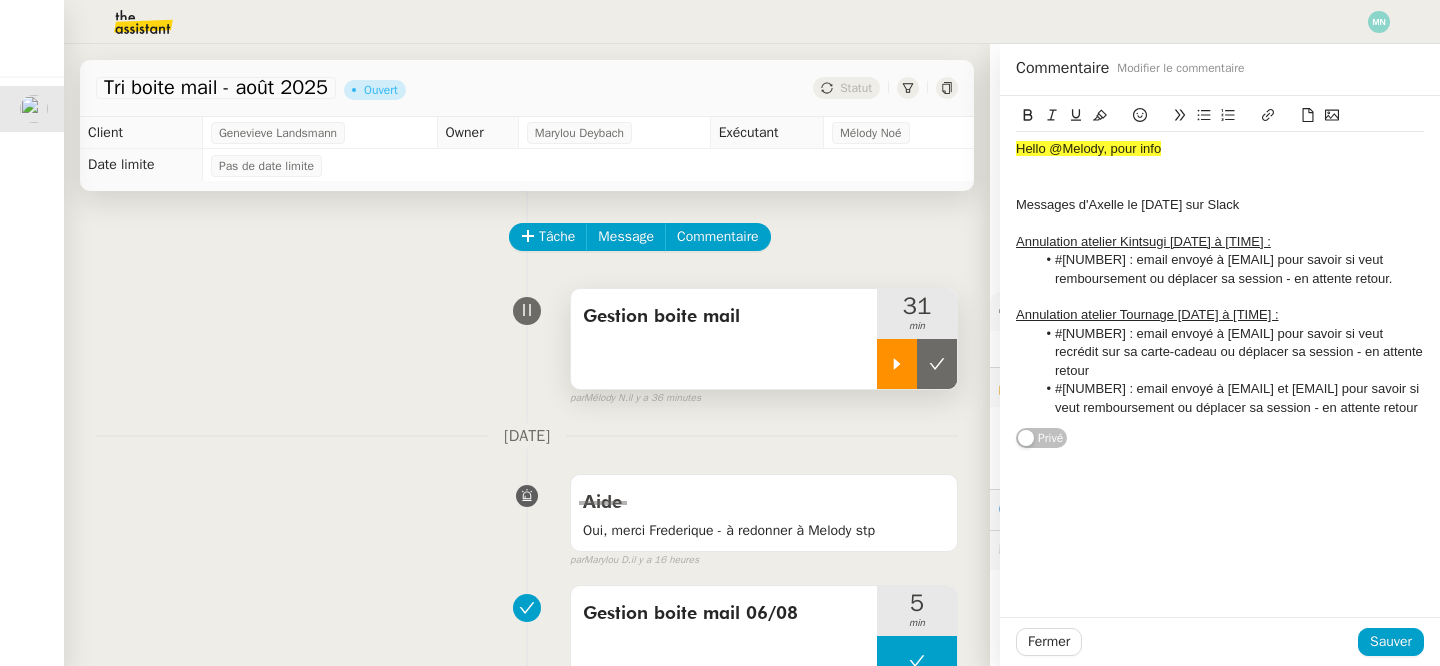 click at bounding box center [897, 364] 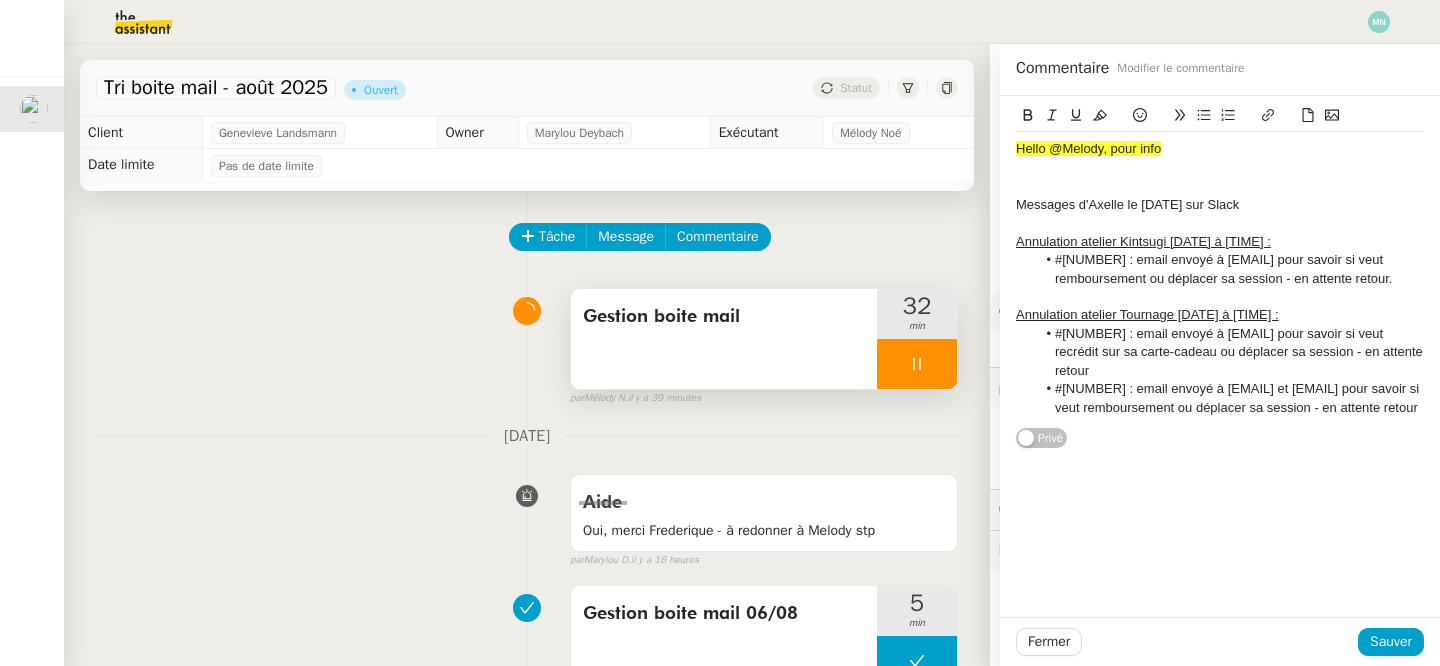click at bounding box center [917, 364] 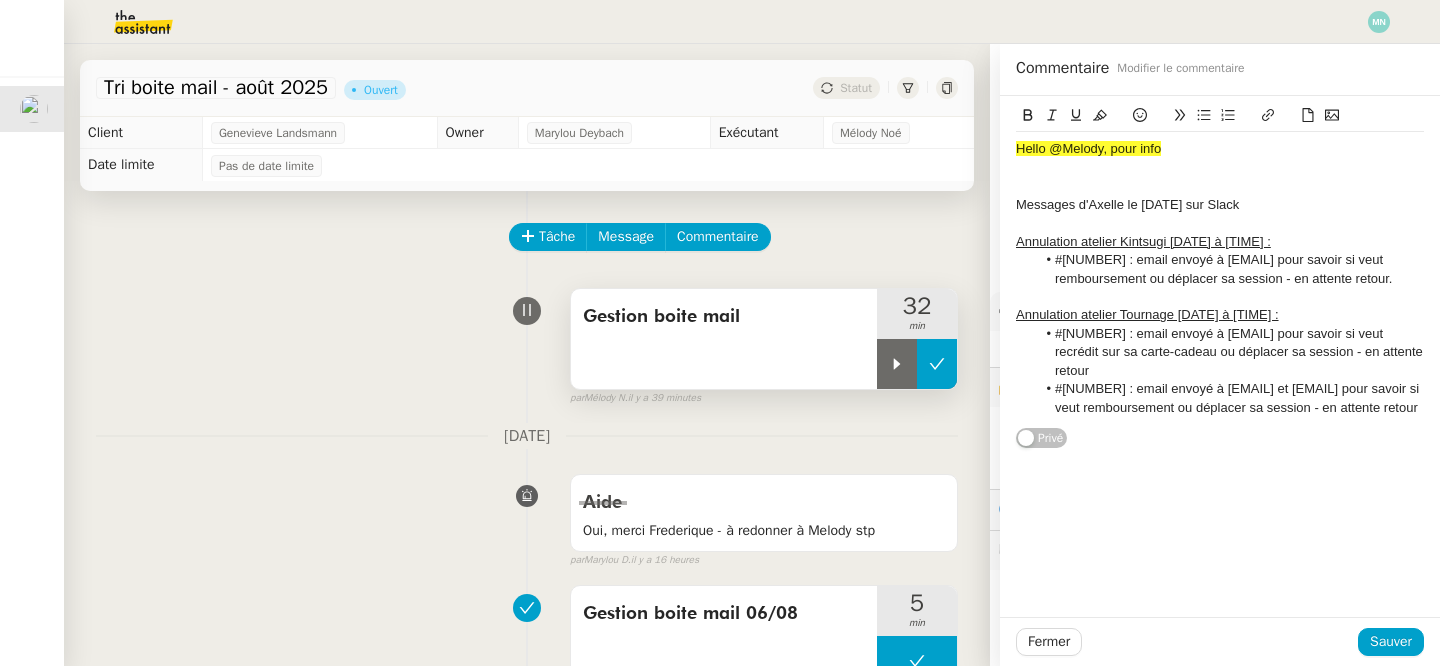 click 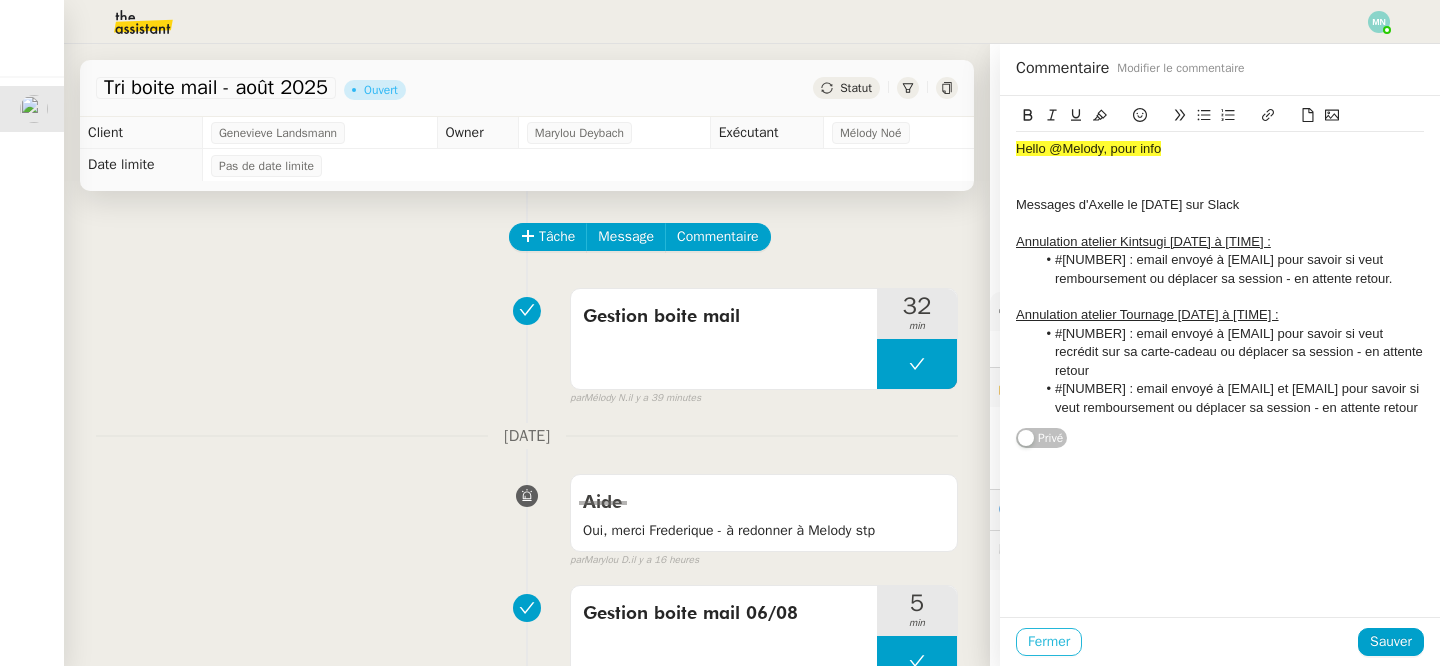 click on "Fermer" 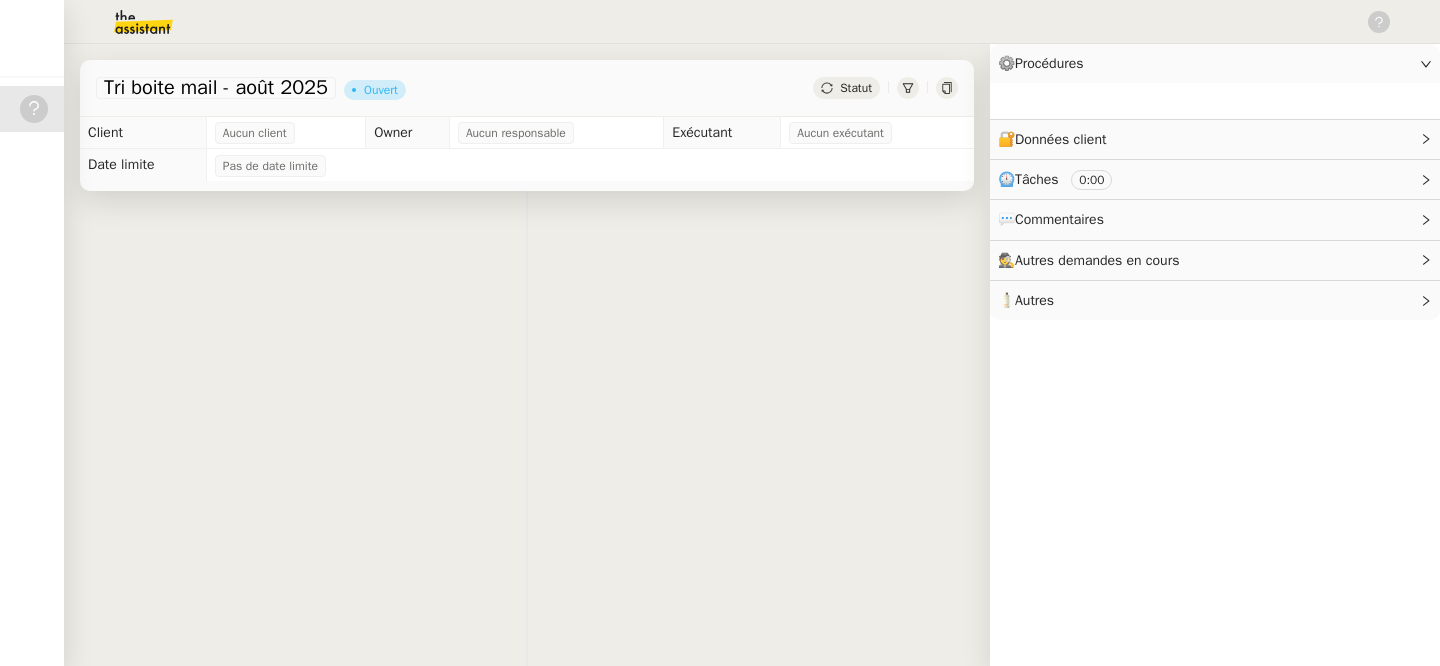 scroll, scrollTop: 0, scrollLeft: 0, axis: both 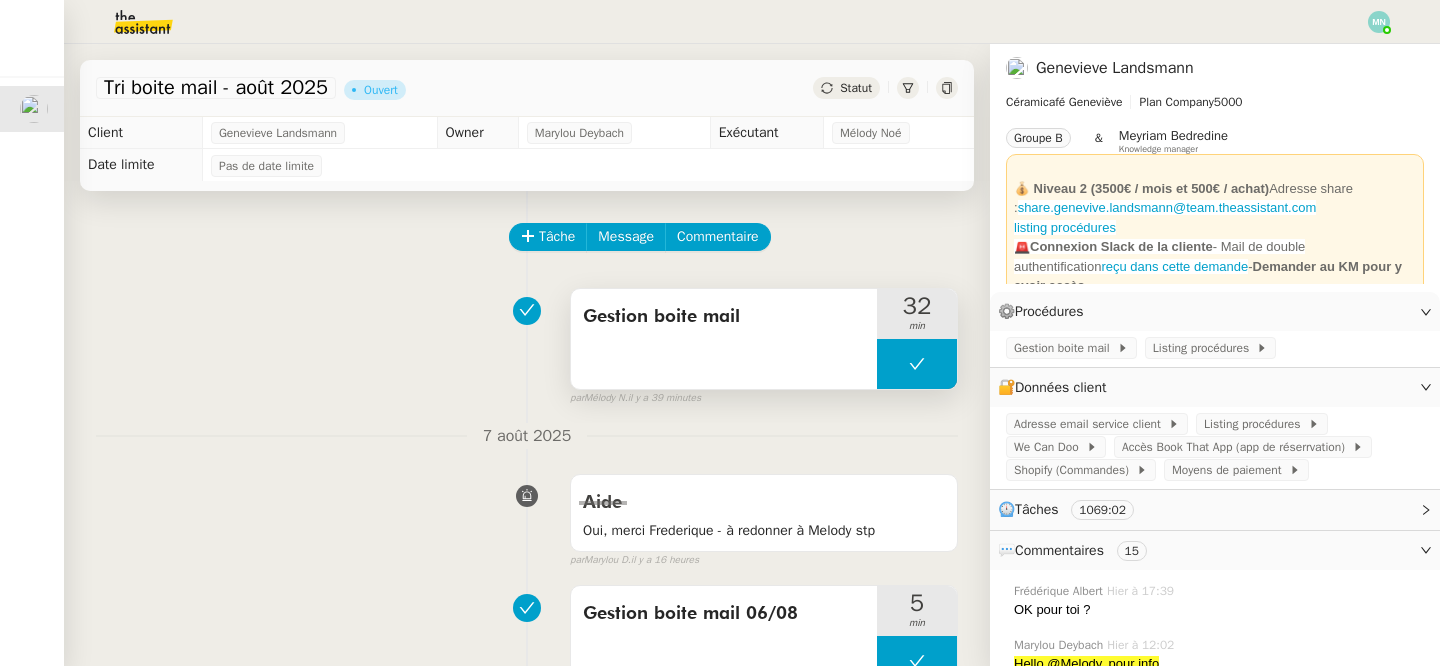click at bounding box center (917, 364) 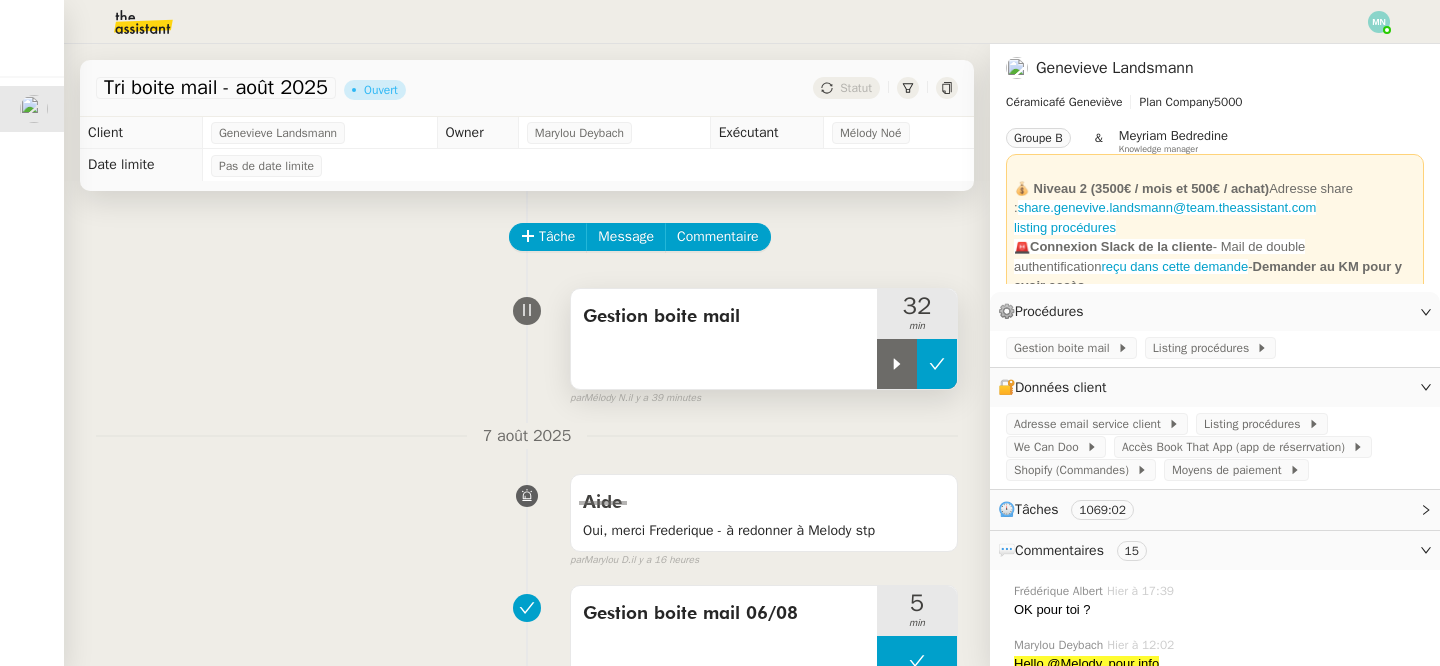 click 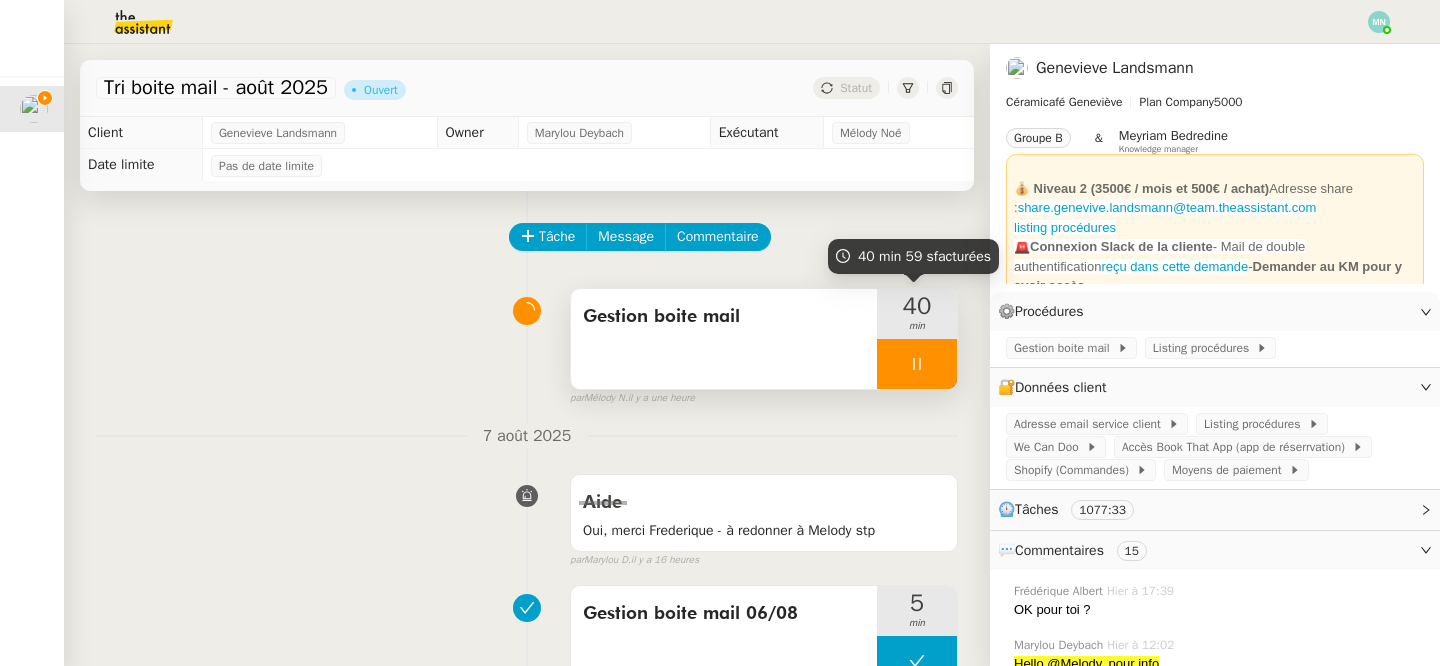 click at bounding box center [917, 364] 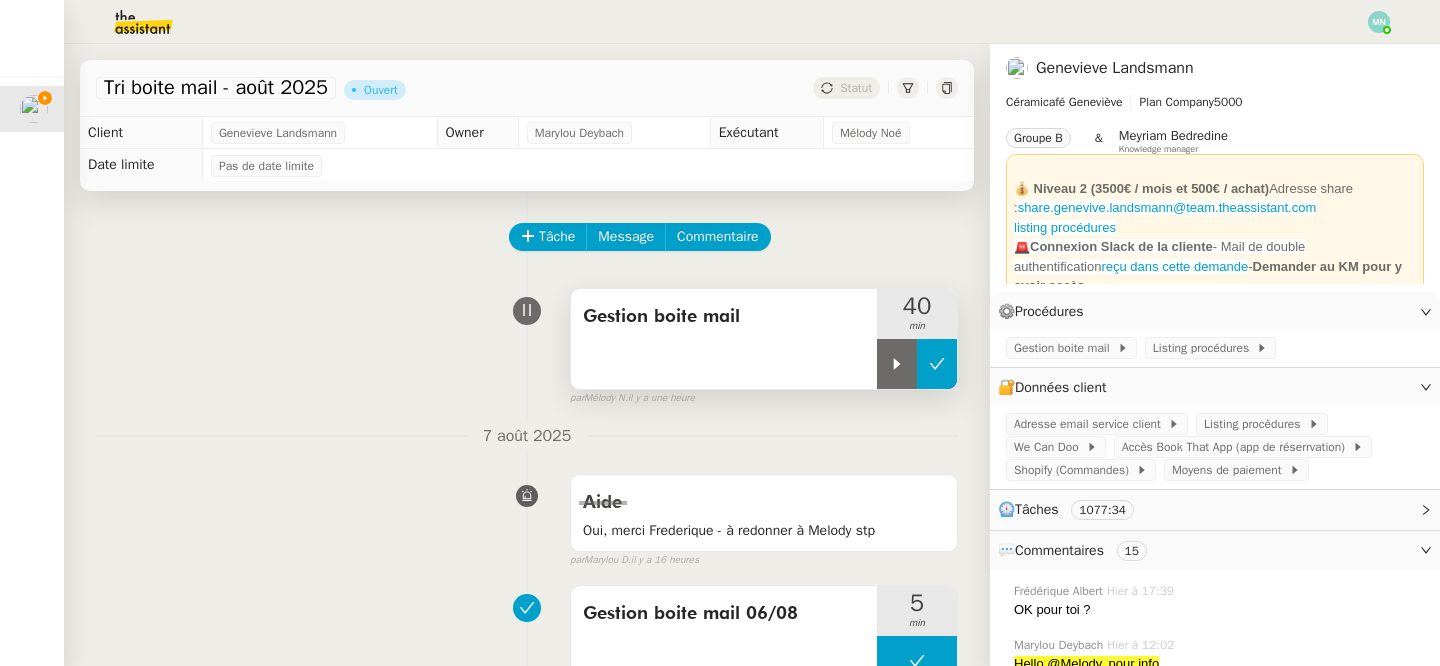 click at bounding box center (937, 364) 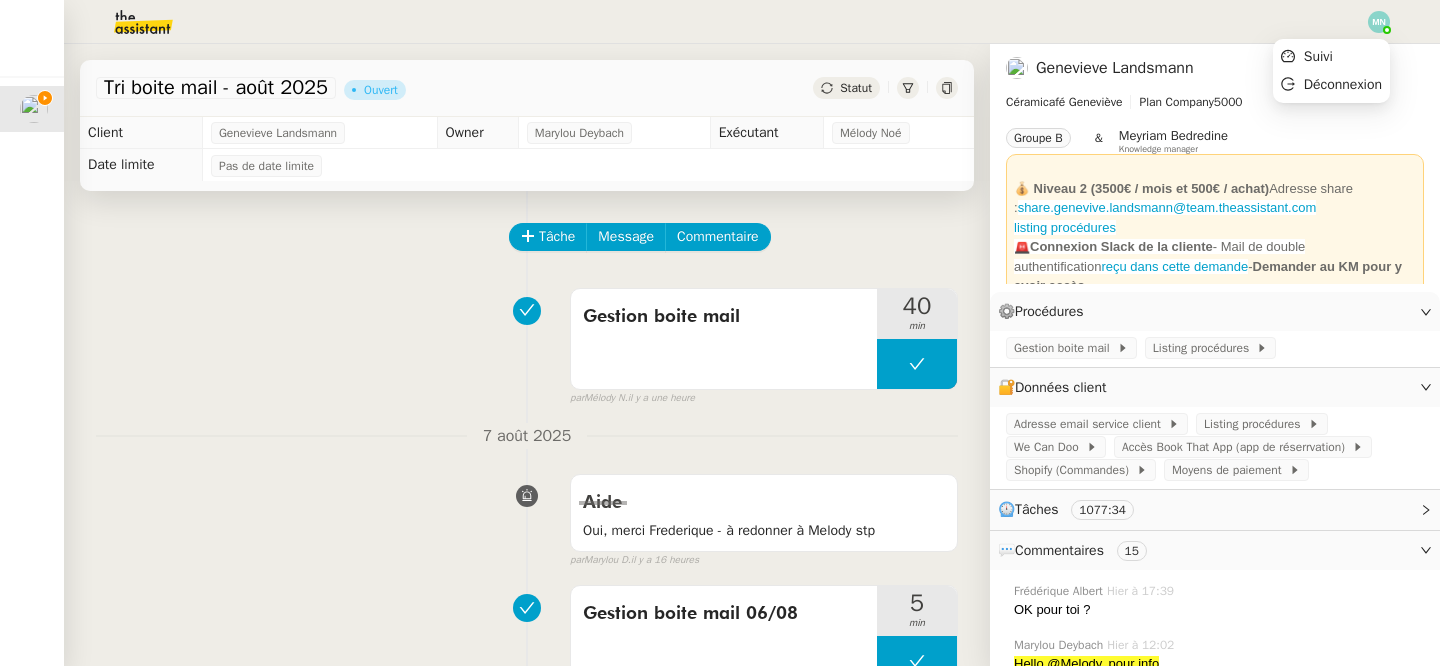 click 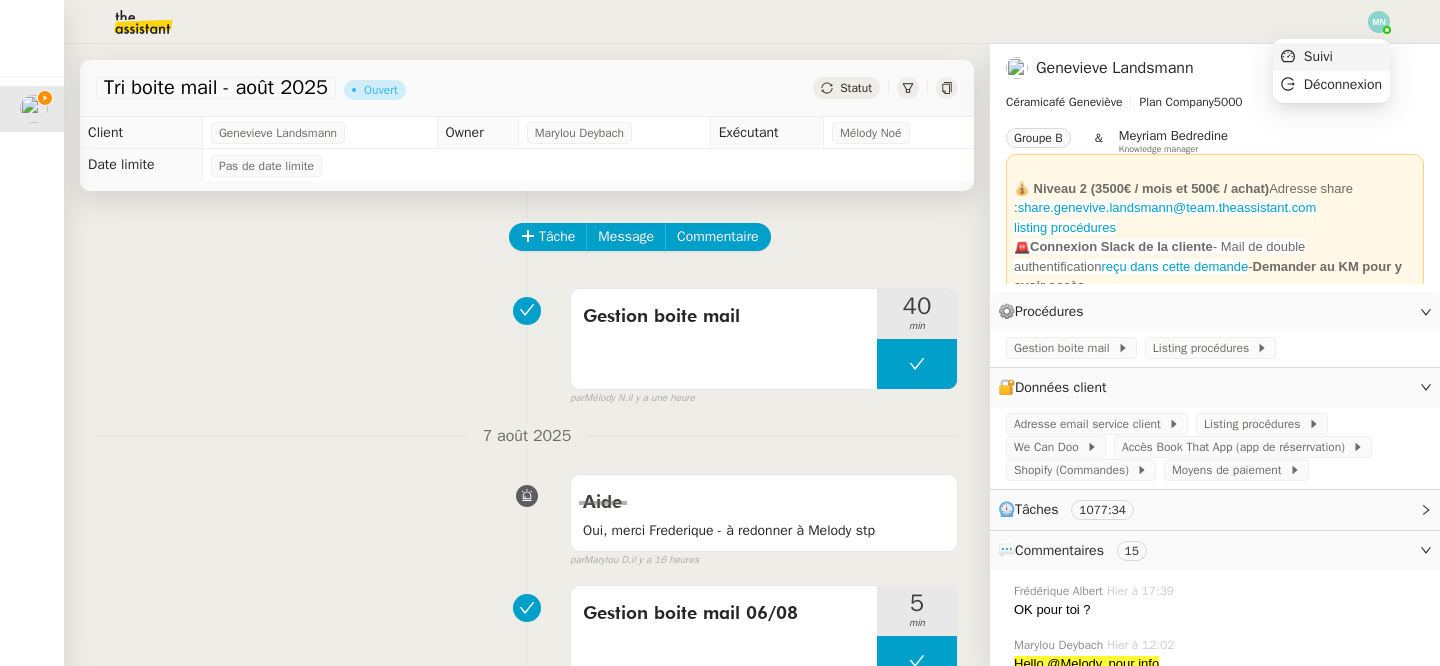 click on "Suivi" at bounding box center [1331, 57] 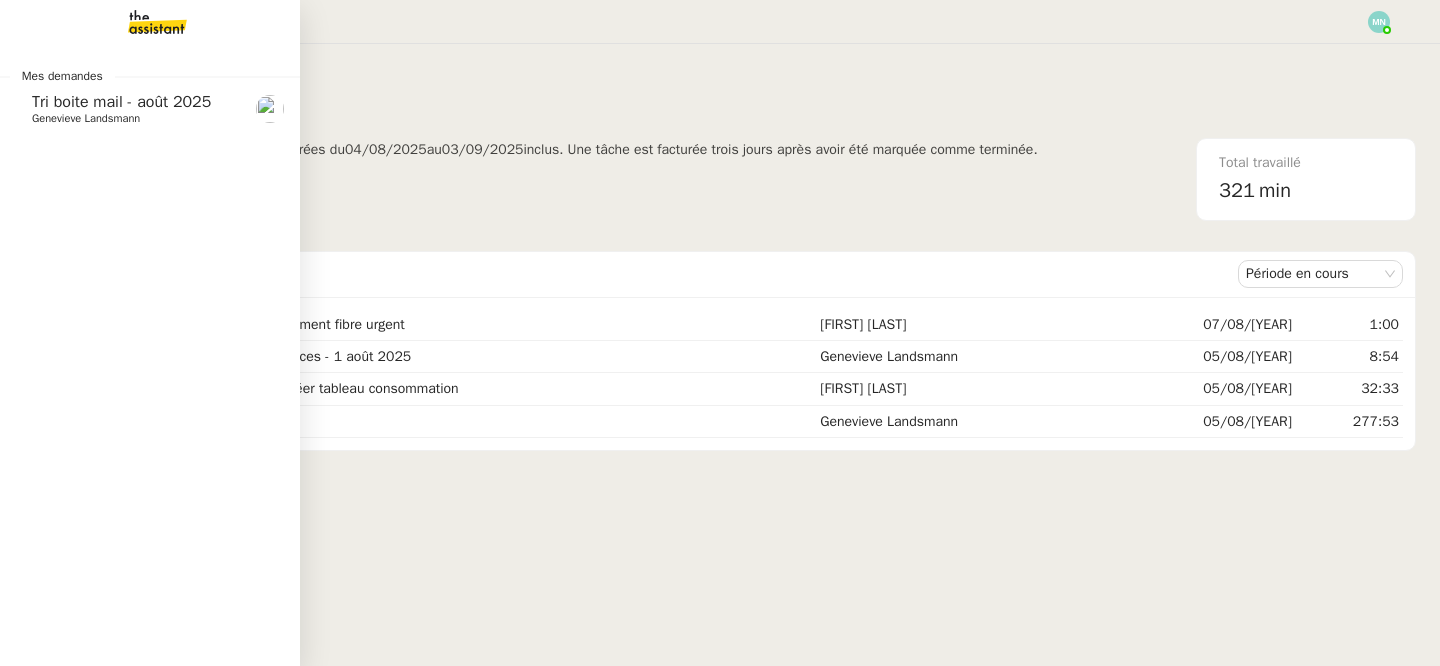 click on "Genevieve Landsmann" 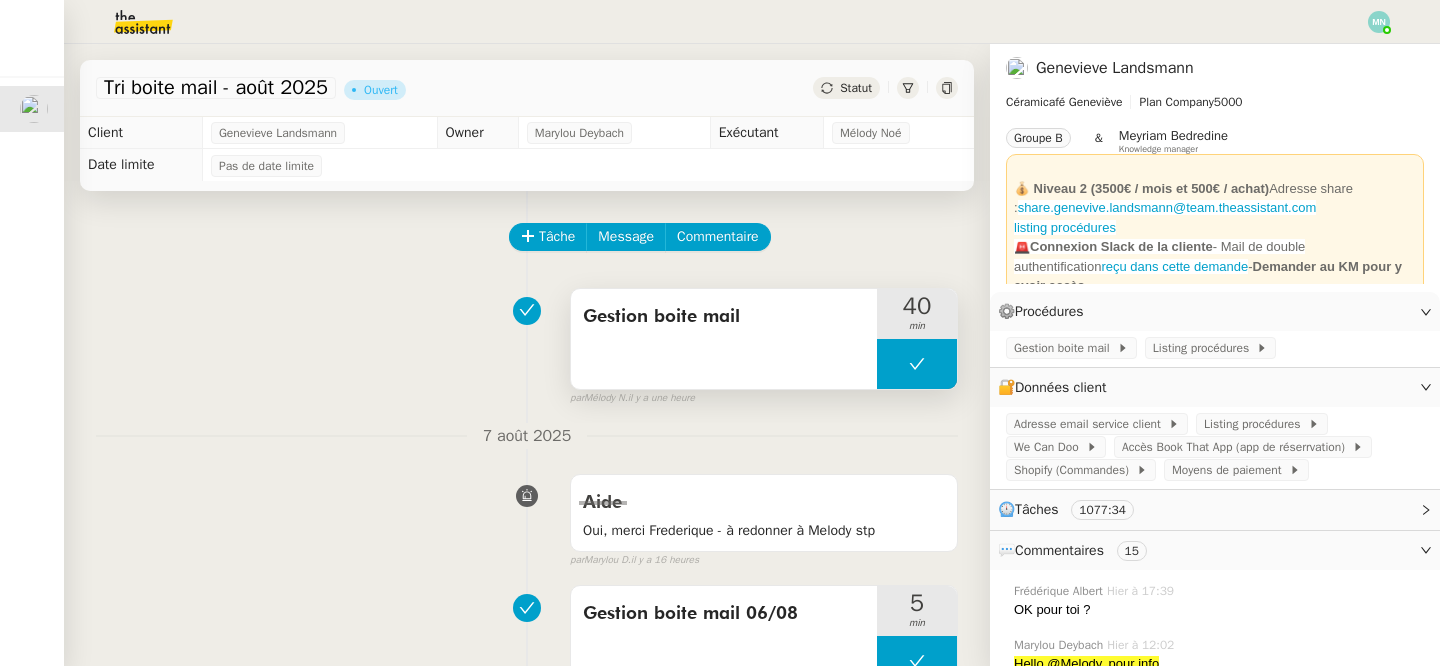 click at bounding box center [917, 364] 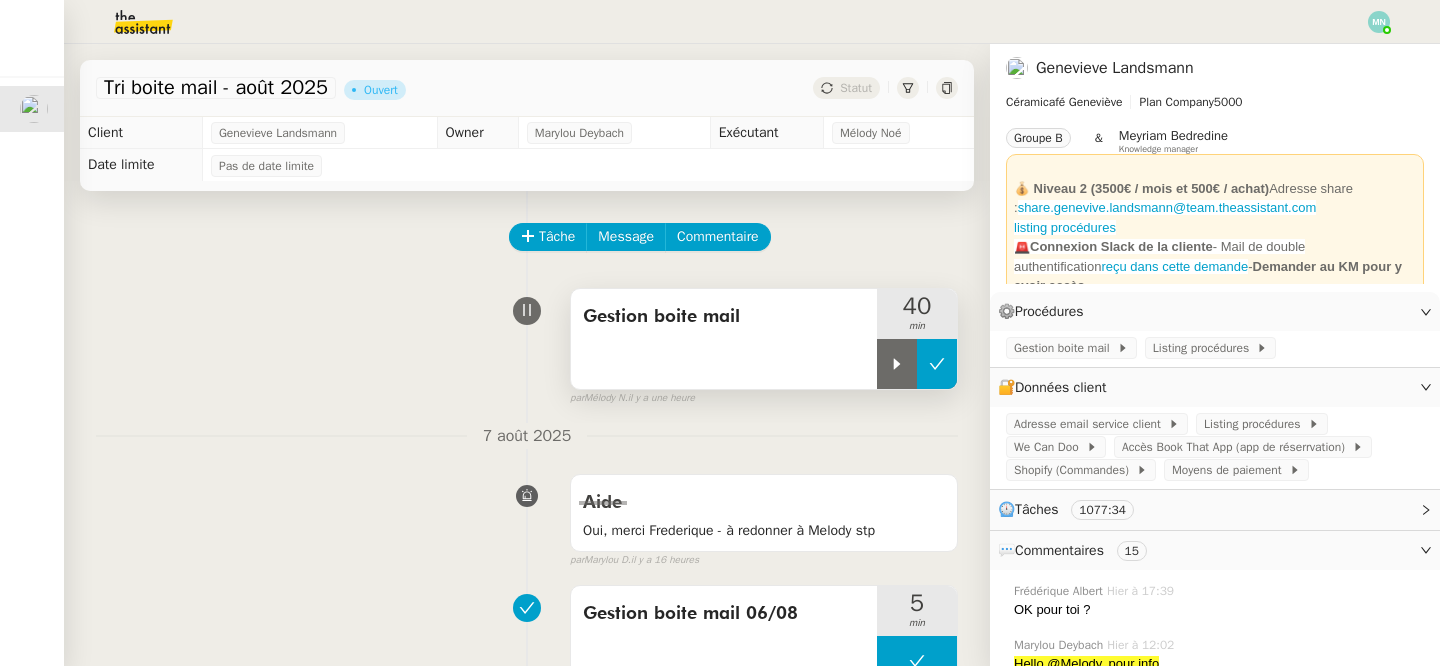 click at bounding box center [897, 364] 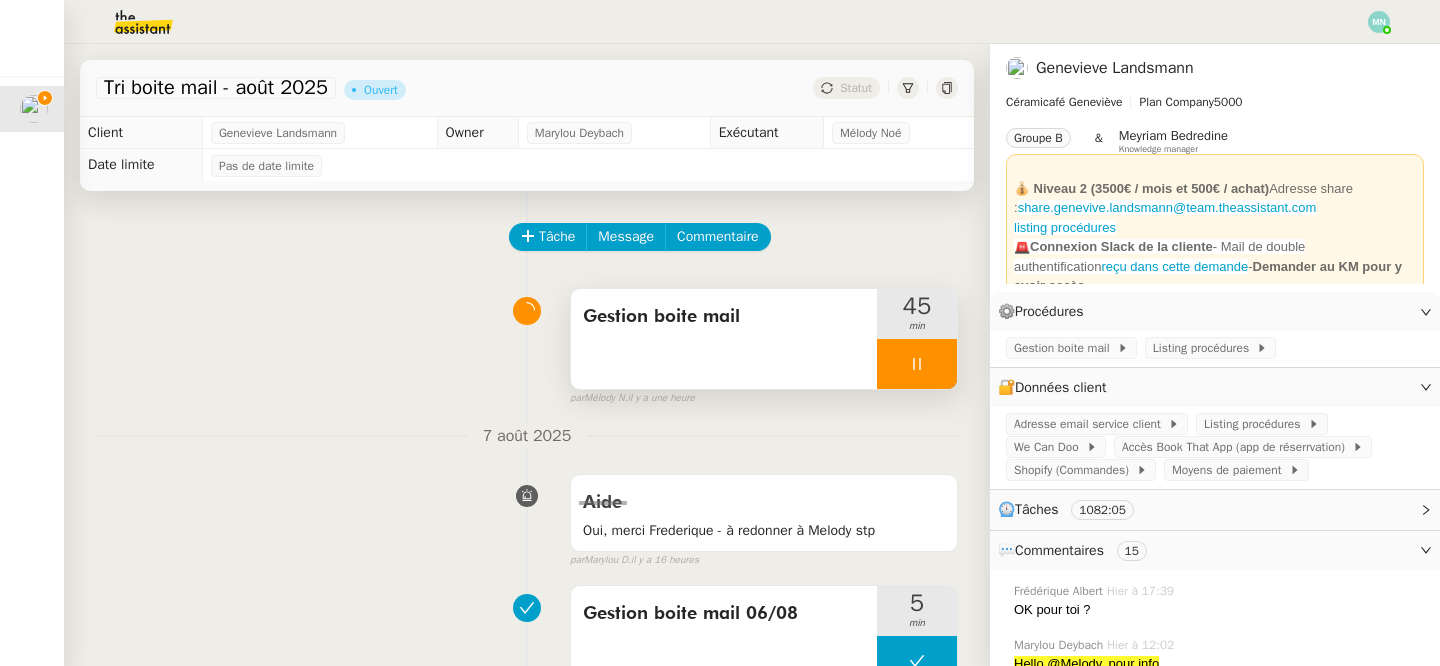 click at bounding box center (917, 364) 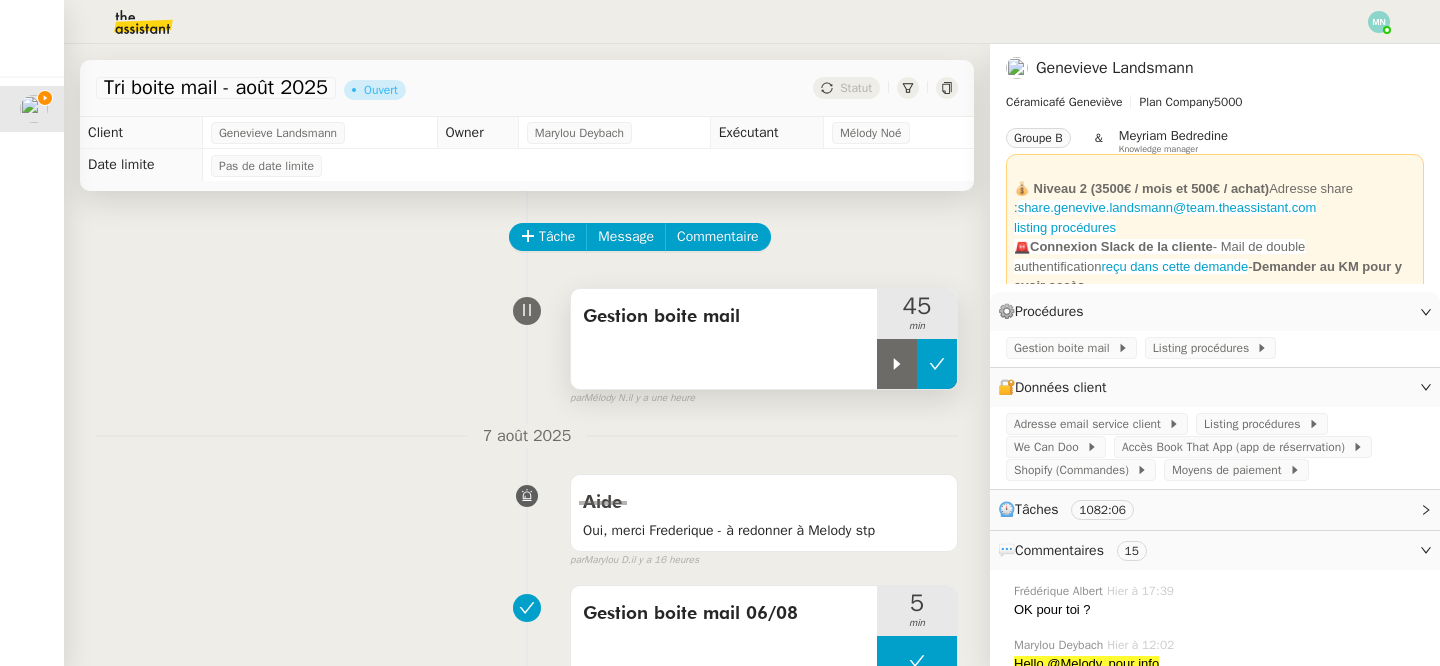 click at bounding box center [937, 364] 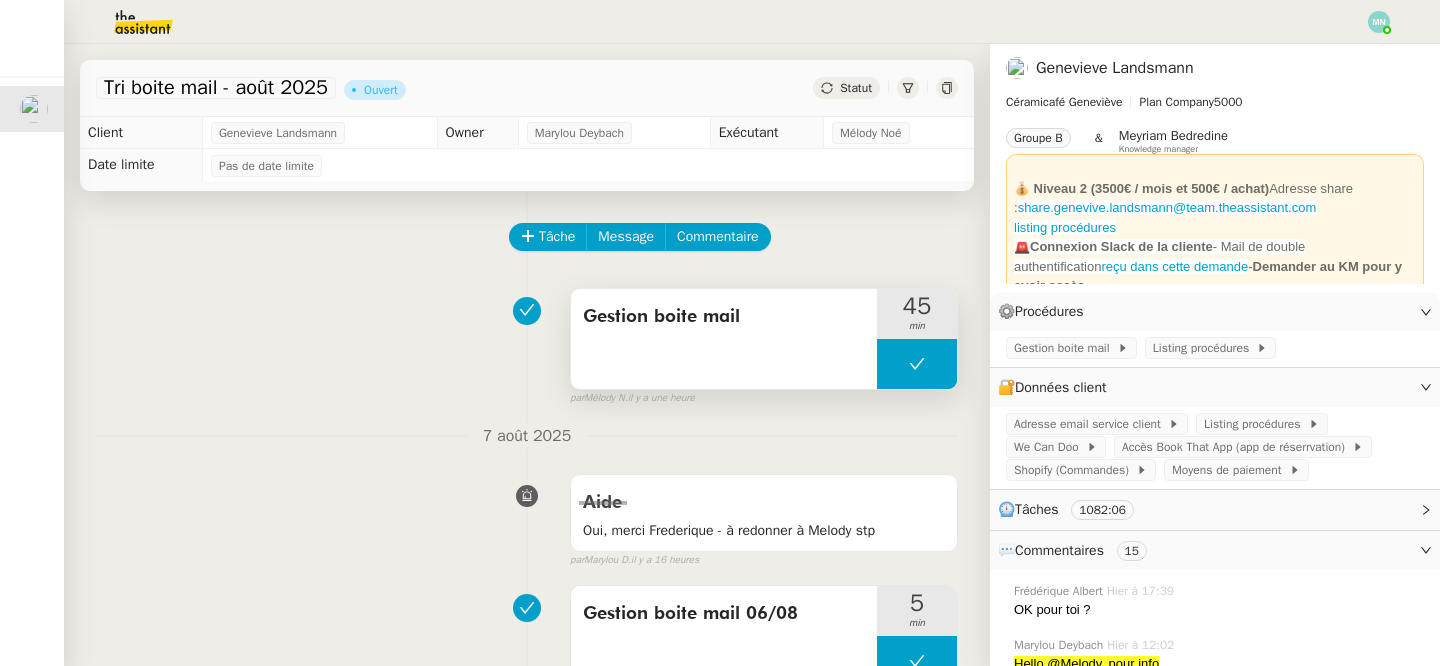 click at bounding box center [917, 364] 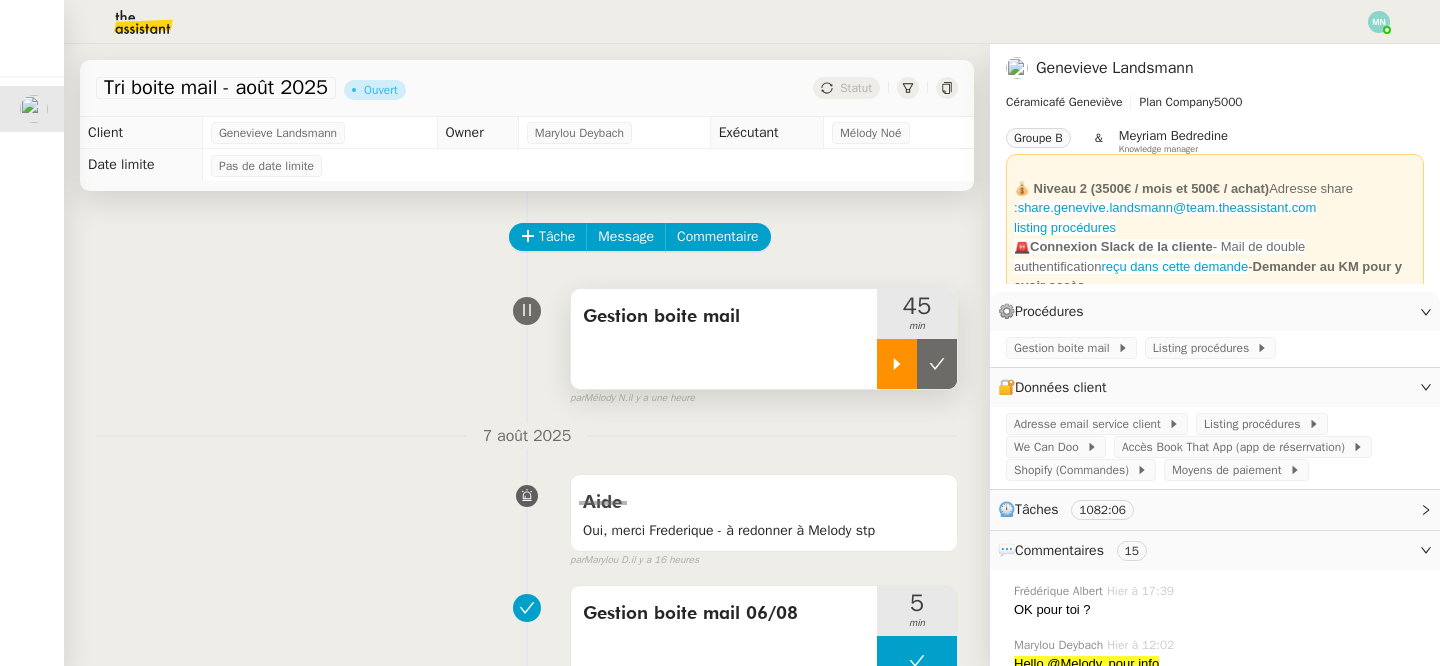 click 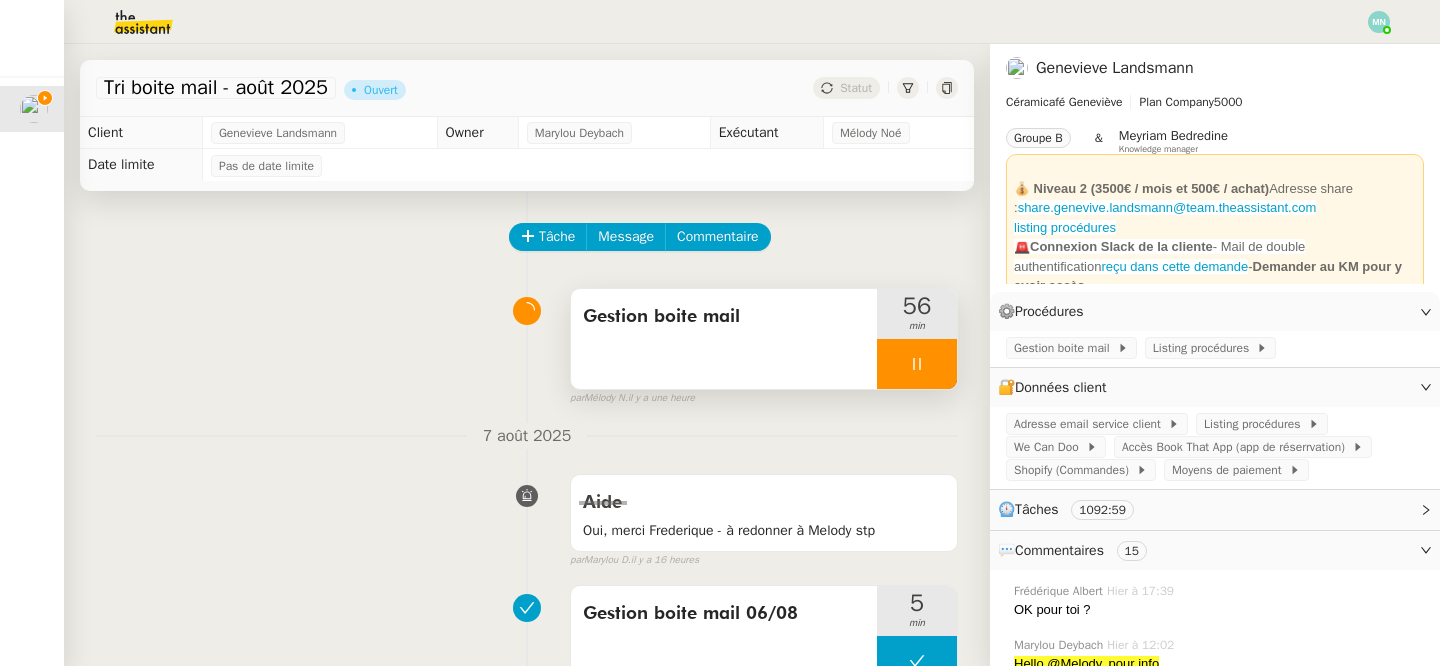 click at bounding box center [917, 364] 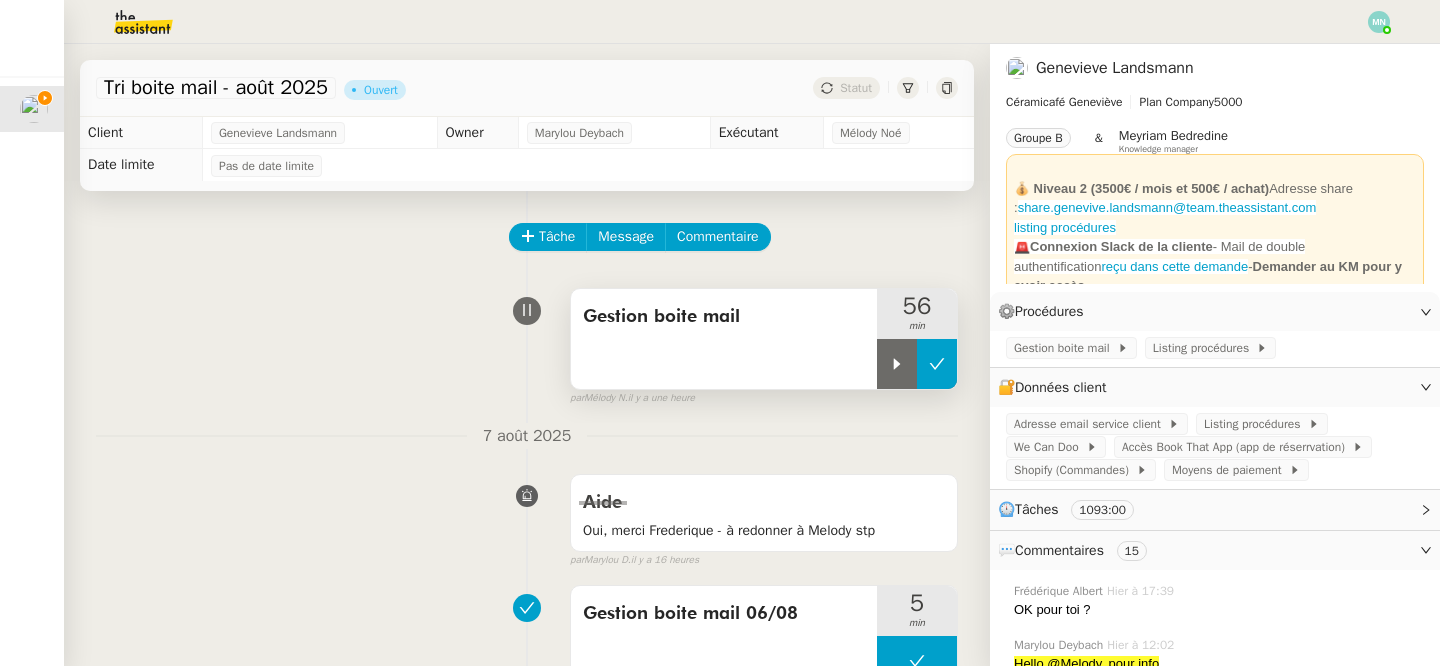 click at bounding box center (937, 364) 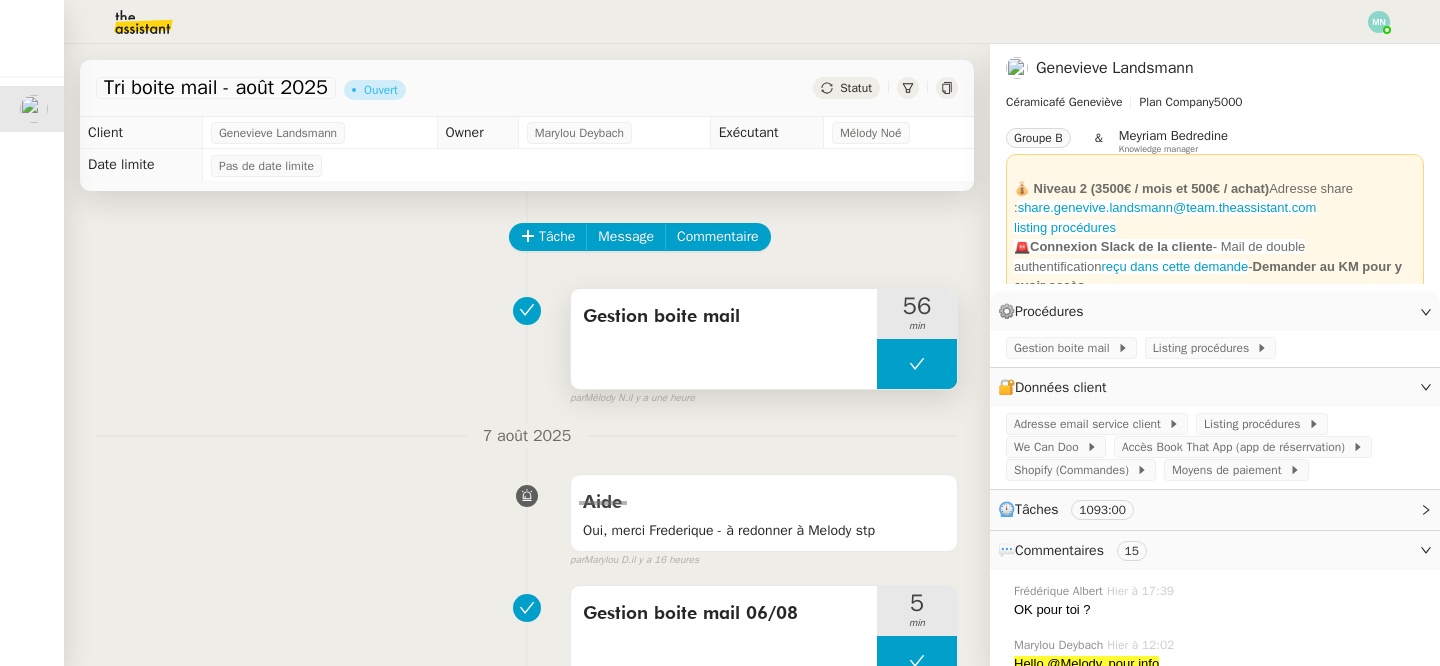 click at bounding box center (917, 364) 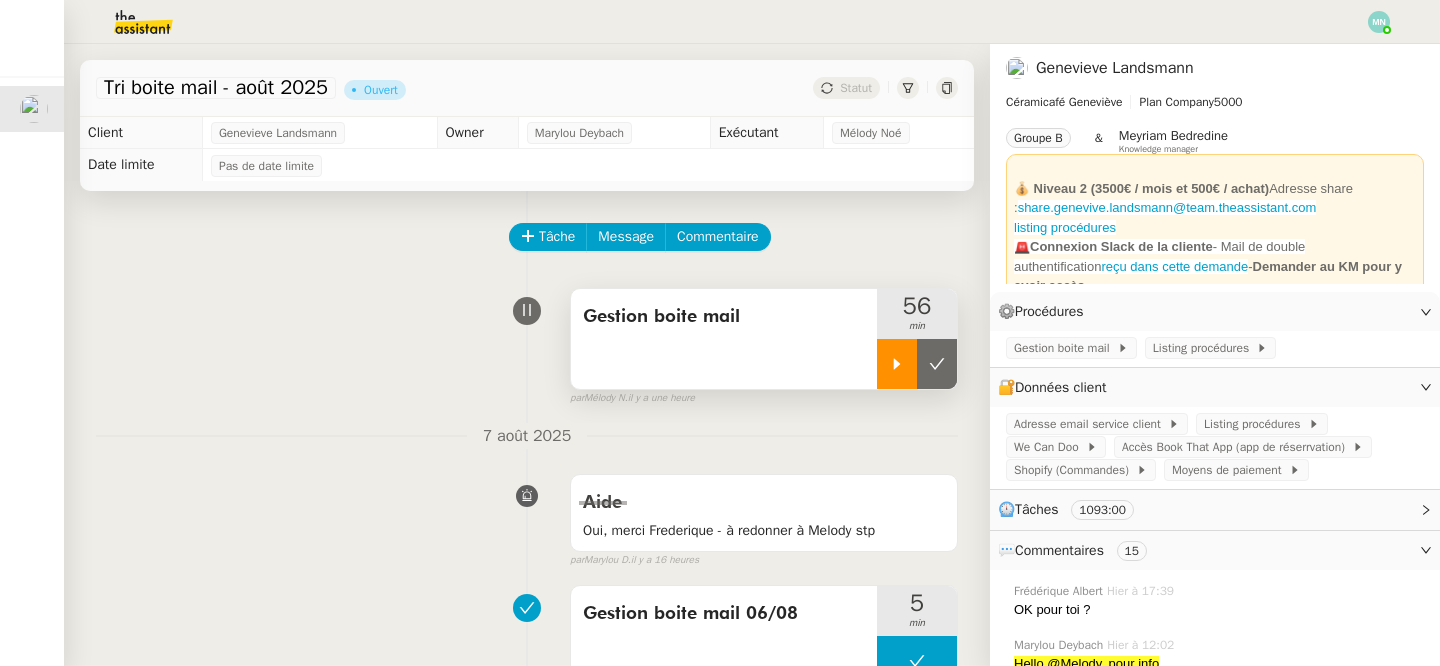 click 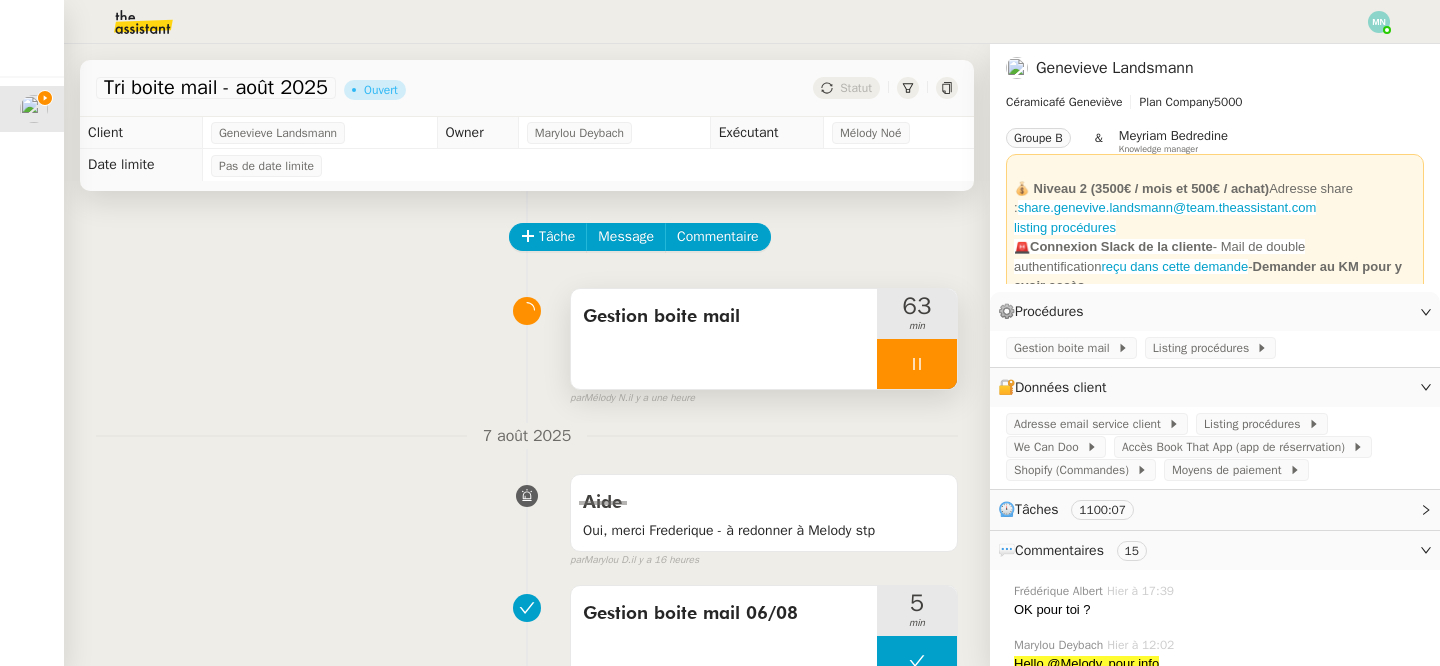 click at bounding box center [917, 364] 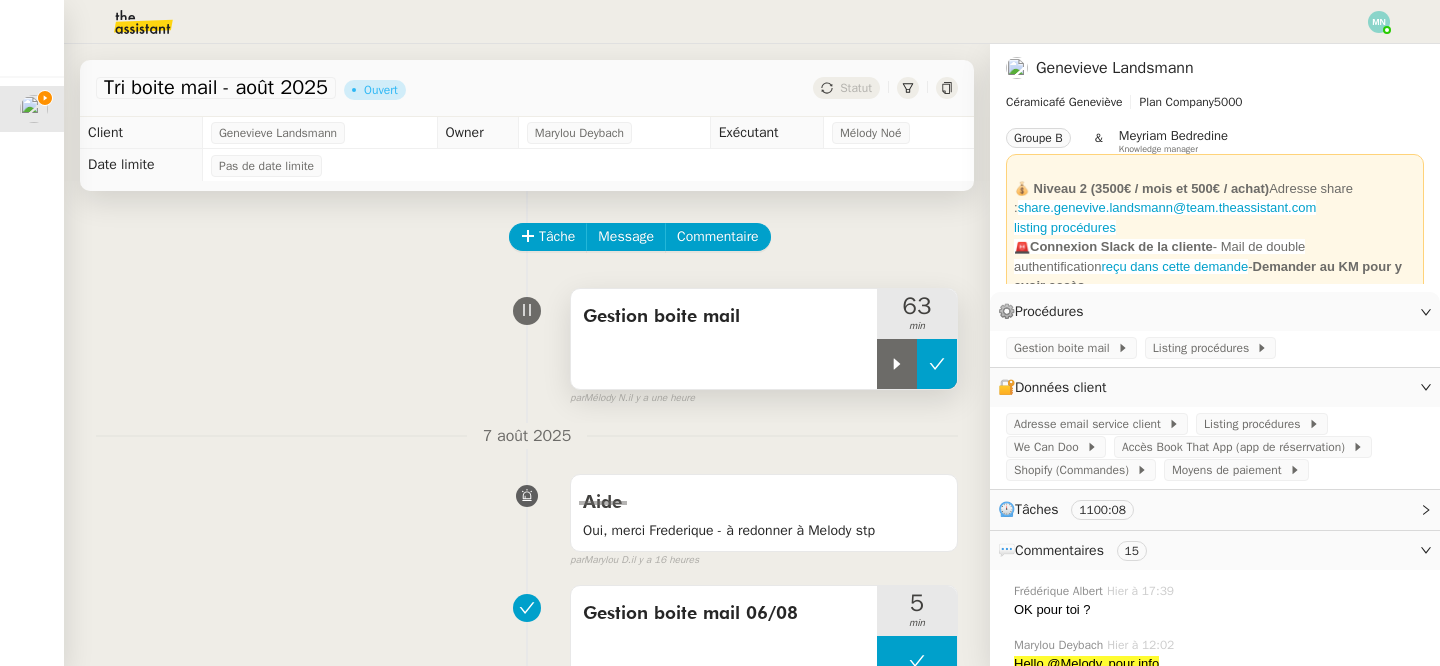 click at bounding box center (937, 364) 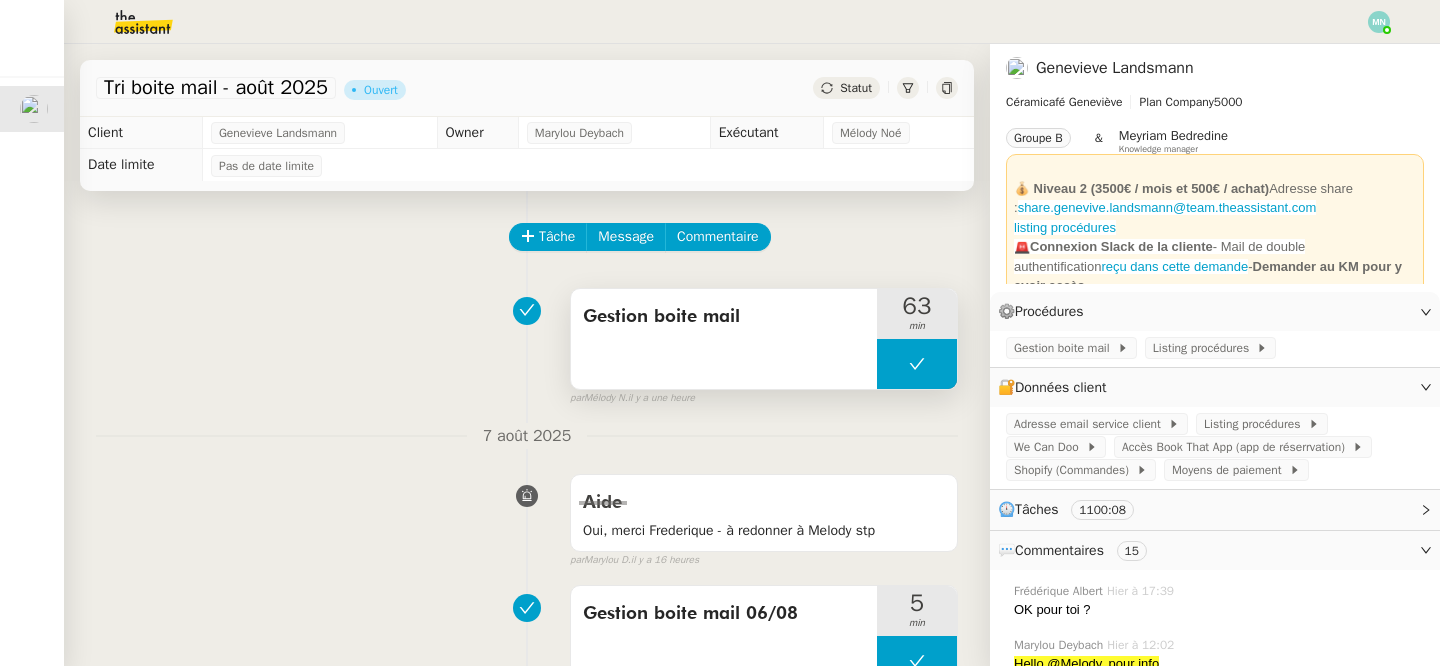 click at bounding box center (917, 364) 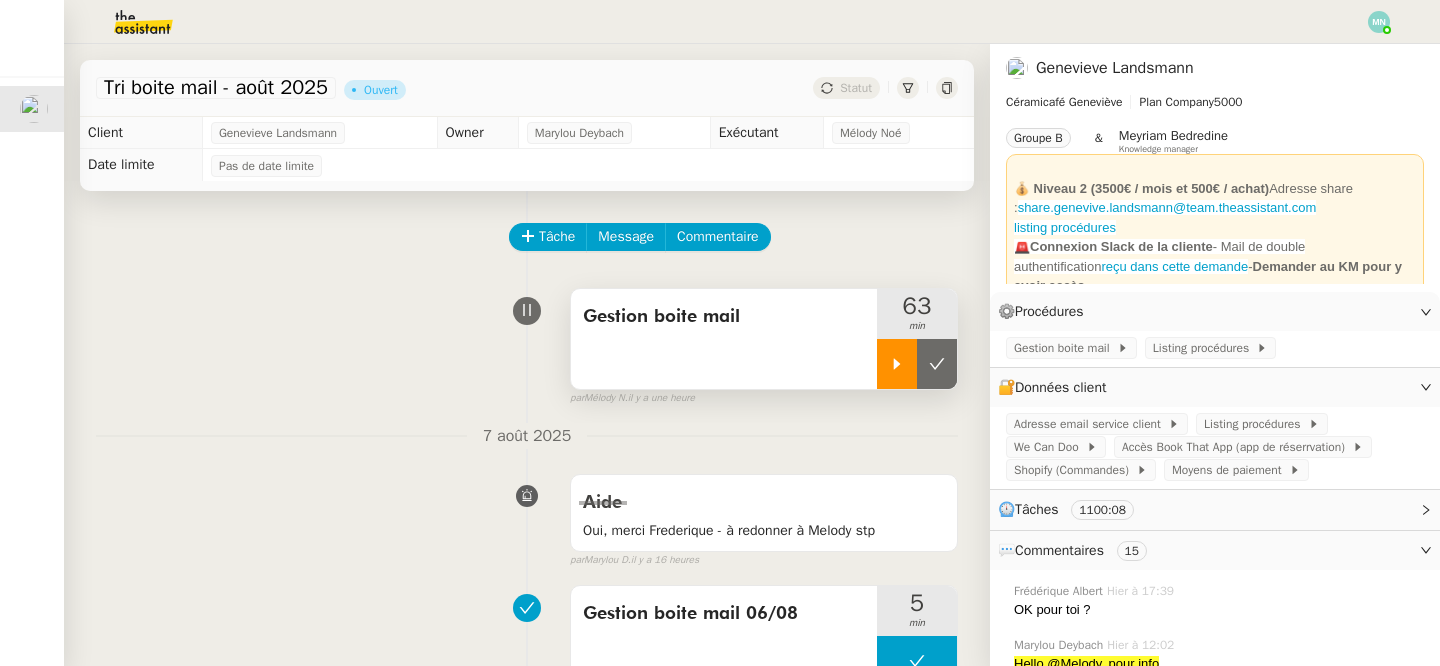 click at bounding box center [897, 364] 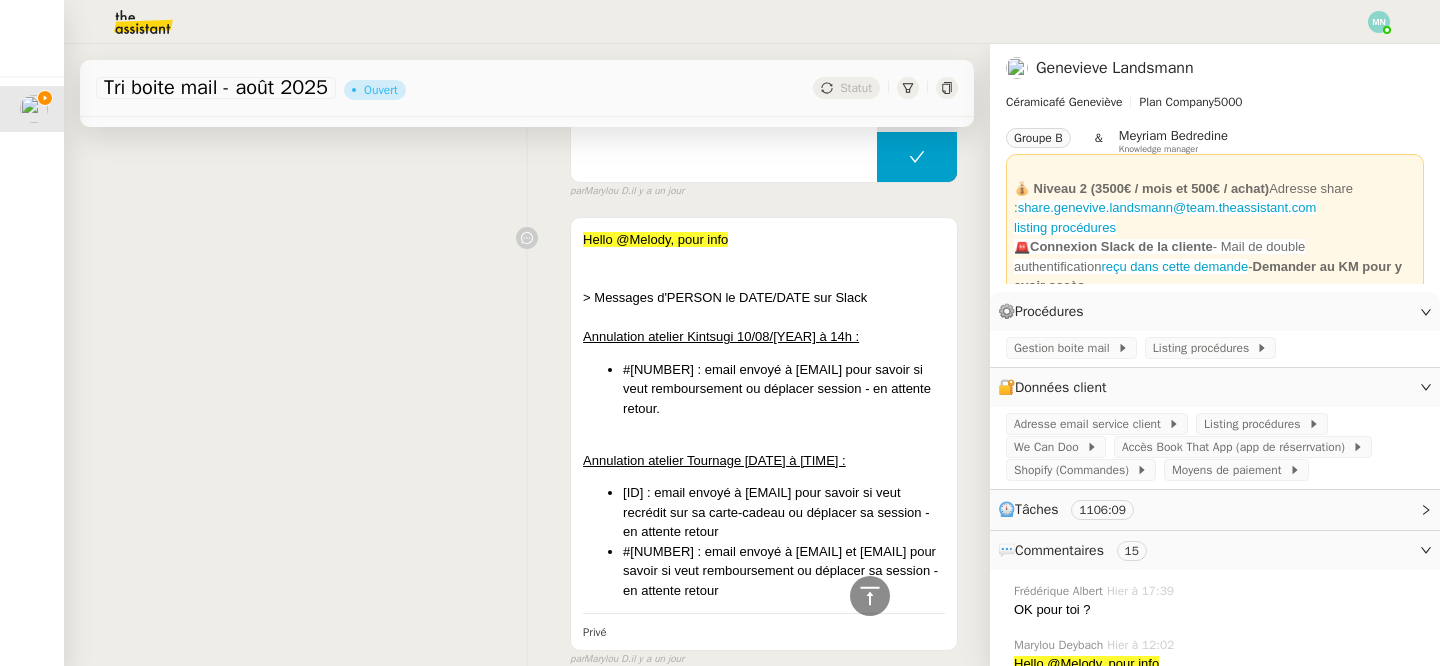scroll, scrollTop: 866, scrollLeft: 0, axis: vertical 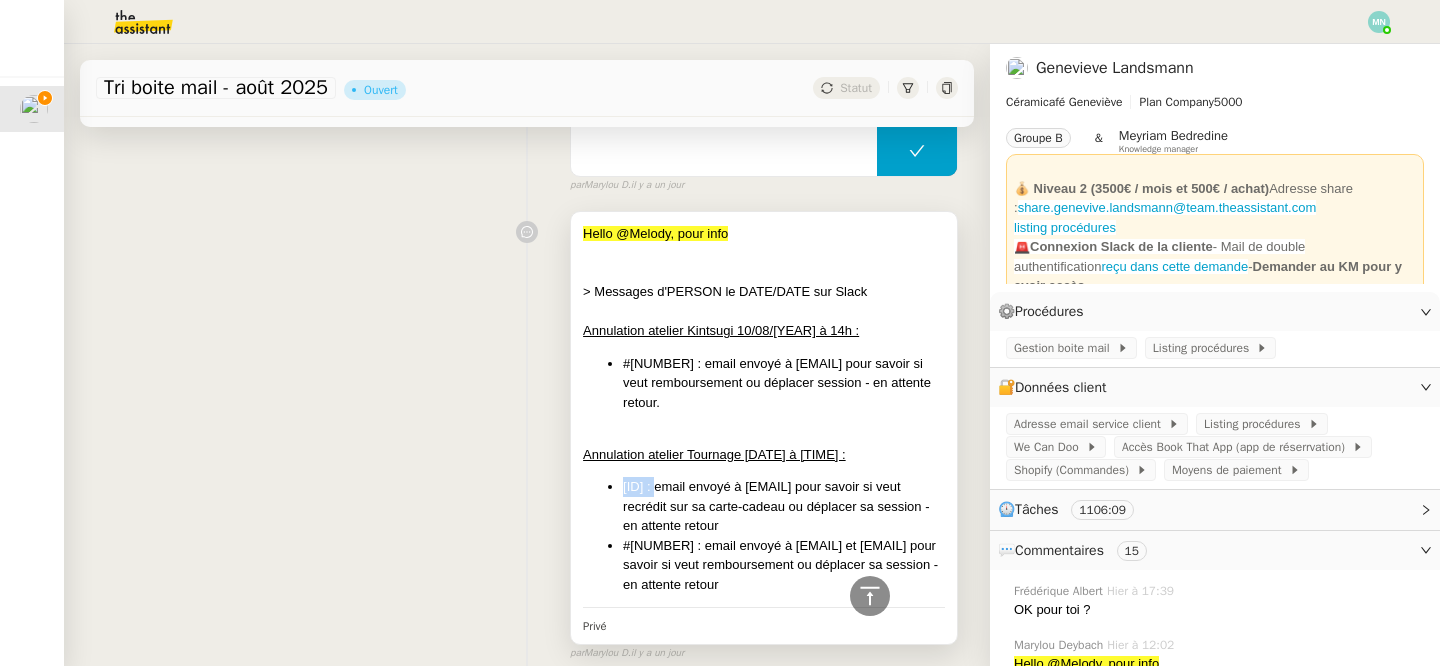 drag, startPoint x: 672, startPoint y: 489, endPoint x: 618, endPoint y: 488, distance: 54.00926 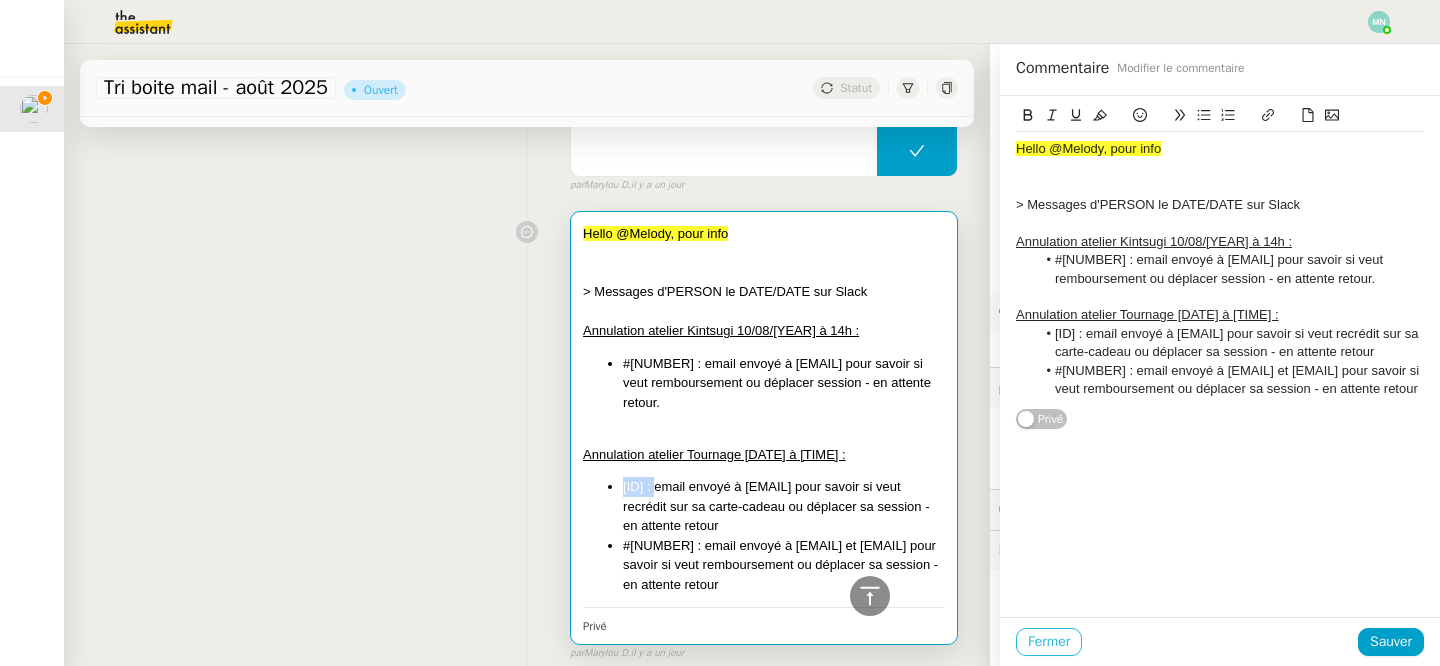 click on "Fermer" 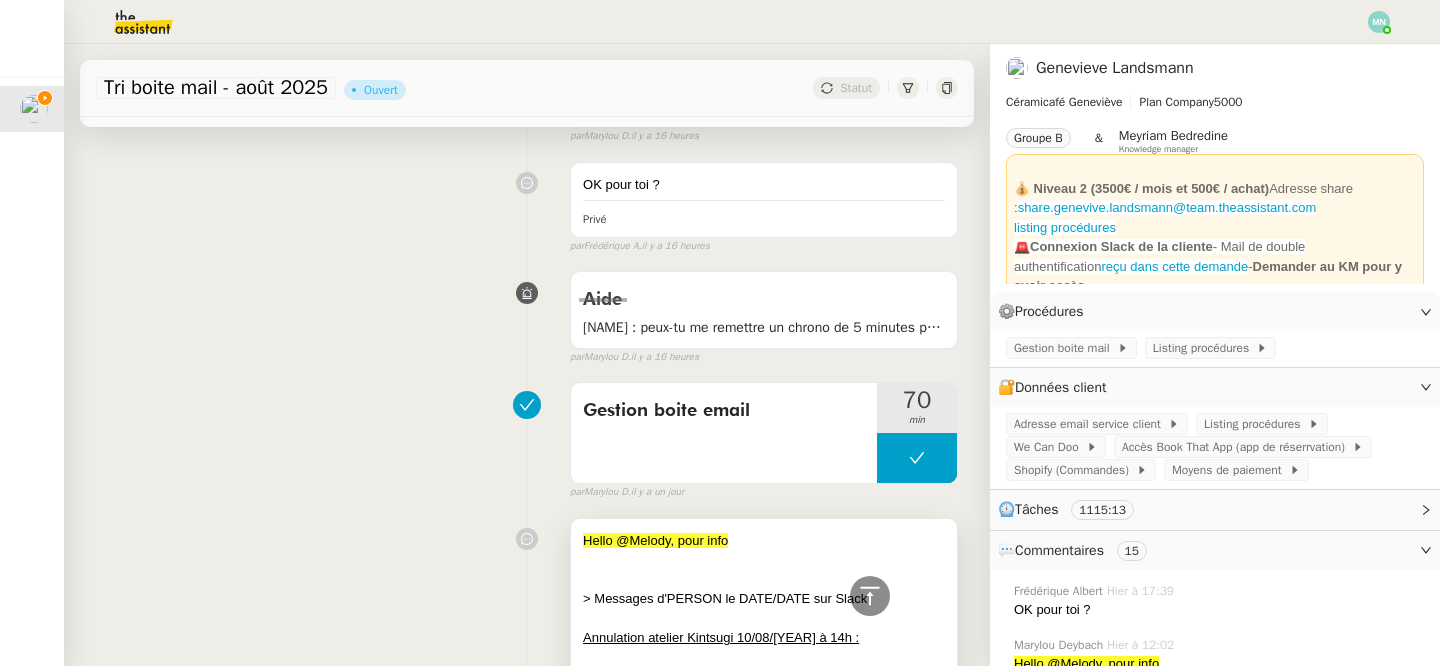scroll, scrollTop: 0, scrollLeft: 0, axis: both 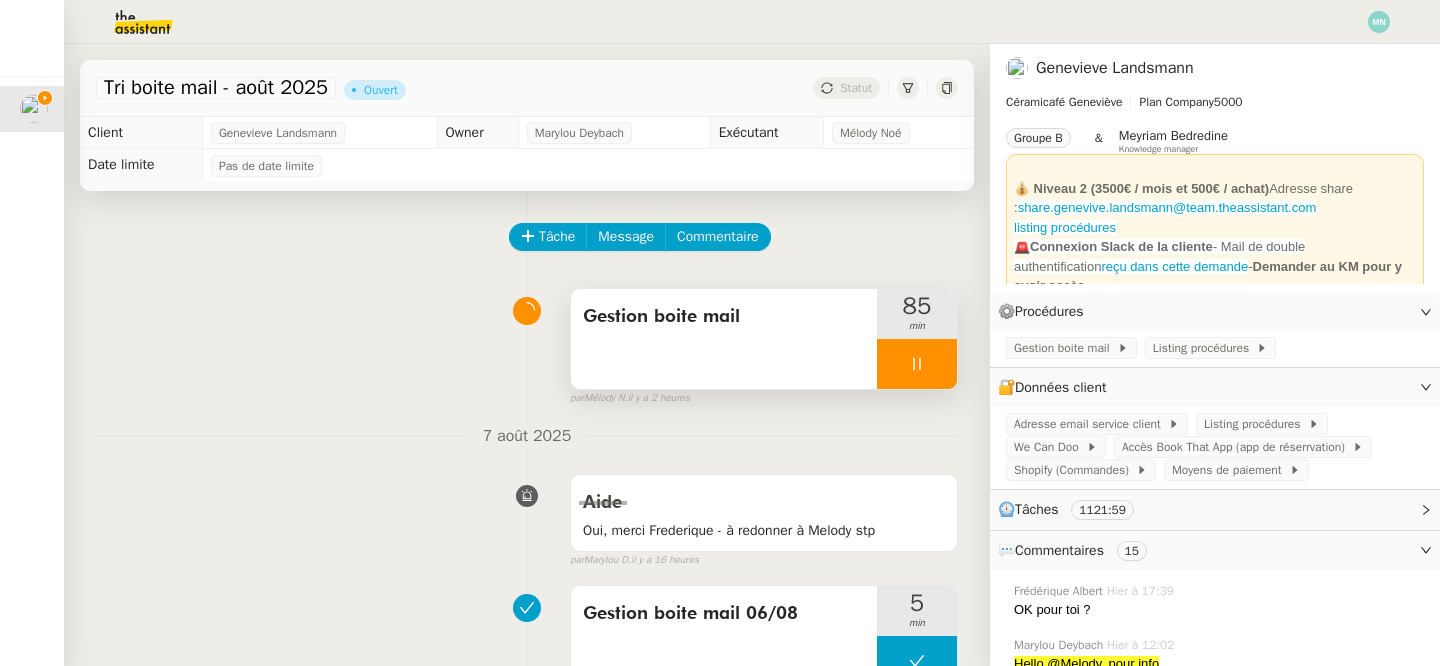 click at bounding box center [917, 364] 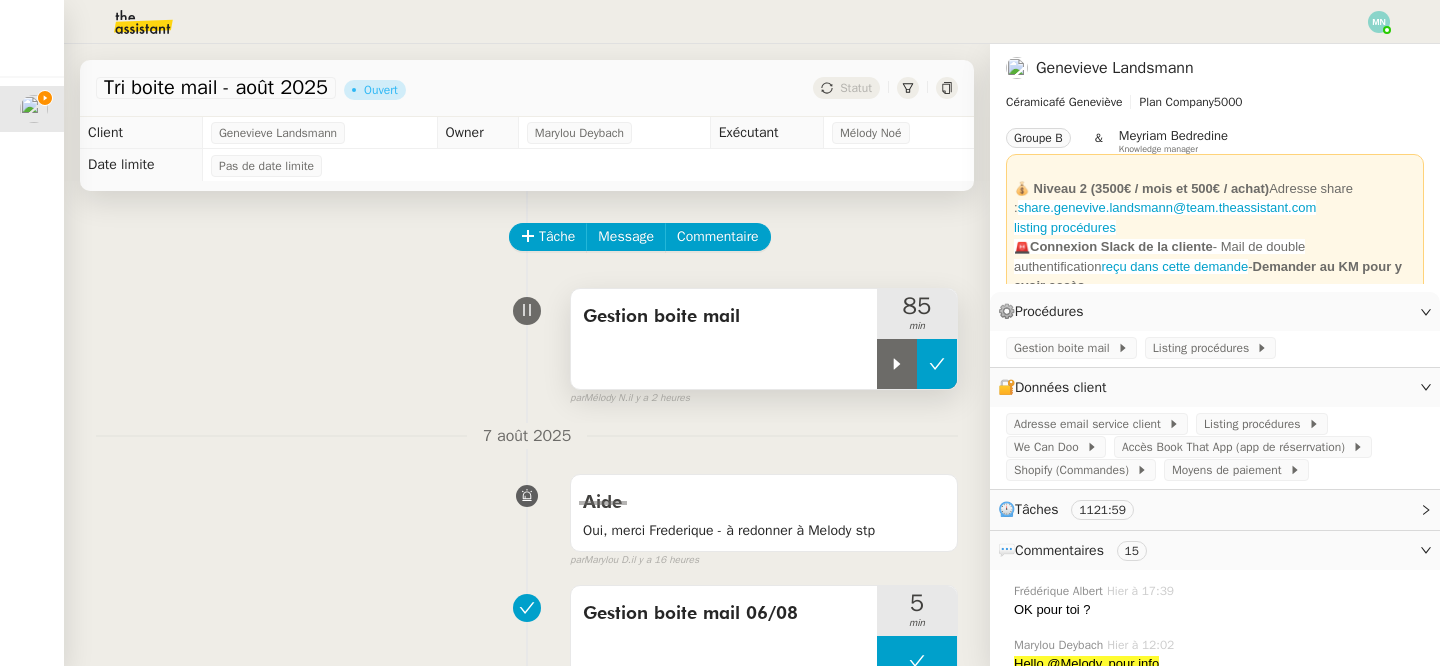 click at bounding box center [937, 364] 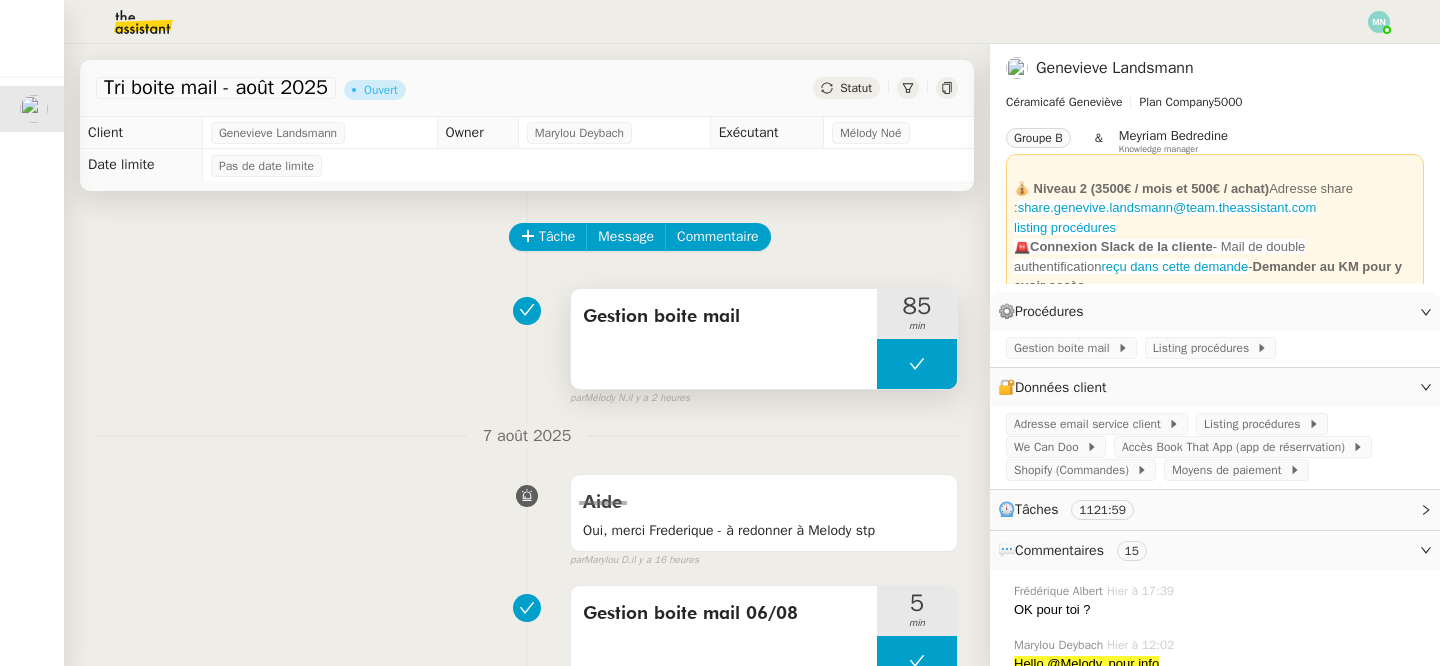 click at bounding box center [917, 364] 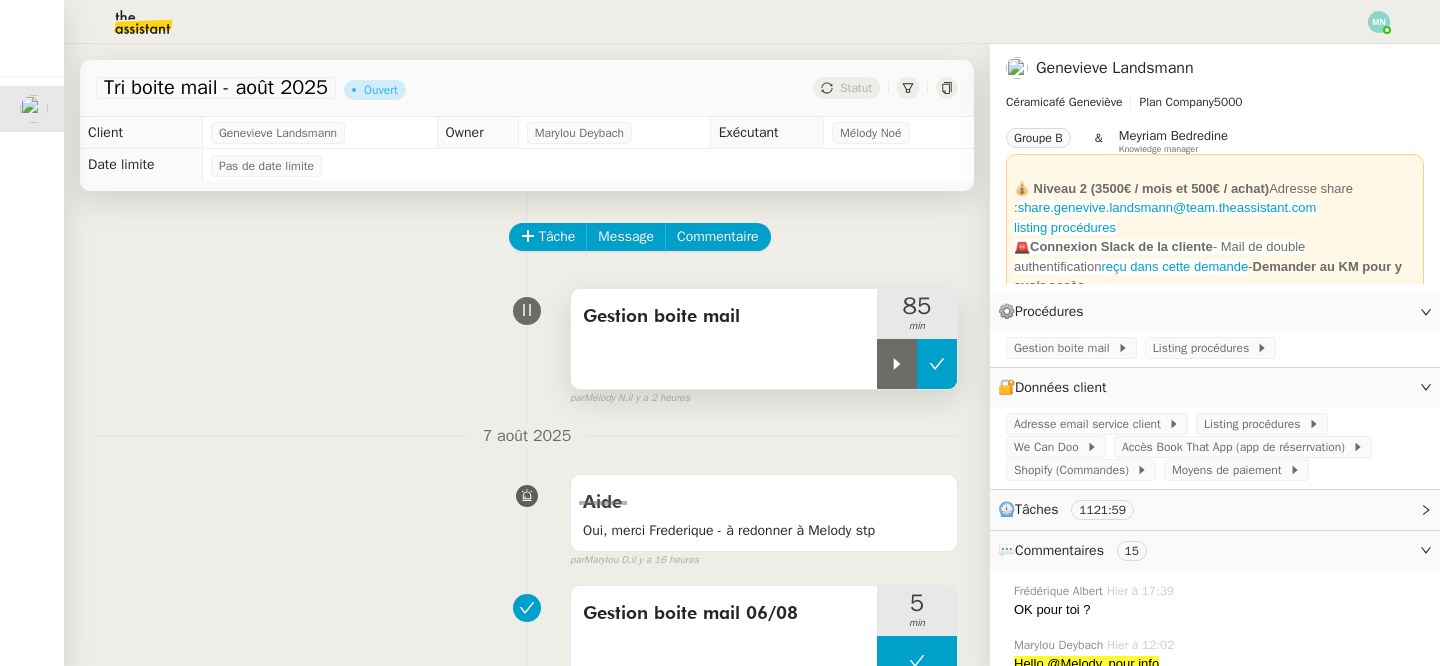click at bounding box center (897, 364) 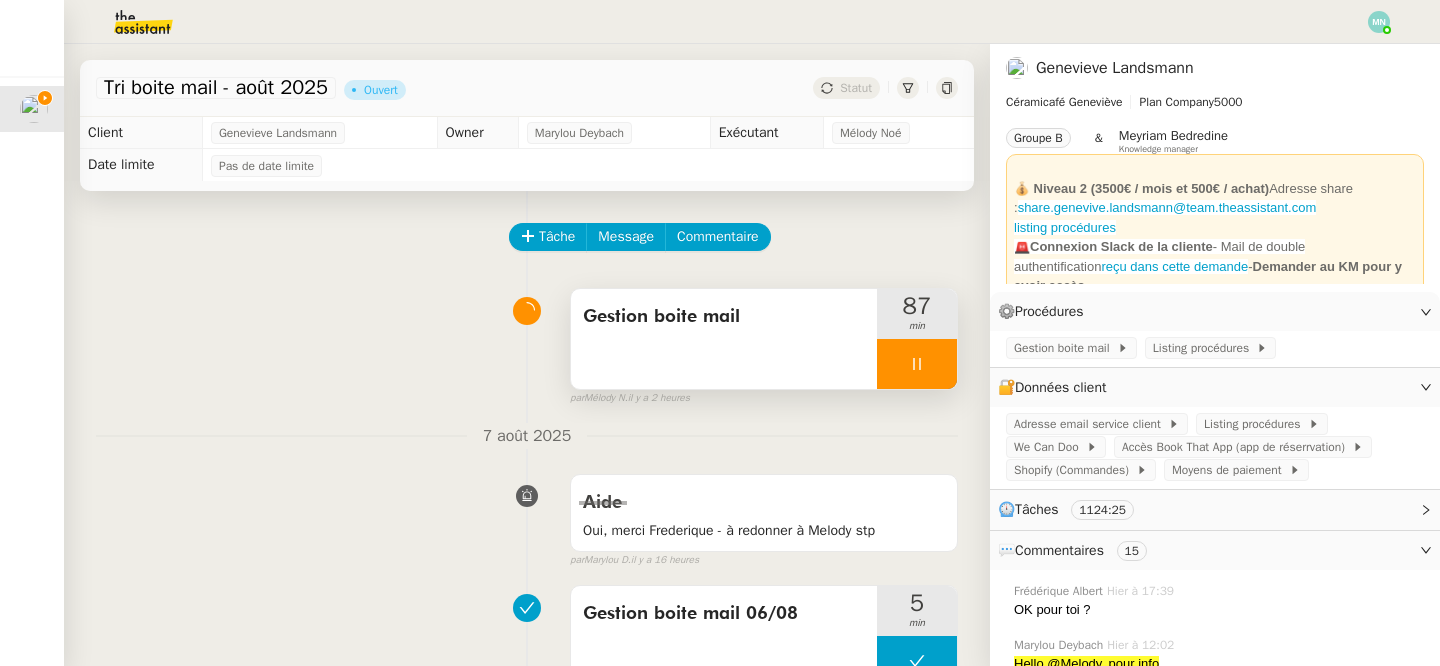 click at bounding box center (917, 364) 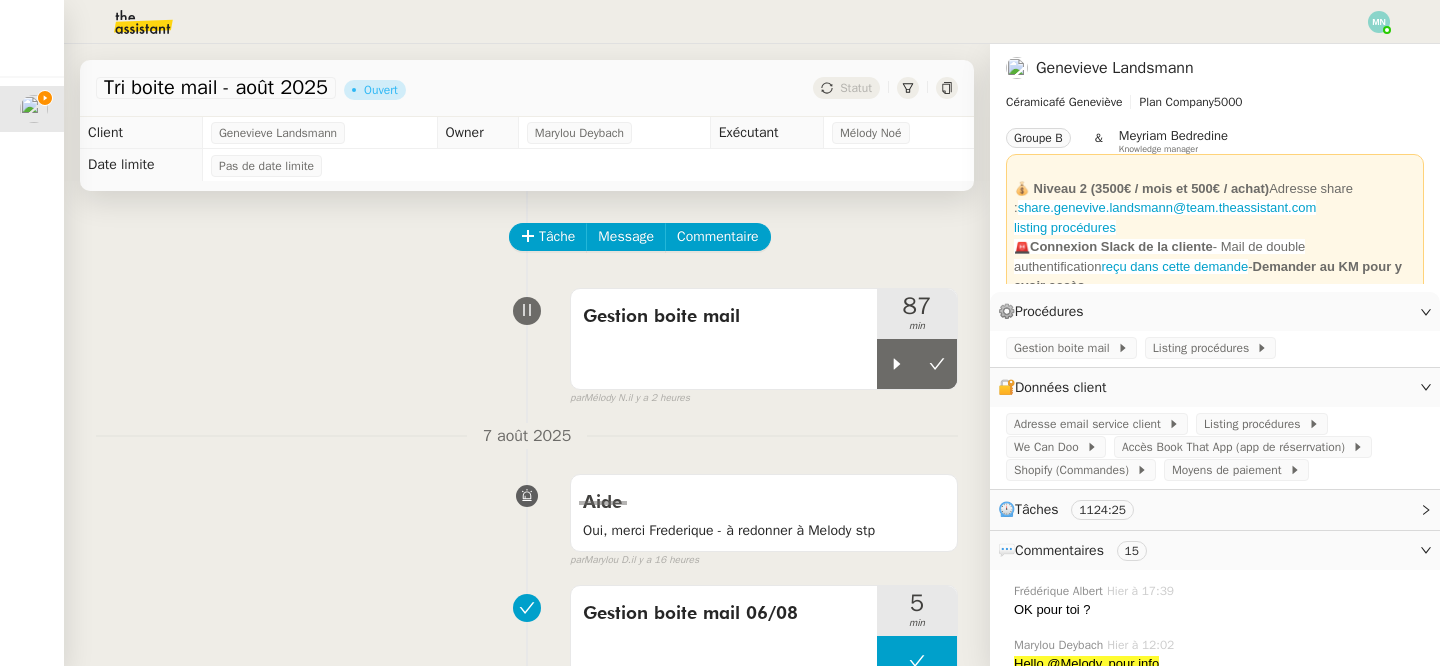 click on "Tâche Message Commentaire Veuillez patienter une erreur s'est produite 👌👌👌 message envoyé ✌️✌️✌️ Veuillez d'abord attribuer un client Une erreur s'est produite, veuillez réessayer  Gestion boite mail      [TIME] false par   [FIRST] [LAST]   il y a [TIME] 👌👌👌 message envoyé ✌️✌️✌️ une erreur s'est produite 👌👌👌 message envoyé ✌️✌️✌️ Votre message va être revu ✌️✌️✌️ une erreur s'est produite La taille des fichiers doit être de 10Mb au maximum. [DATE] Aide Oui, merci [NAME] - à redonner à [NAME] stp    false par   [FIRST] [LAST]   il y a [TIME] 👌👌👌 message envoyé ✌️✌️✌️ une erreur s'est produite 👌👌👌 message envoyé ✌️✌️✌️ Votre message va être revu ✌️✌️✌️ une erreur s'est produite La taille des fichiers doit être de 10Mb au maximum.  Gestion boite mail [DATE]     [TIME] false par   [FIRST] [LAST]   il y a [TIME] 👌👌👌 message envoyé ✌️✌️✌️" 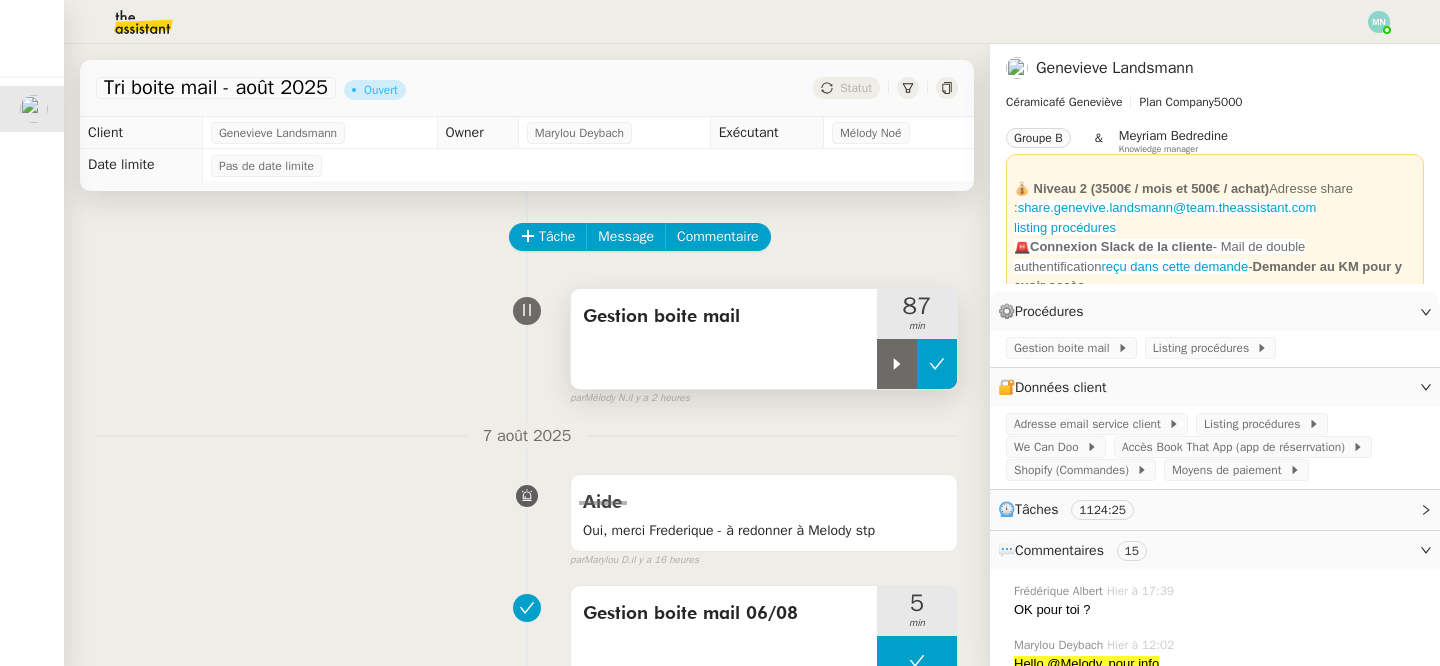 click 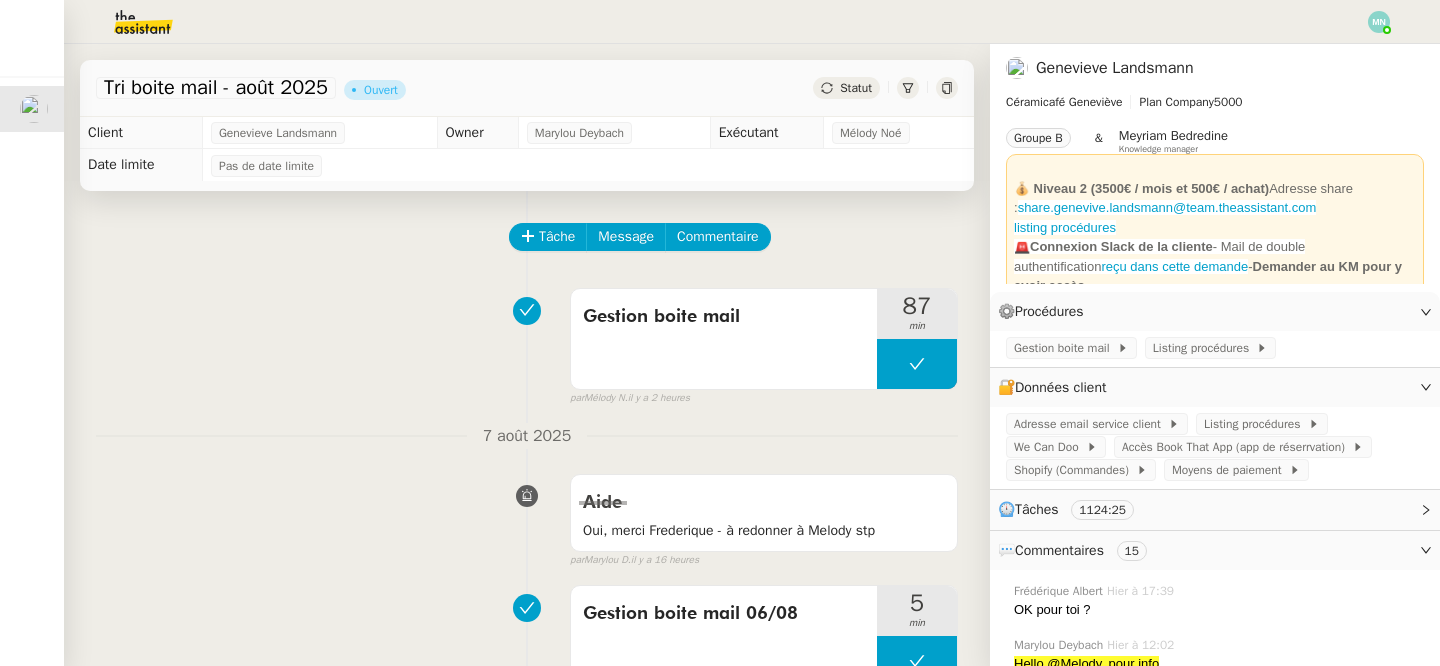 click 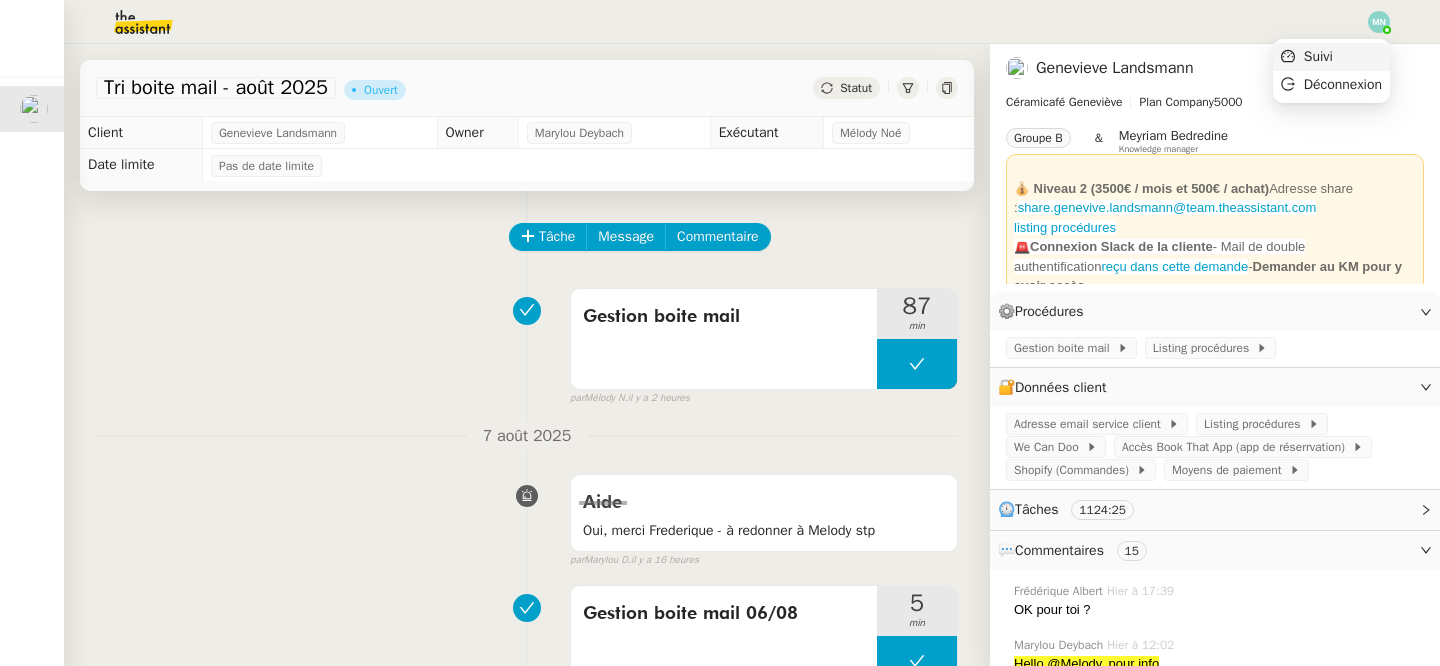click on "Suivi" at bounding box center (1318, 56) 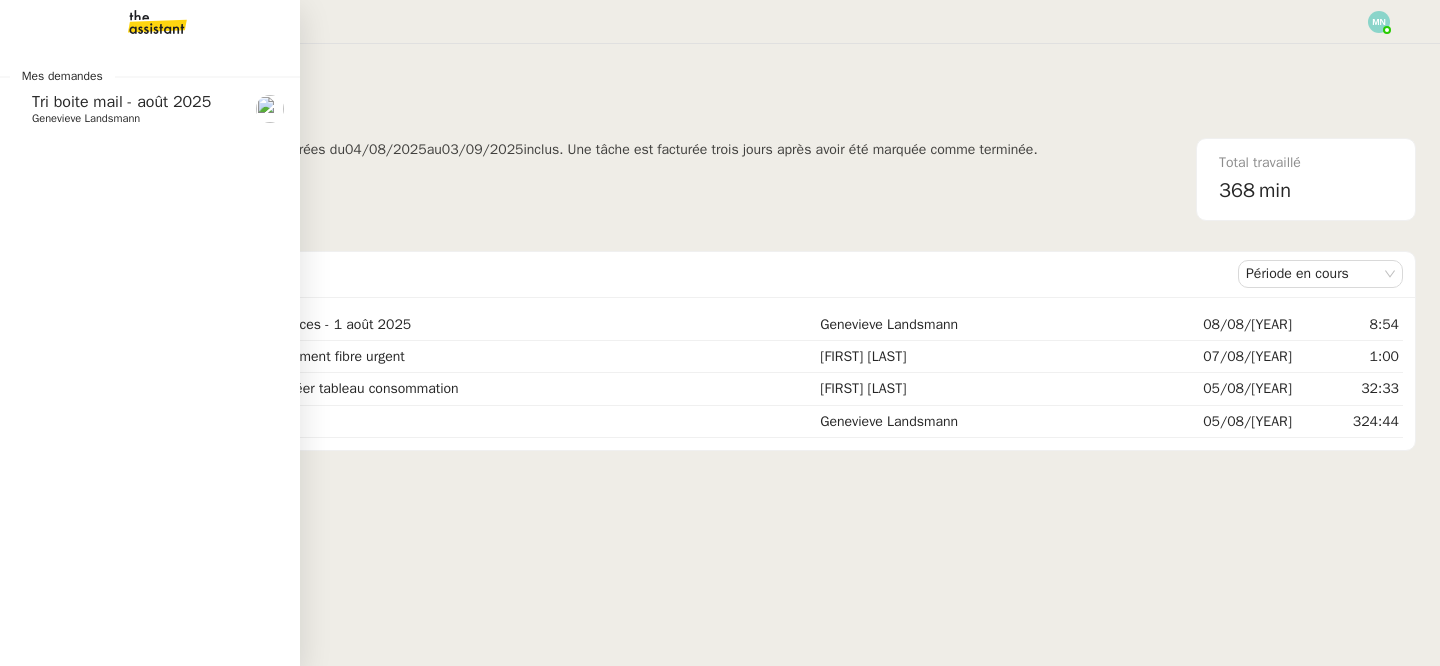 click on "Tri boite mail - août 2025" 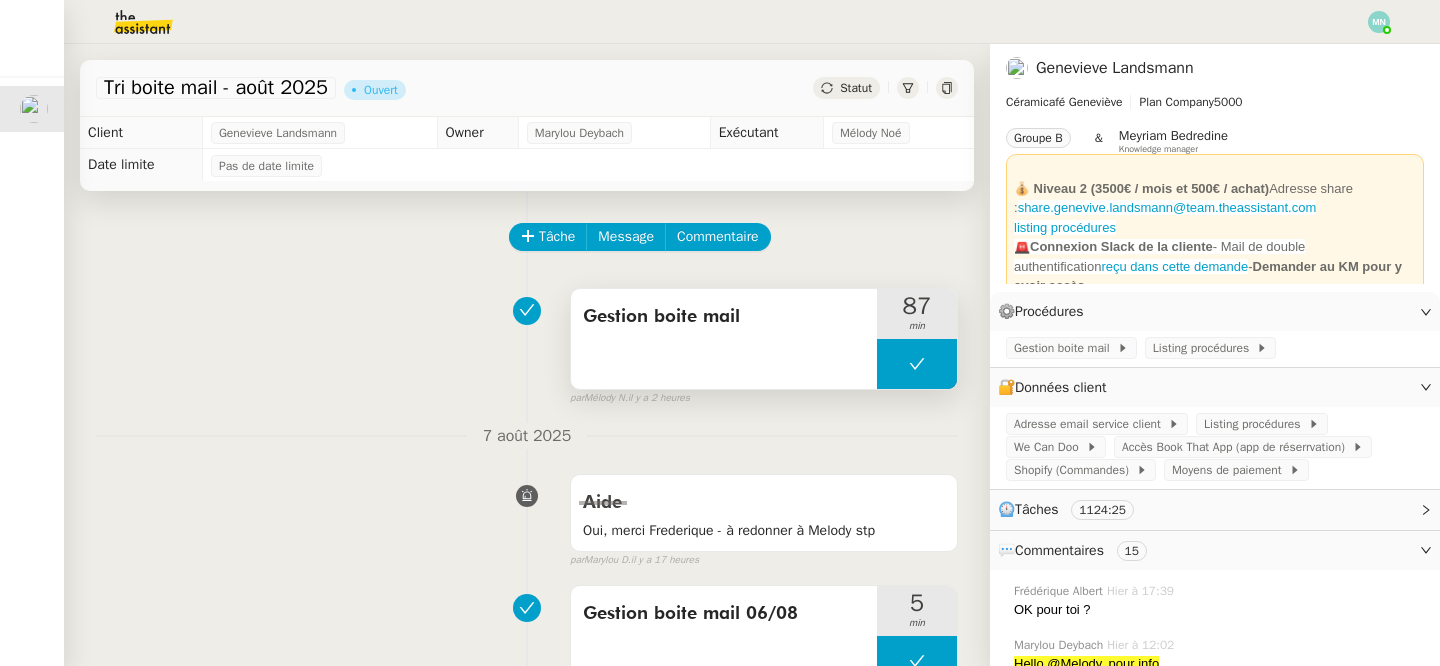 click at bounding box center [917, 364] 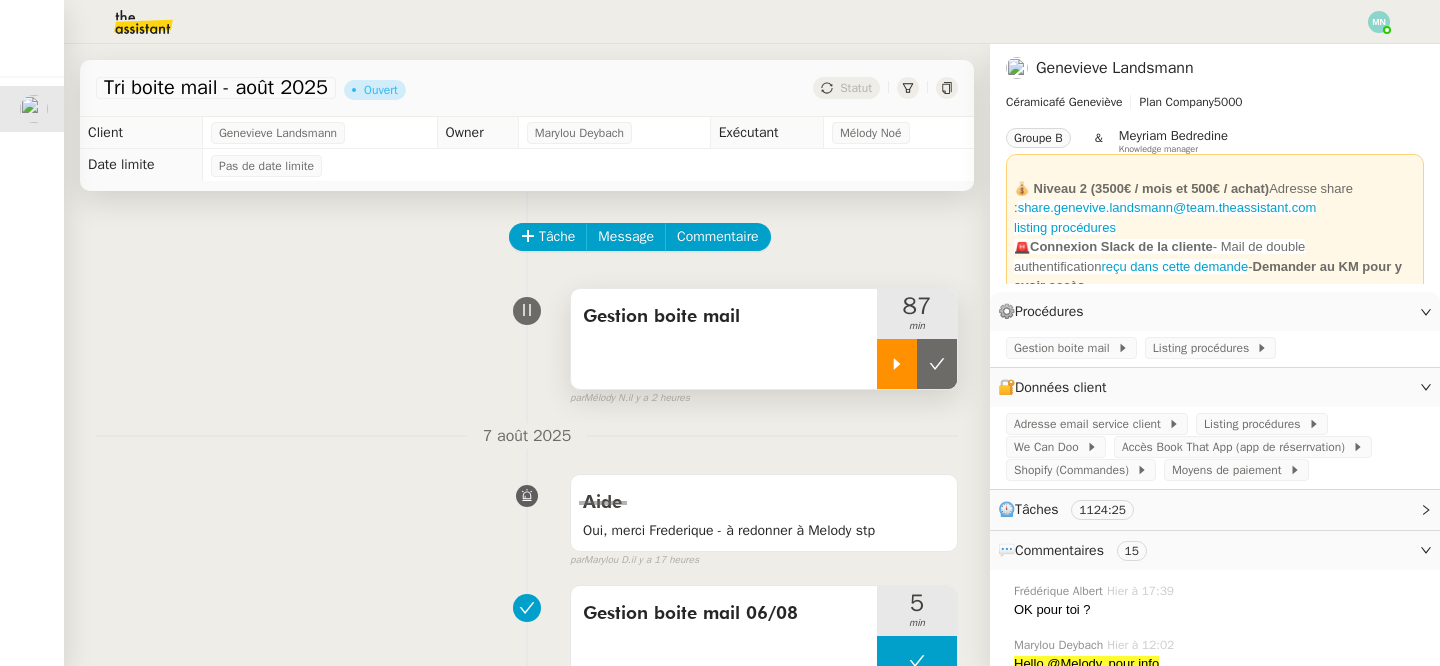 click 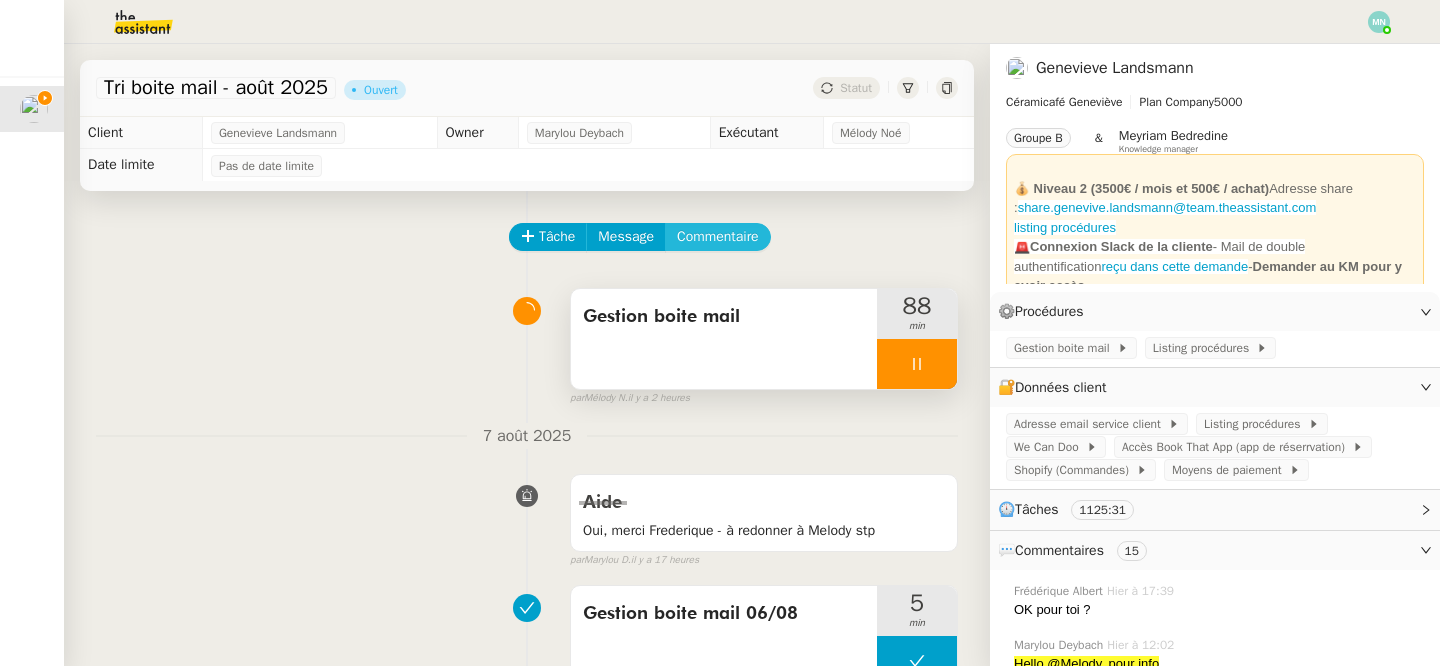 click on "Commentaire" 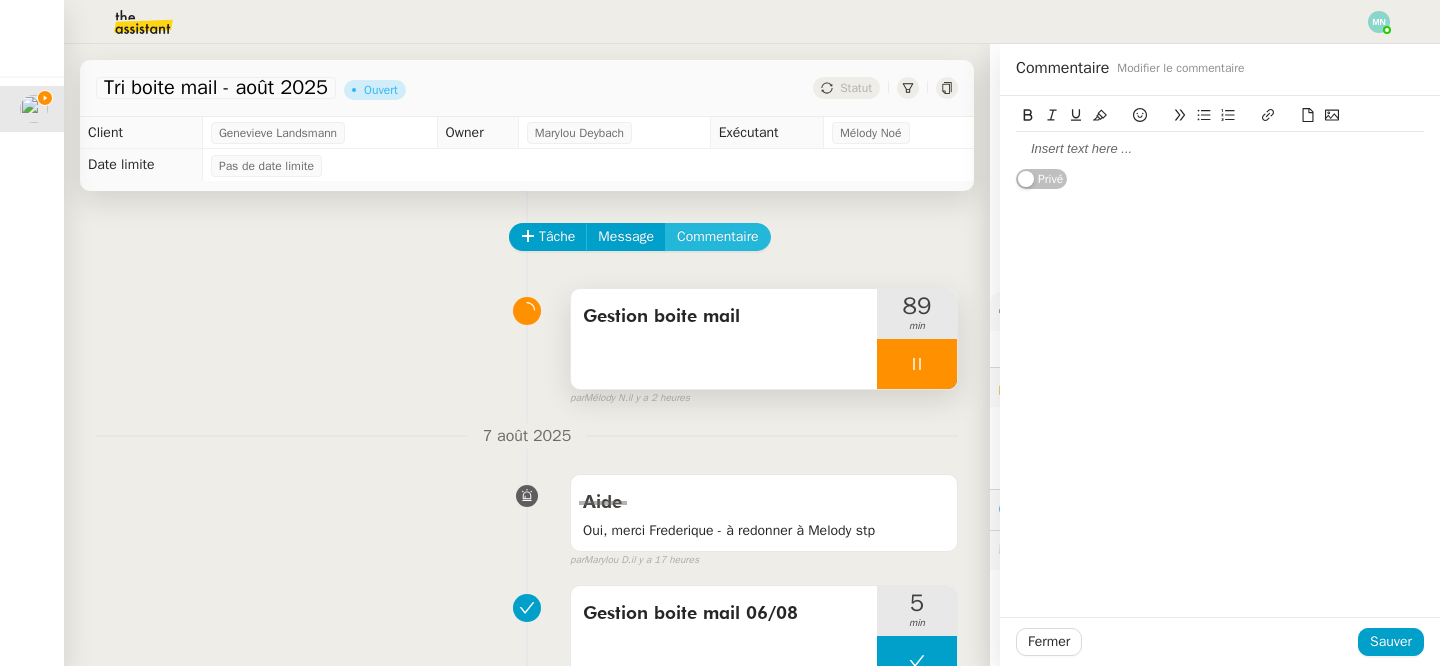 type 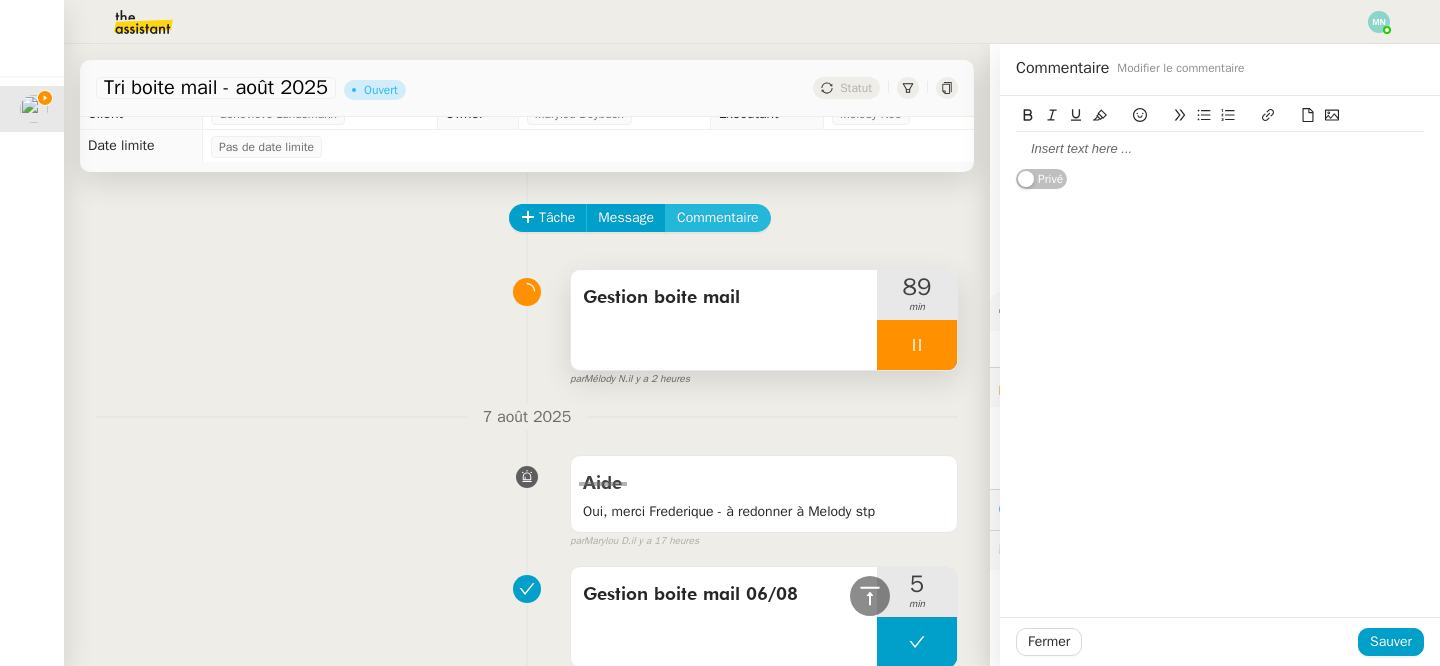 scroll, scrollTop: 13, scrollLeft: 0, axis: vertical 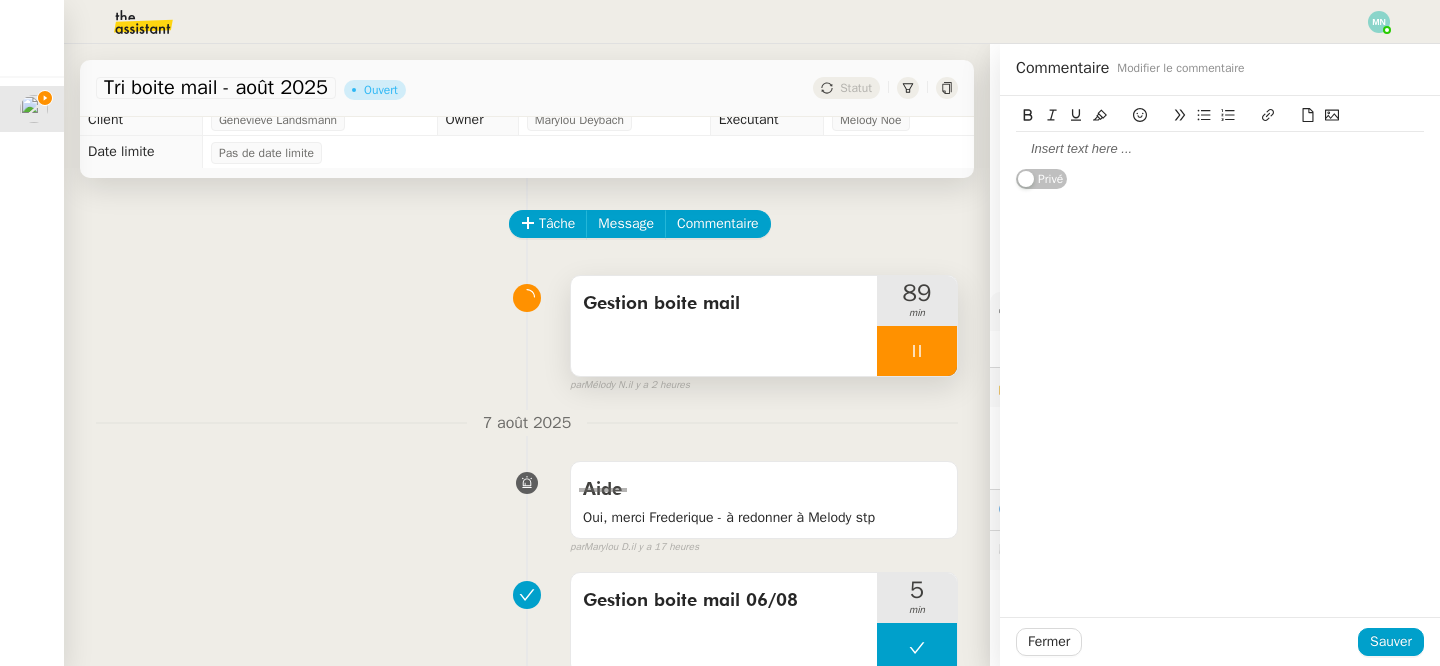 click 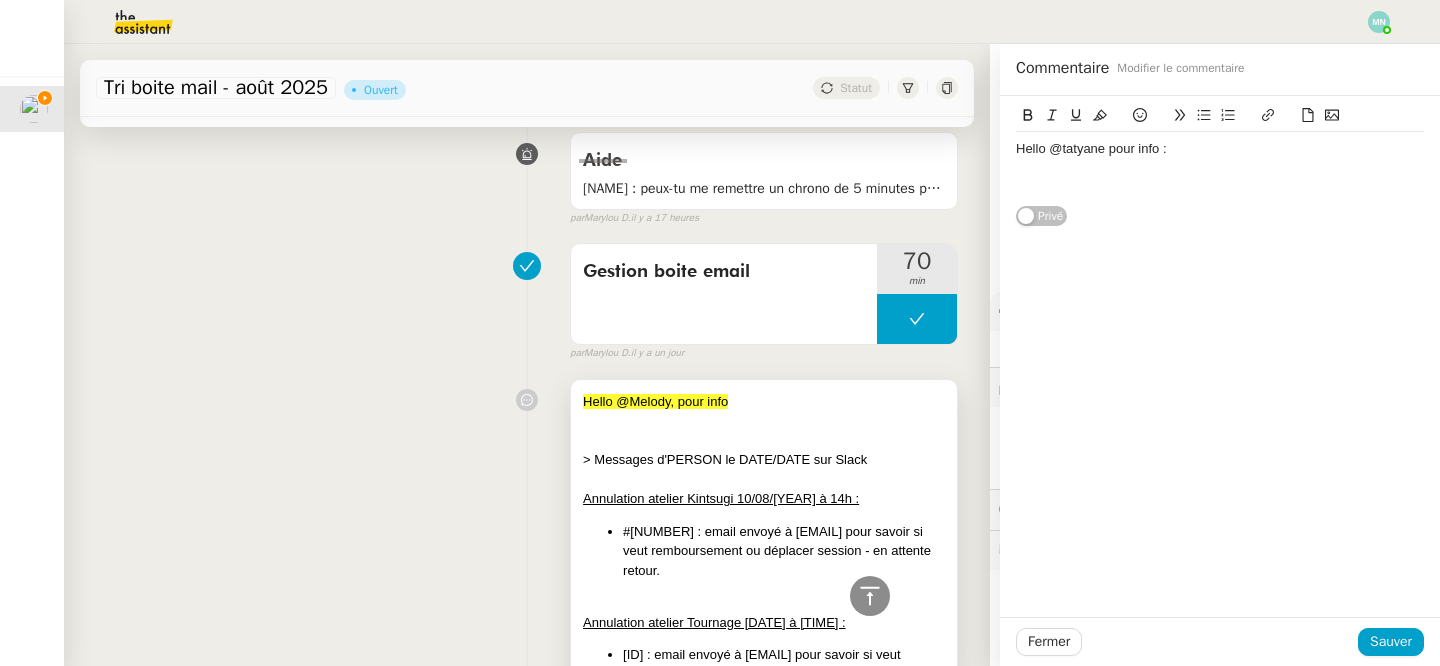 scroll, scrollTop: 458, scrollLeft: 0, axis: vertical 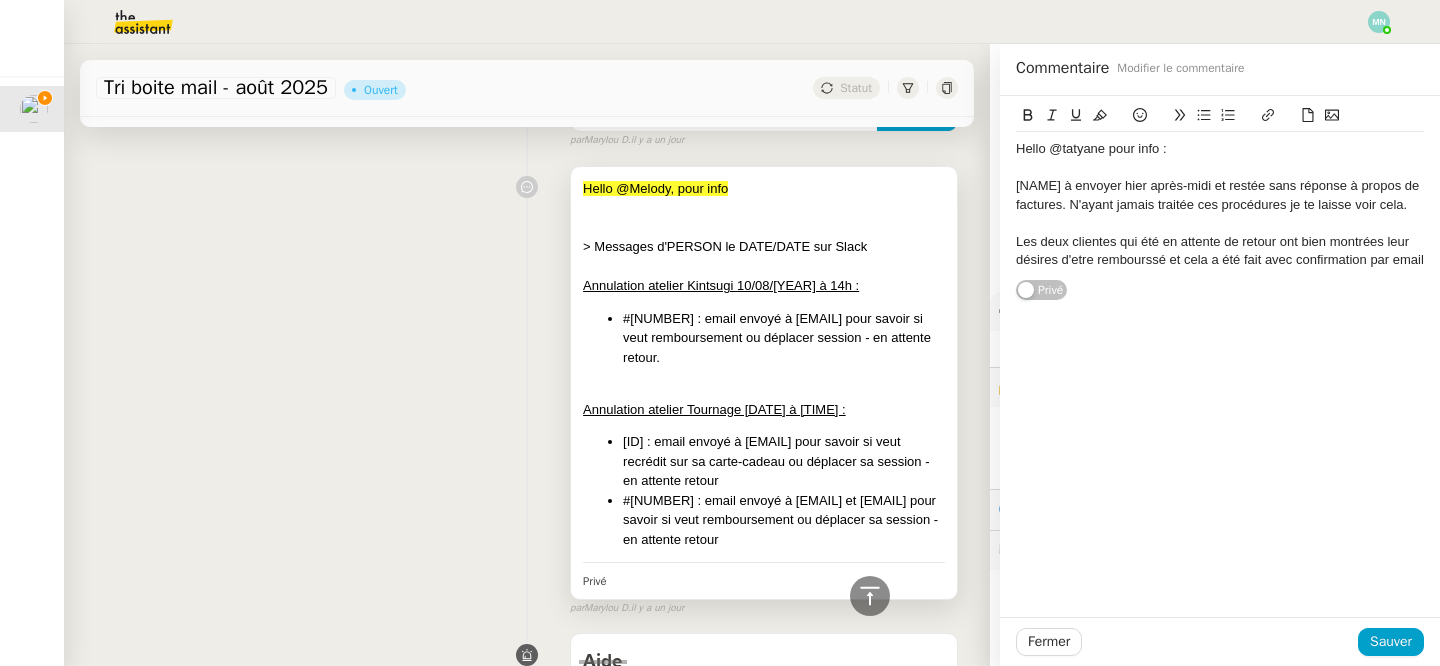 drag, startPoint x: 663, startPoint y: 561, endPoint x: 599, endPoint y: 435, distance: 141.32233 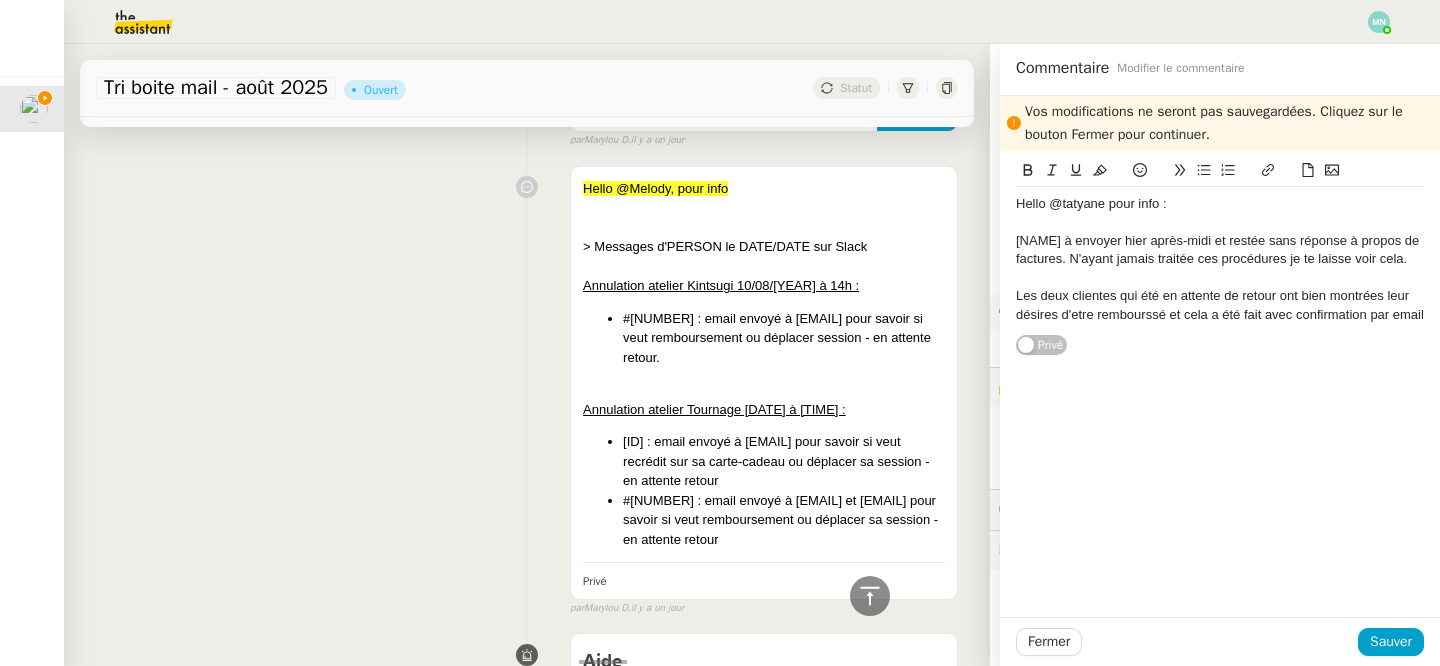 click on "Hello @[USERNAME] pour info :  [FIRST] à envoyer hier après-midi et restée sans réponse à propos de factures. N'ayant jamais traitée ces procédures je te laisse voir cela. Les deux clientes qui été en attente de retour ont bien montrées leur désires d'etre remboursé et cela a été fait avec confirmation par email  Privé" 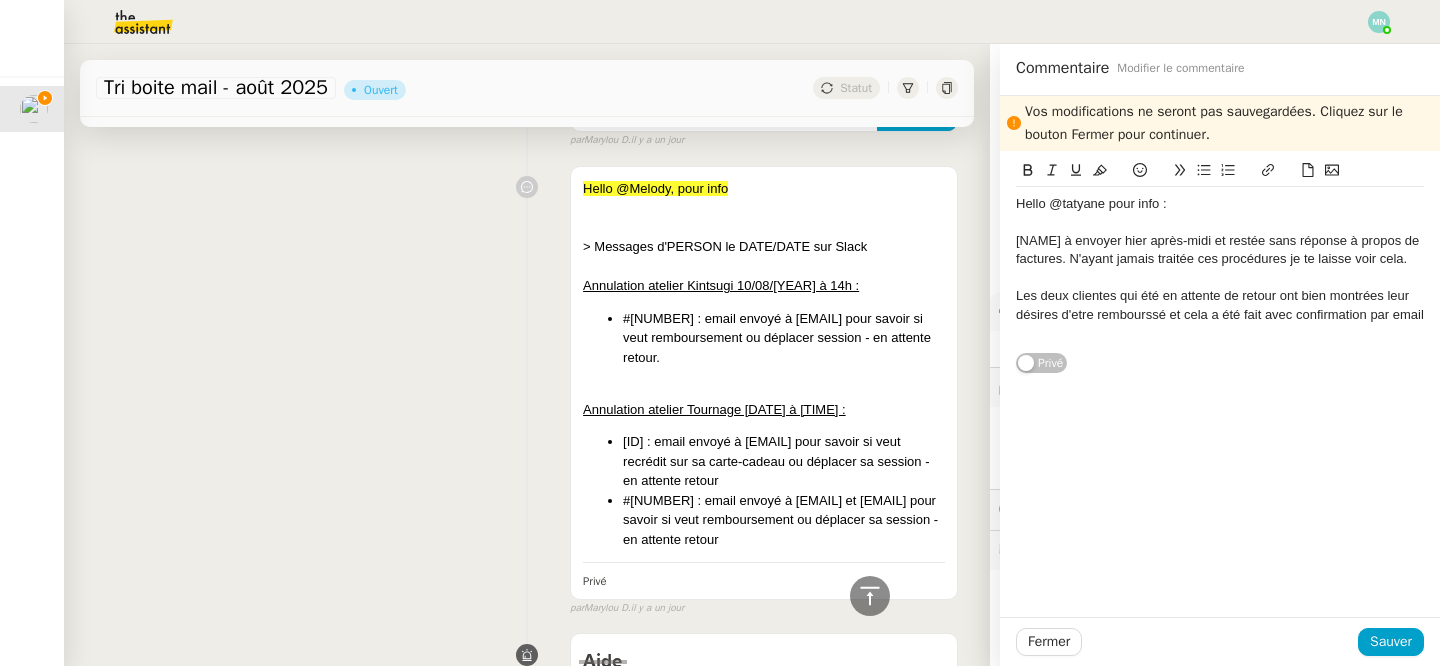 scroll, scrollTop: 0, scrollLeft: 0, axis: both 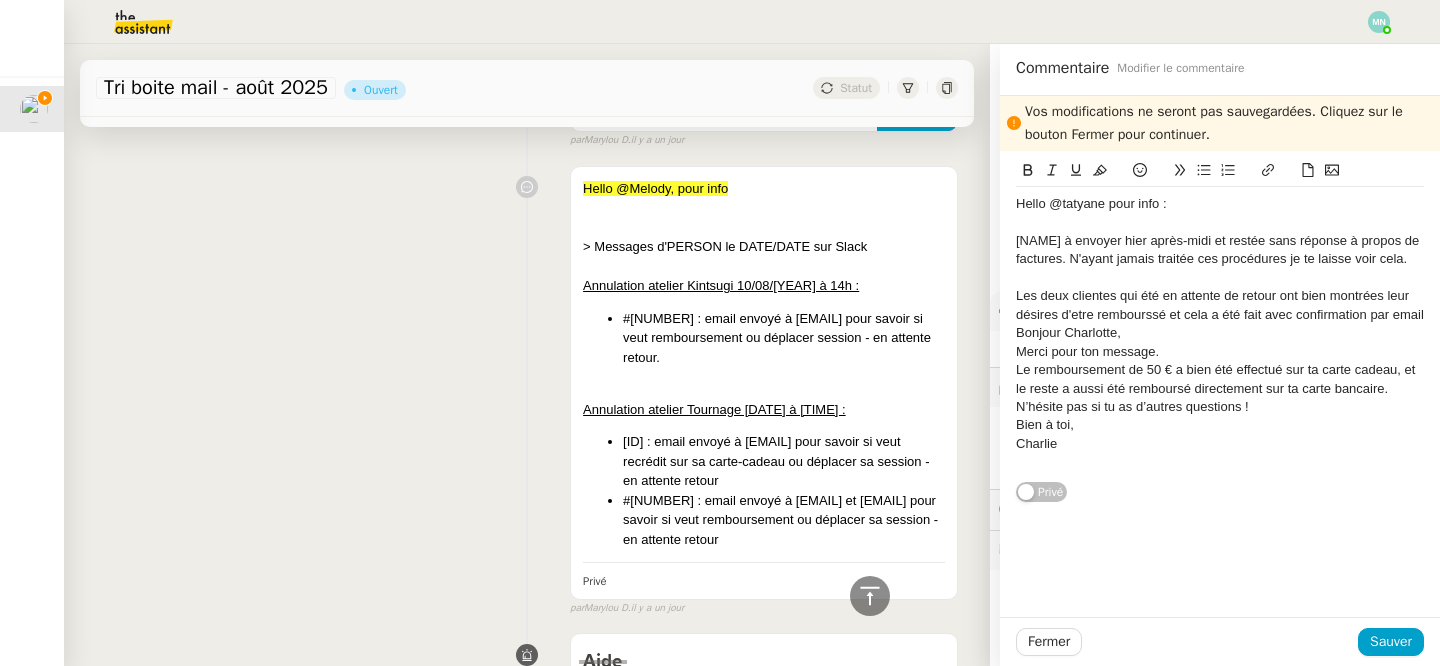 drag, startPoint x: 1094, startPoint y: 459, endPoint x: 1003, endPoint y: 349, distance: 142.76204 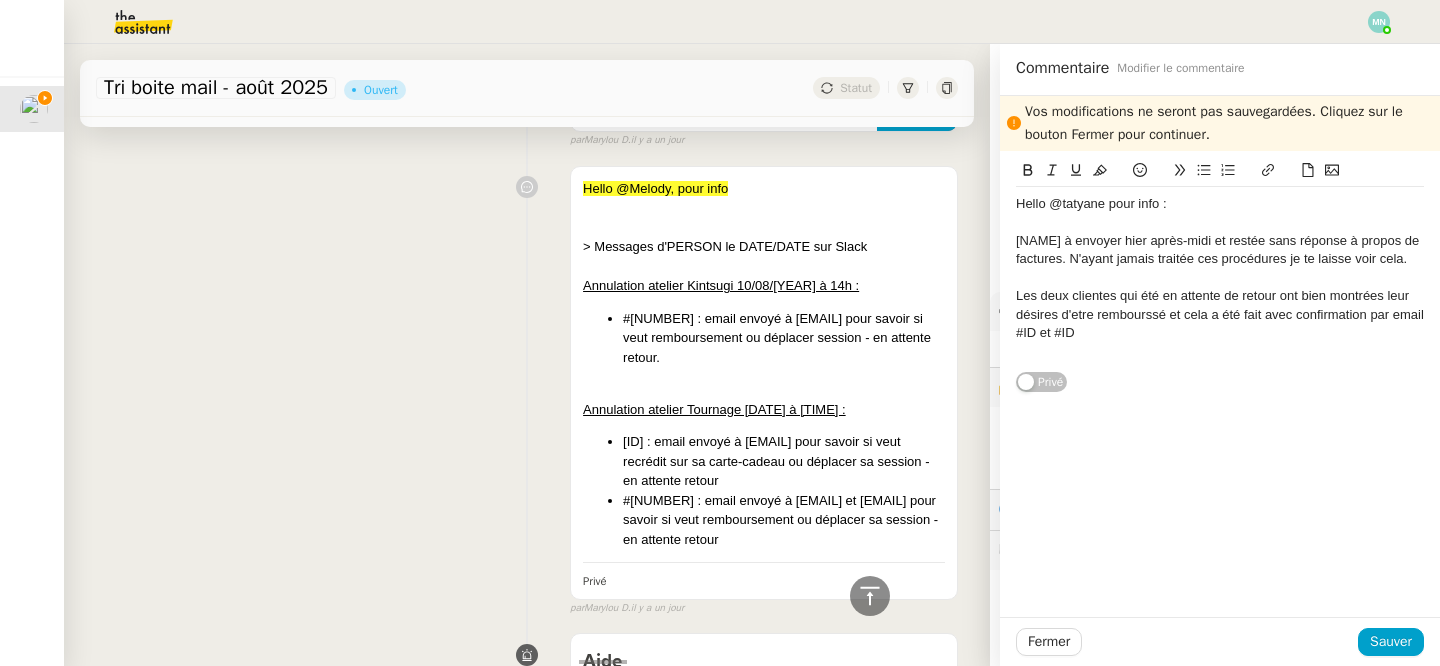 drag, startPoint x: 1165, startPoint y: 359, endPoint x: 987, endPoint y: 215, distance: 228.95415 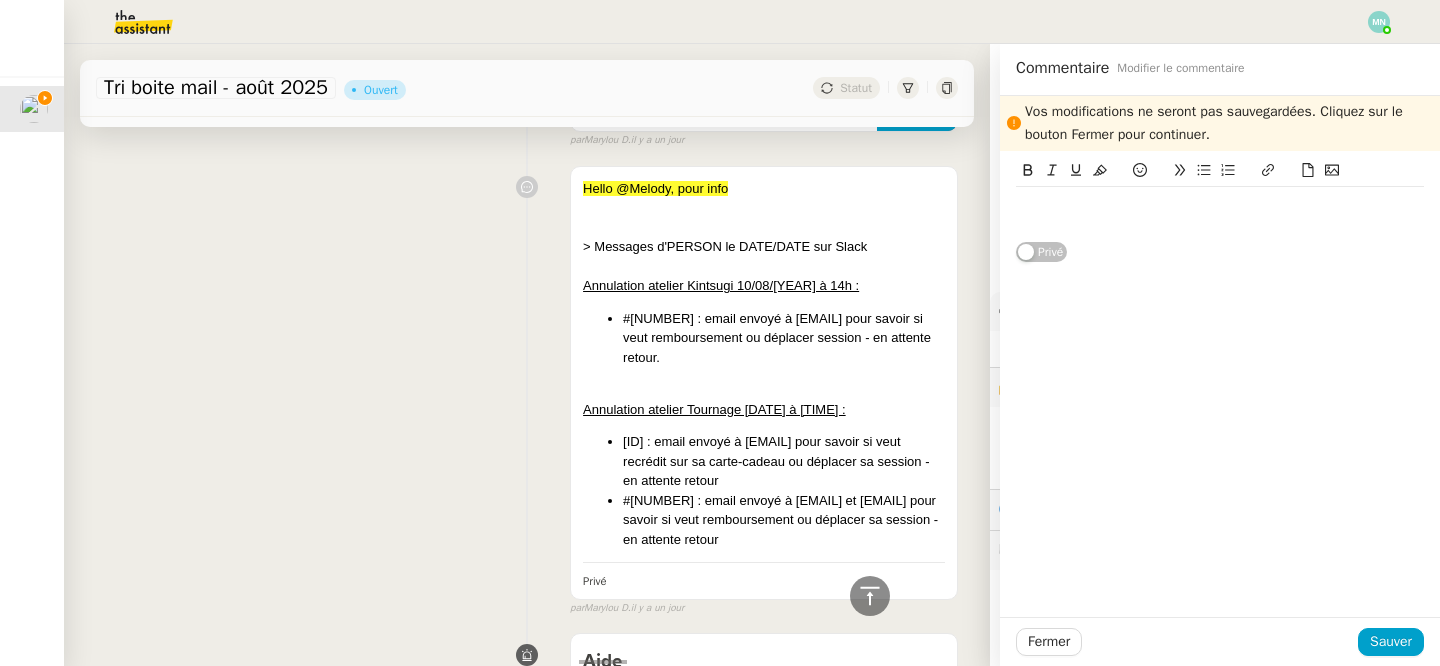 scroll, scrollTop: 0, scrollLeft: 0, axis: both 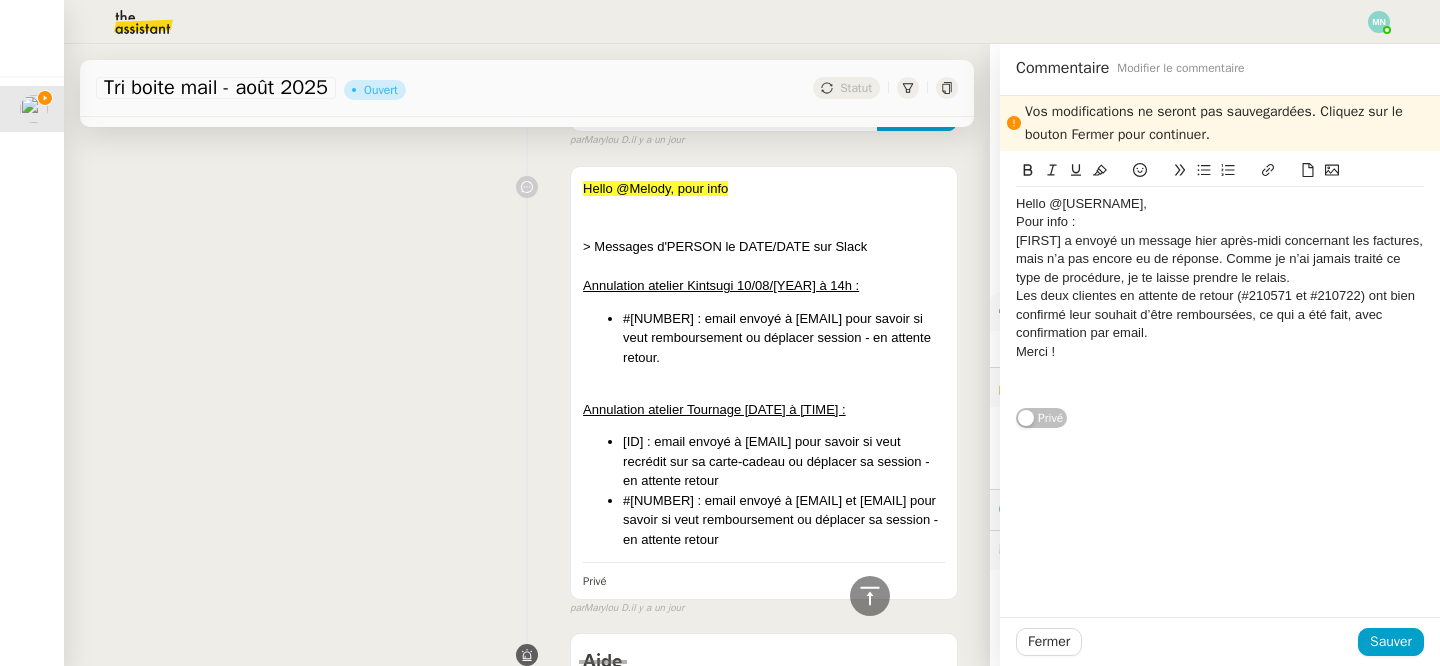 click on "Hello @[USERNAME]," 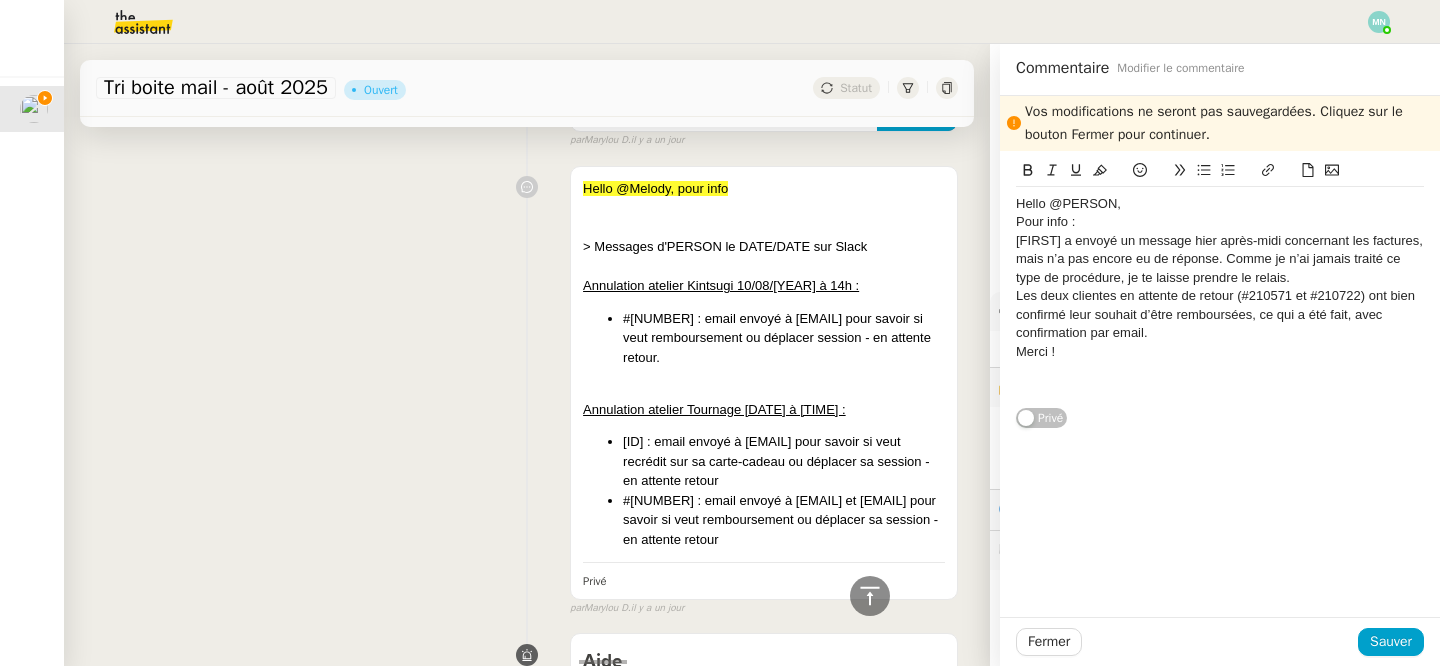 click on "Pour info :" 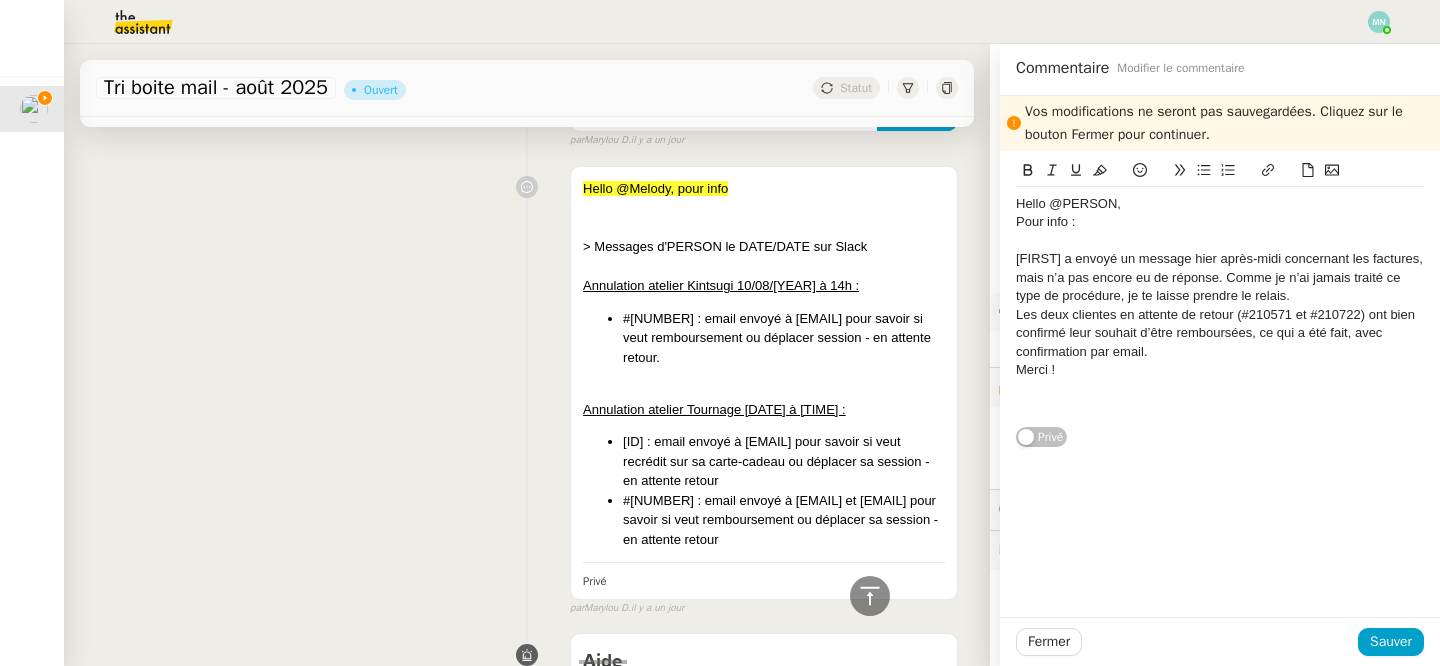 click on "[FIRST] a envoyé un message hier après-midi concernant les factures, mais n’a pas encore eu de réponse. Comme je n’ai jamais traité ce type de procédure, je te laisse prendre le relais." 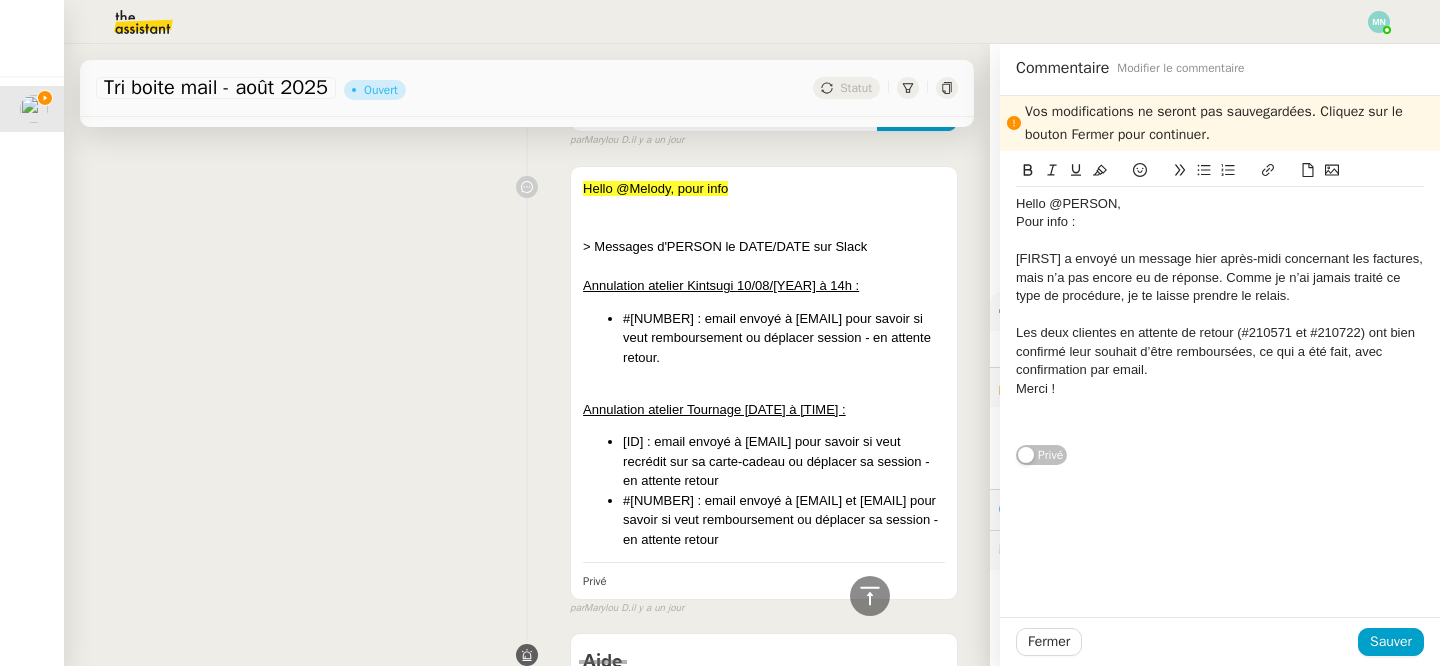 click on "Les deux clientes en attente de retour (#210571 et #210722) ont bien confirmé leur souhait d’être remboursées, ce qui a été fait, avec confirmation par email." 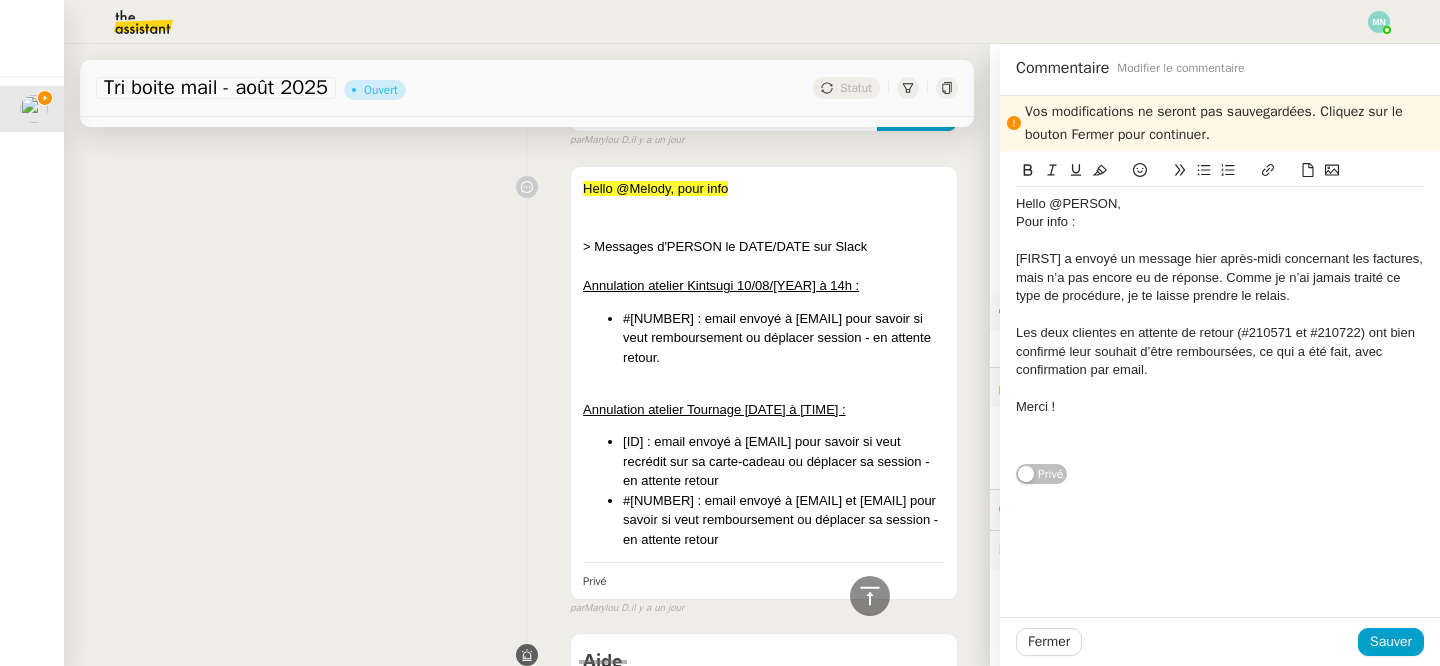click on "Hello @PERSON," 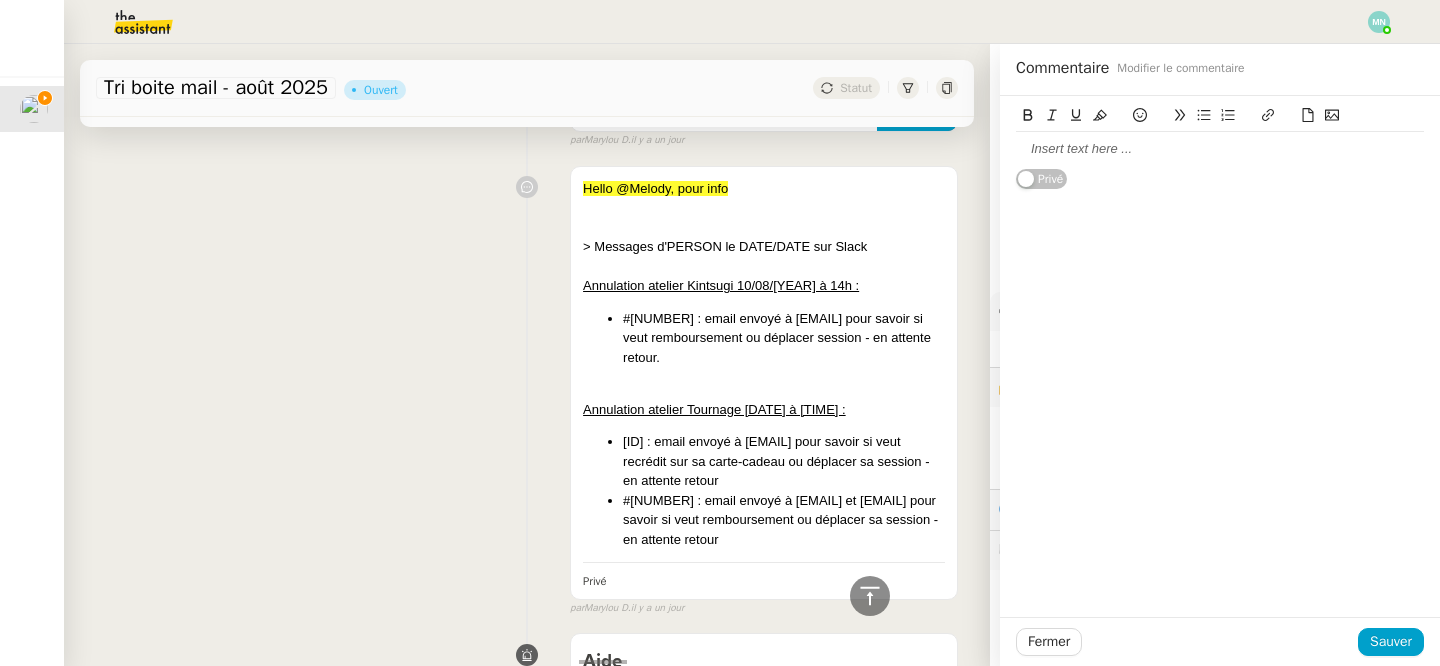 click 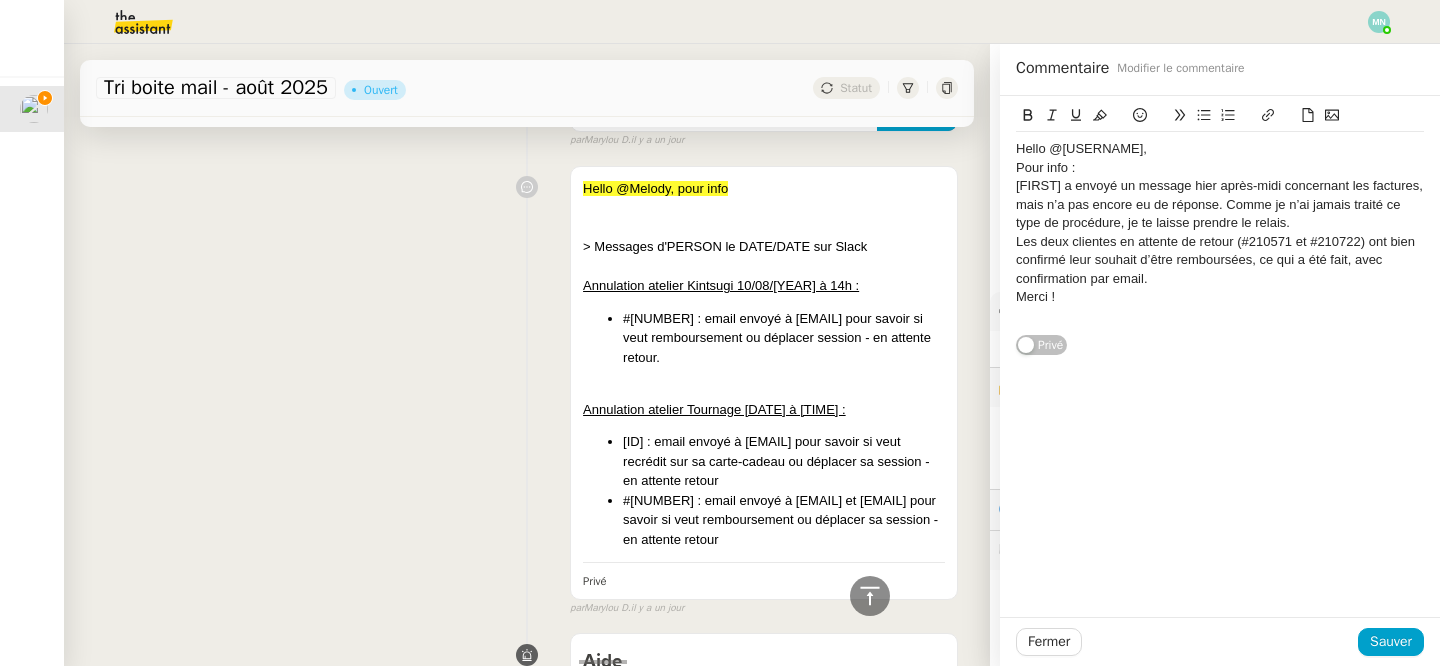 scroll, scrollTop: 0, scrollLeft: 0, axis: both 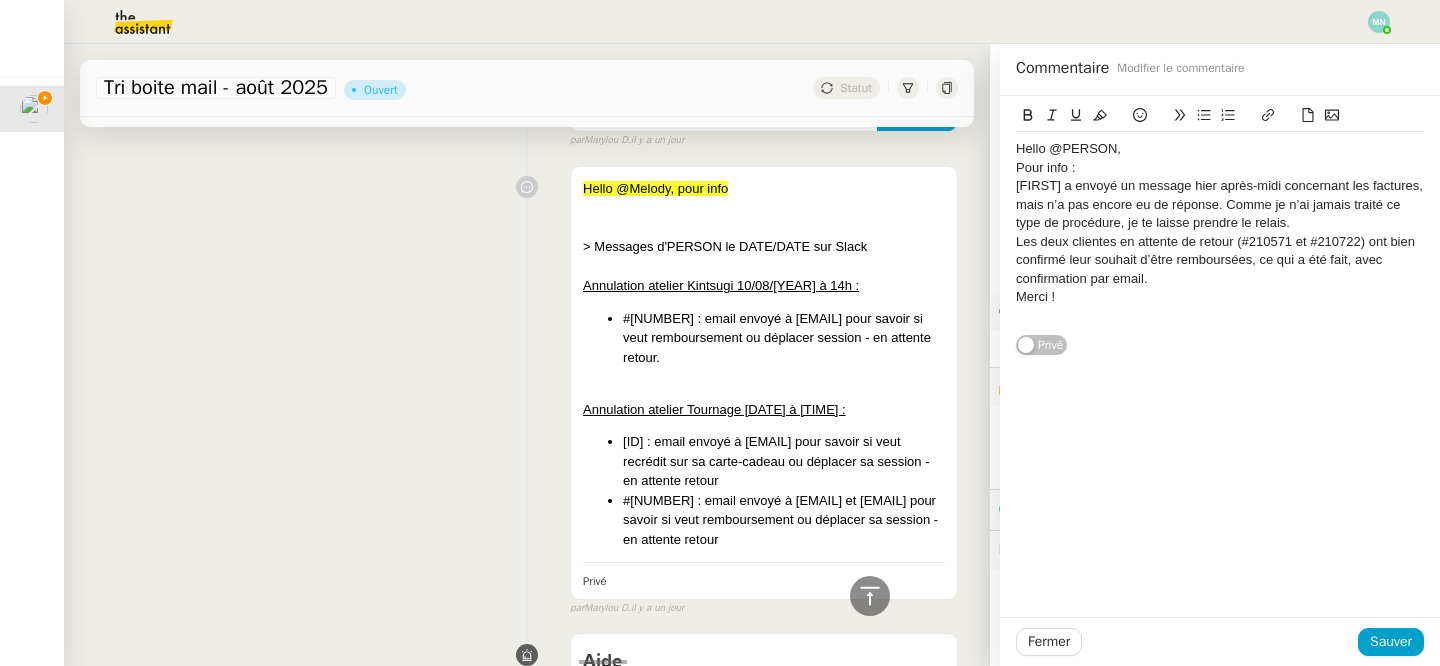 click on "Hello @PERSON," 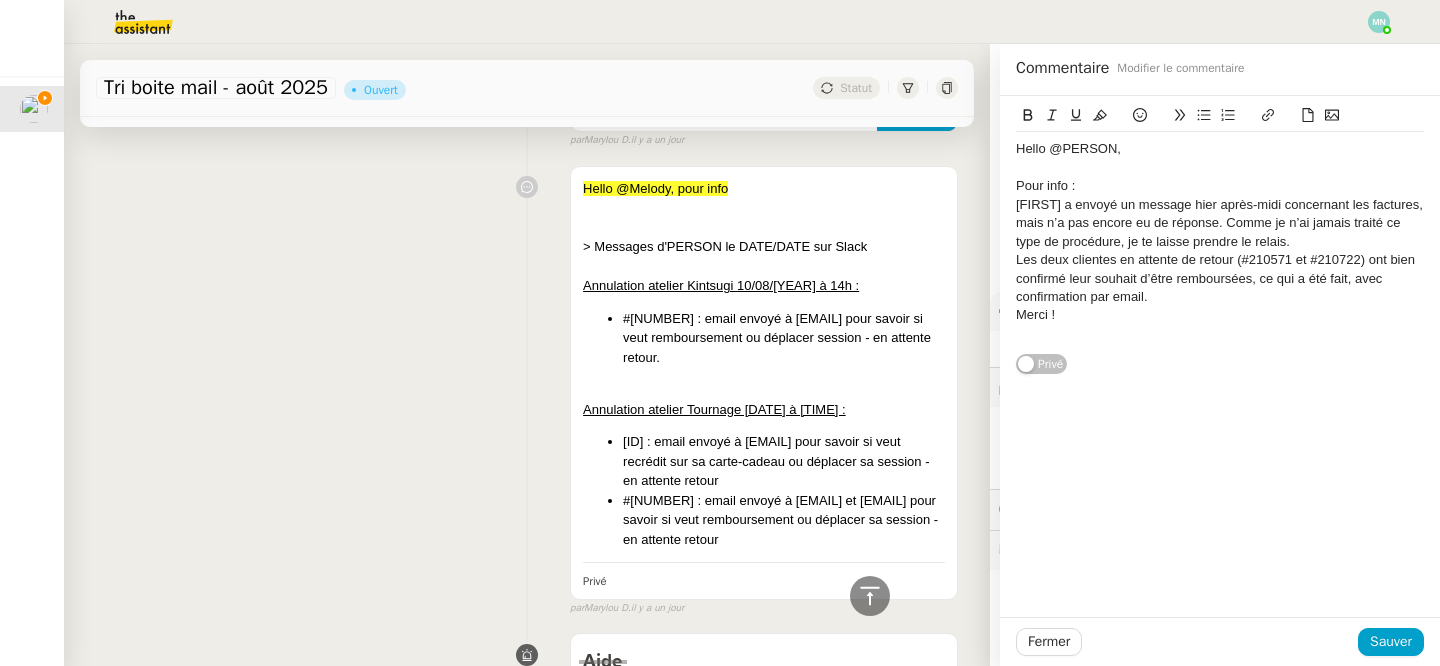 click on "Pour info :" 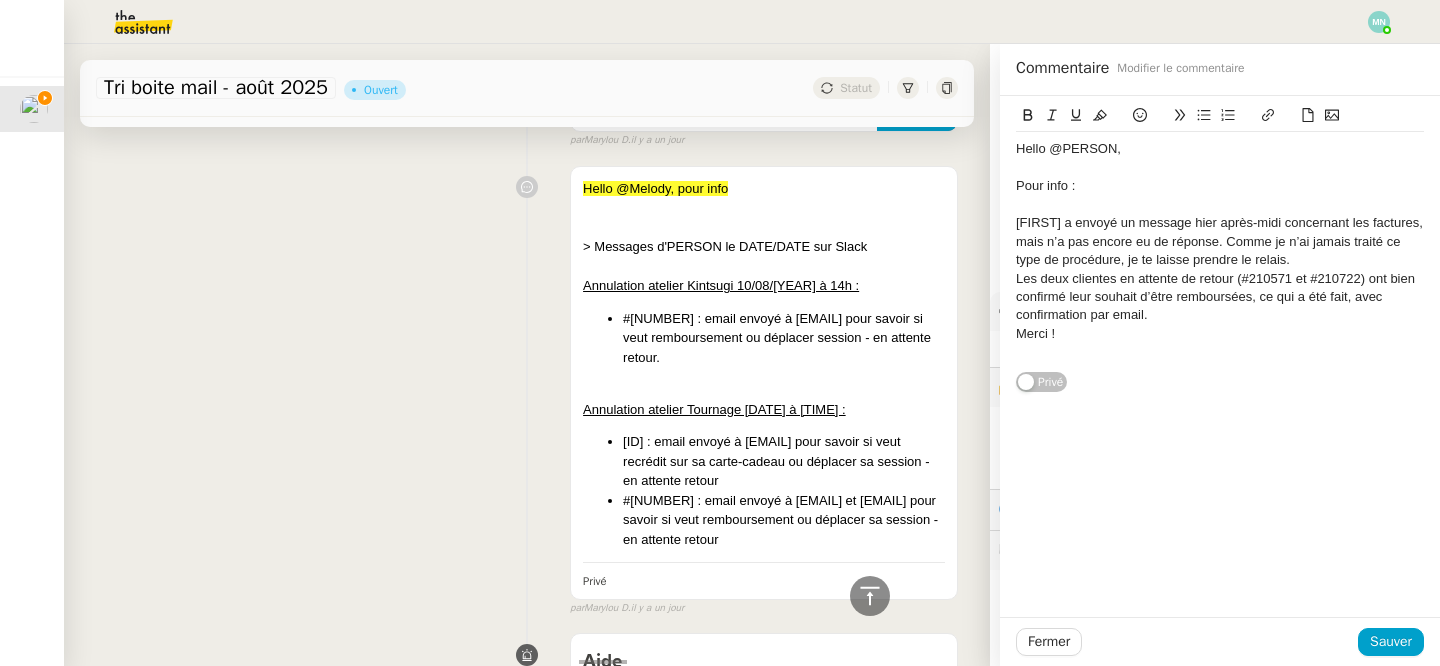 click on "[FIRST] a envoyé un message hier après-midi concernant les factures, mais n’a pas encore eu de réponse. Comme je n’ai jamais traité ce type de procédure, je te laisse prendre le relais." 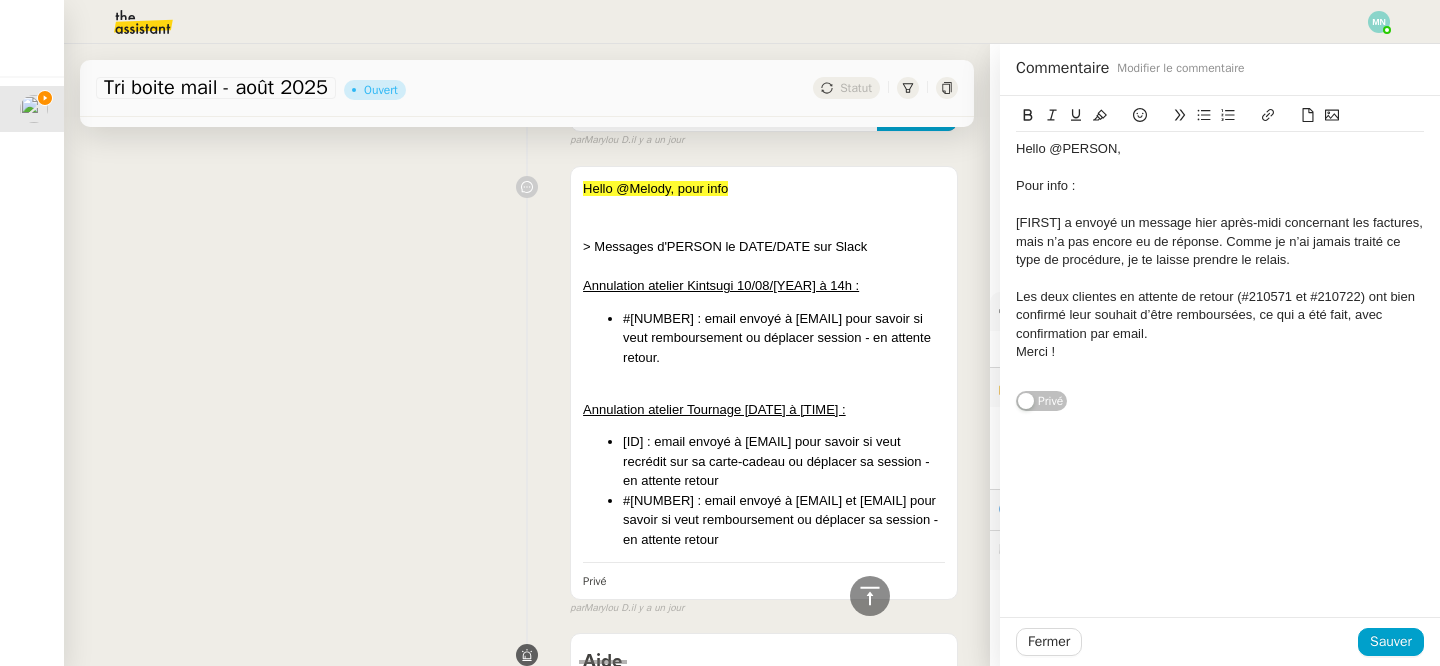 click on "Les deux clientes en attente de retour (#210571 et #210722) ont bien confirmé leur souhait d’être remboursées, ce qui a été fait, avec confirmation par email." 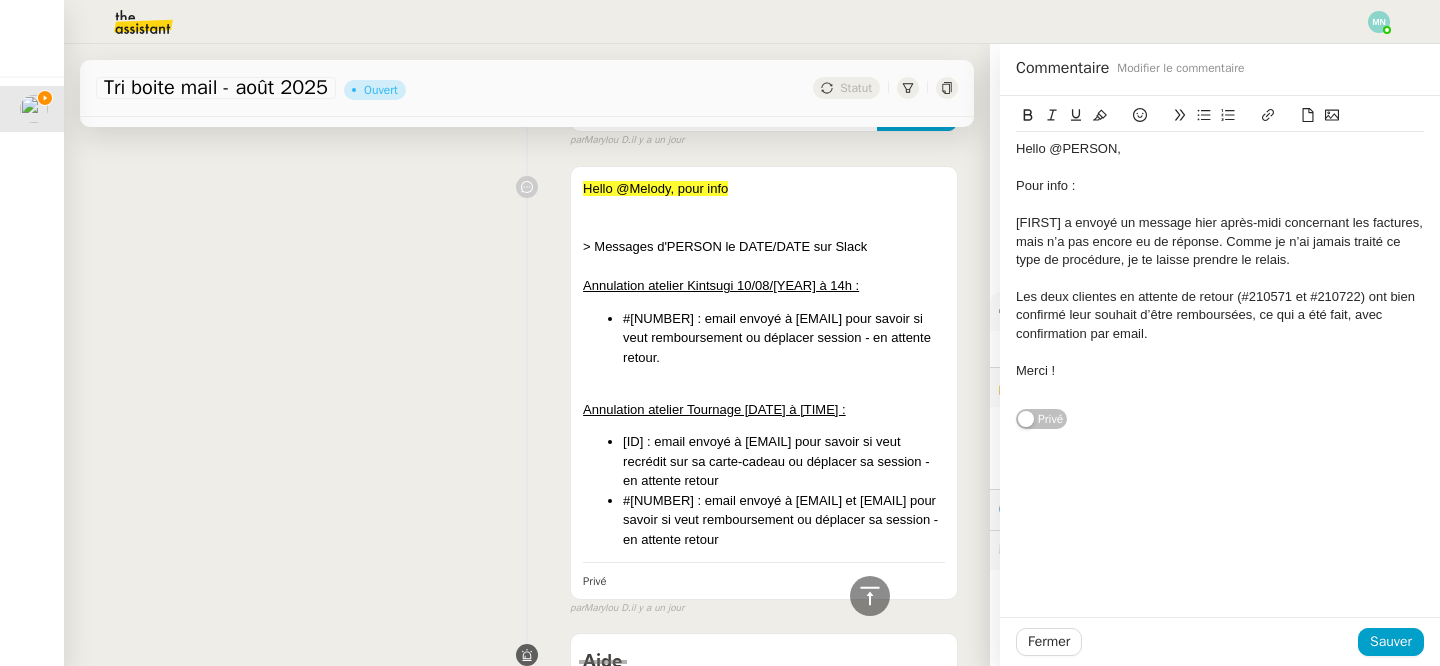 click on "Hello @PERSON," 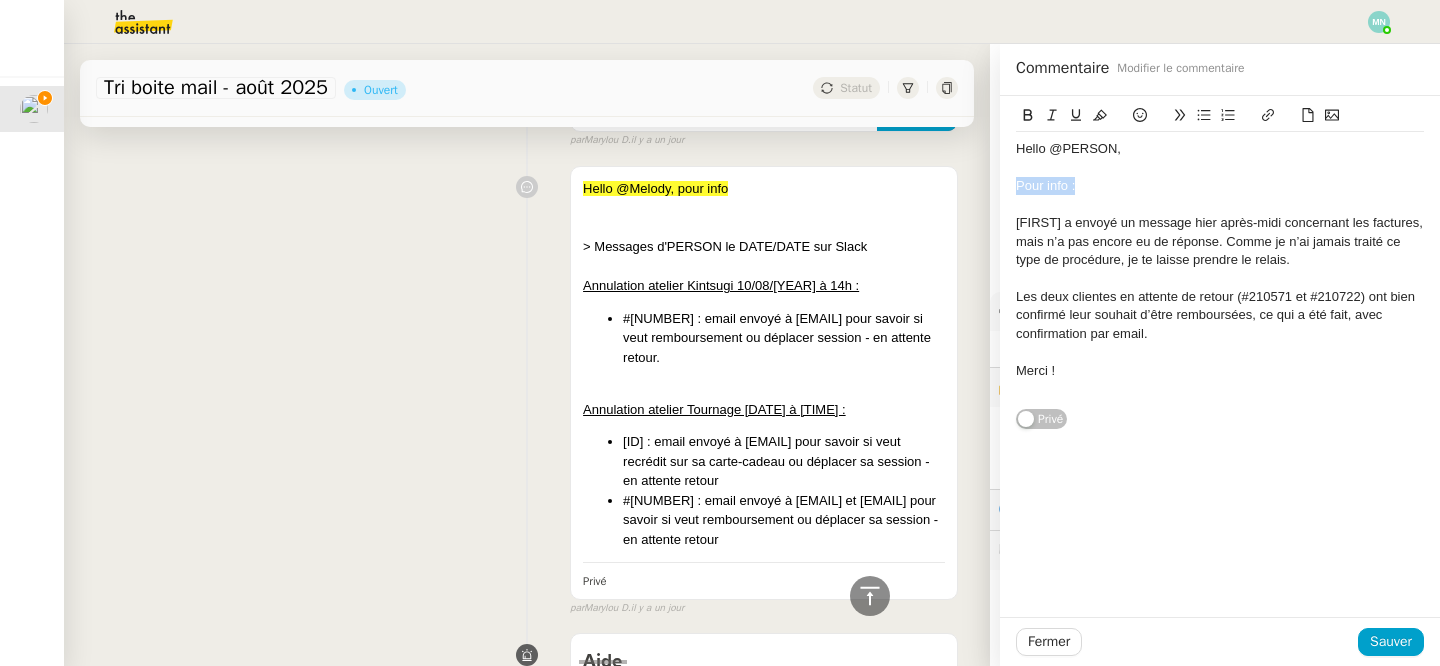 drag, startPoint x: 1084, startPoint y: 193, endPoint x: 991, endPoint y: 193, distance: 93 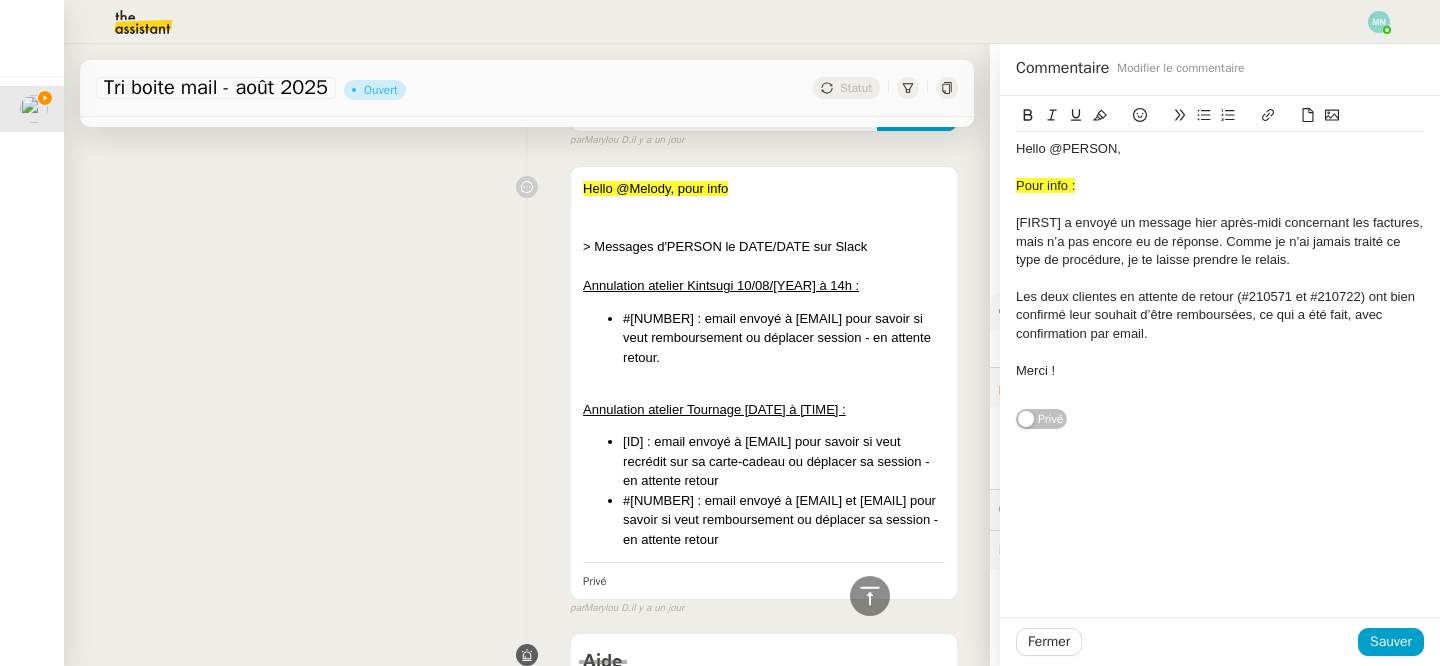 click on "Merci !" 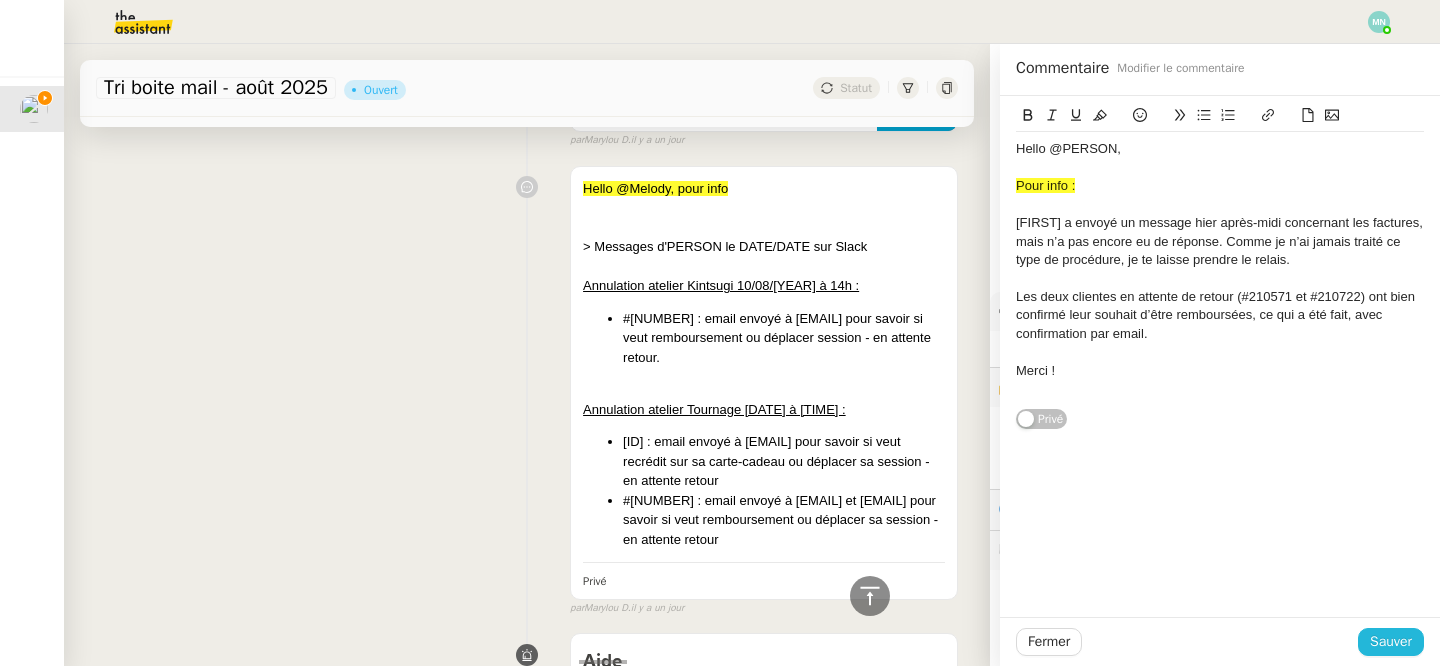 click on "Sauver" 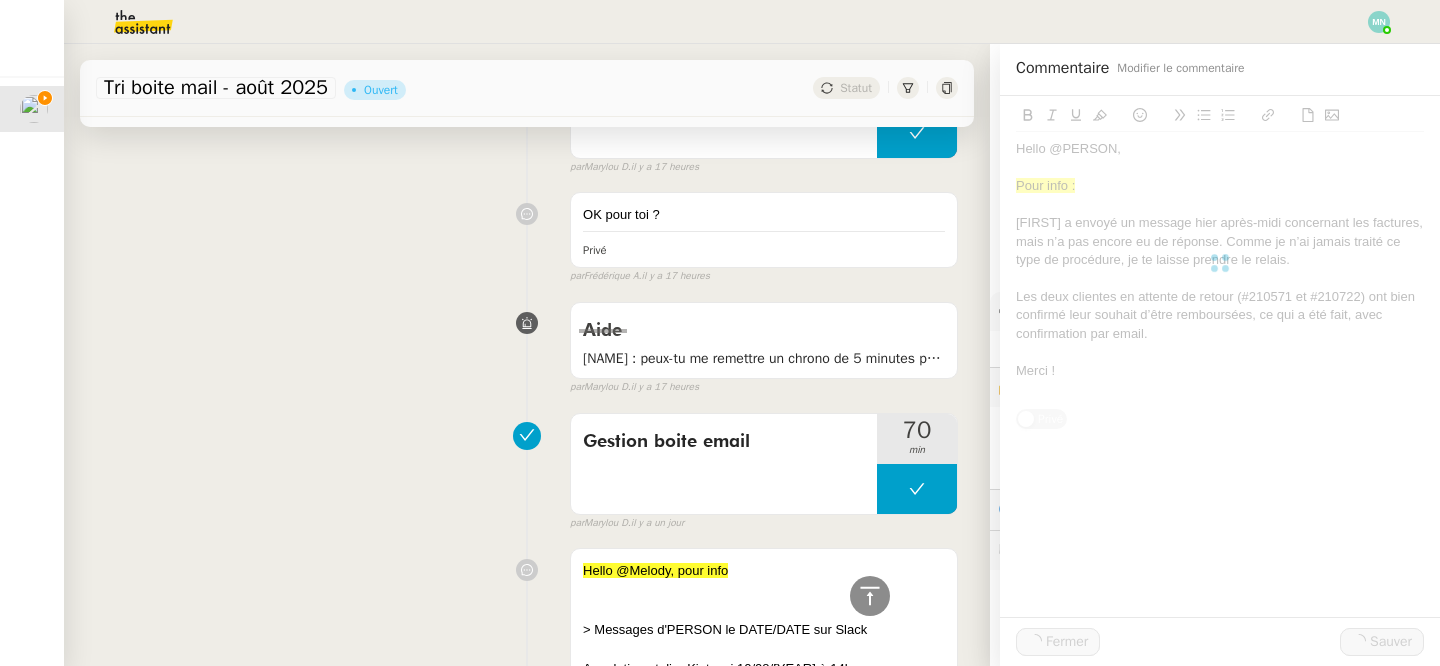 scroll, scrollTop: 1293, scrollLeft: 0, axis: vertical 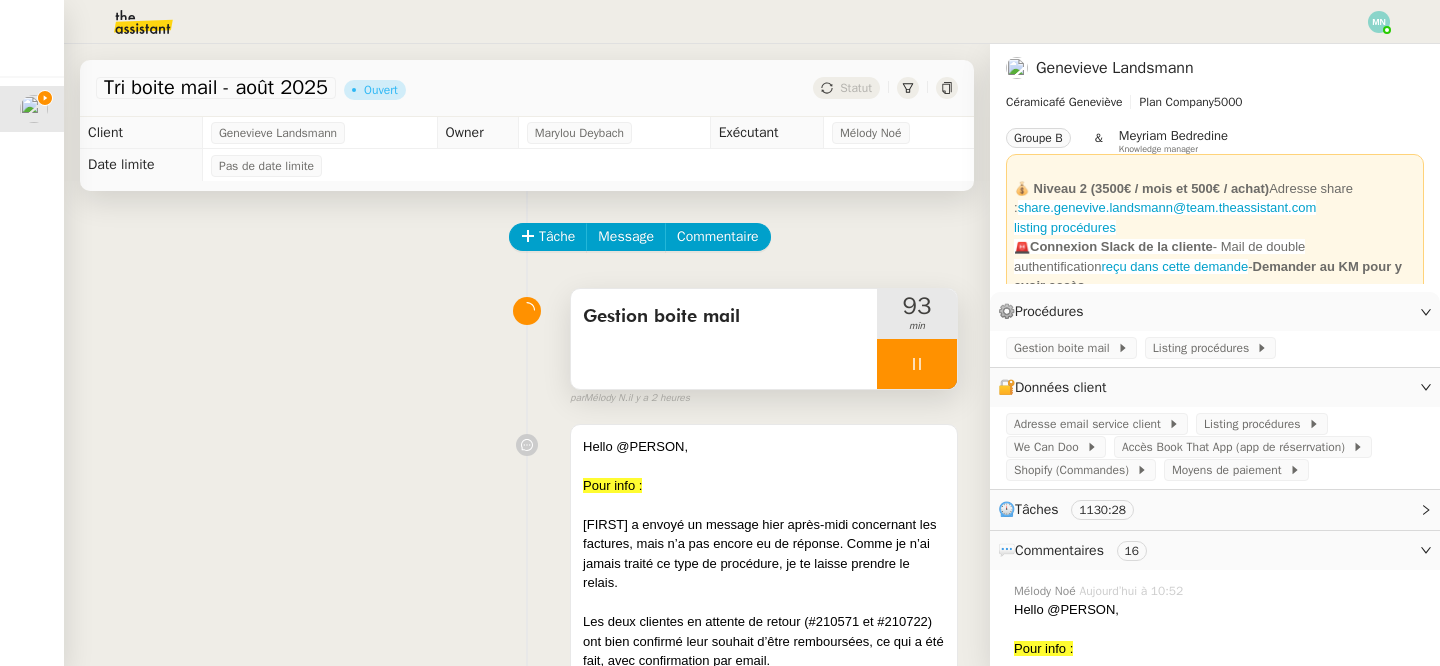 click at bounding box center [917, 364] 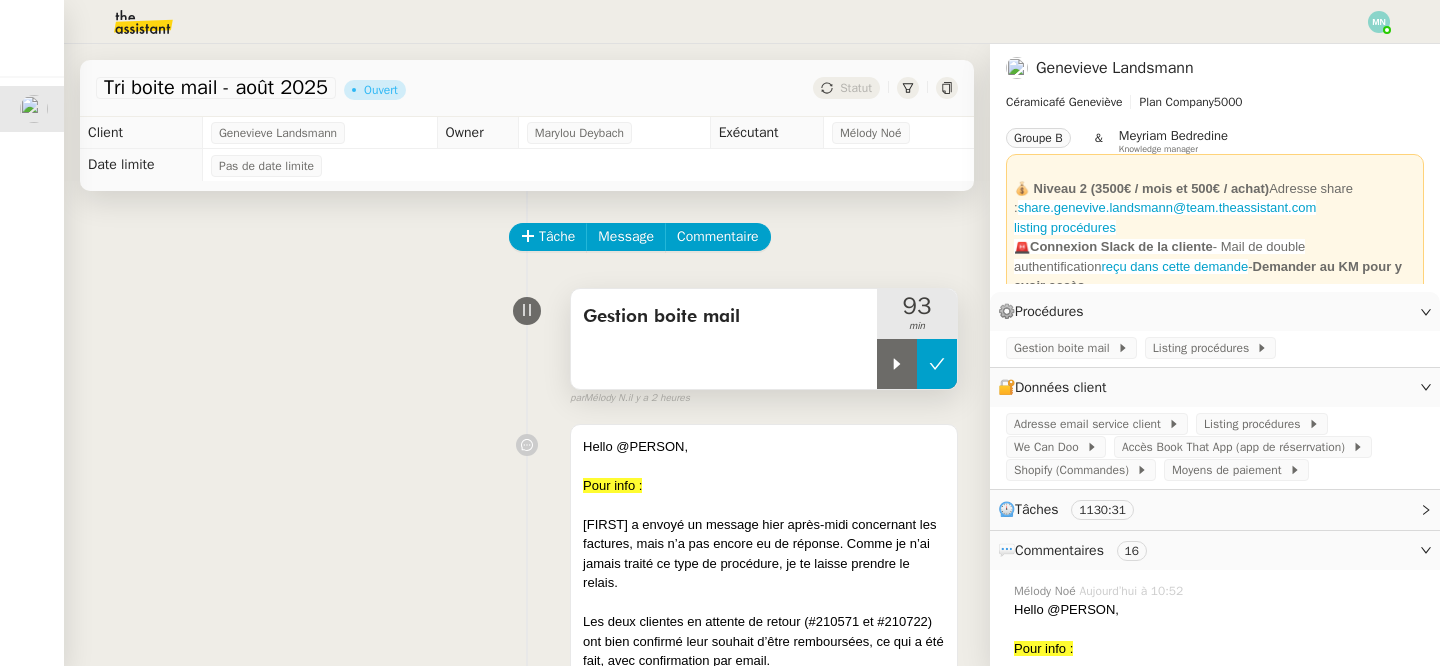 click 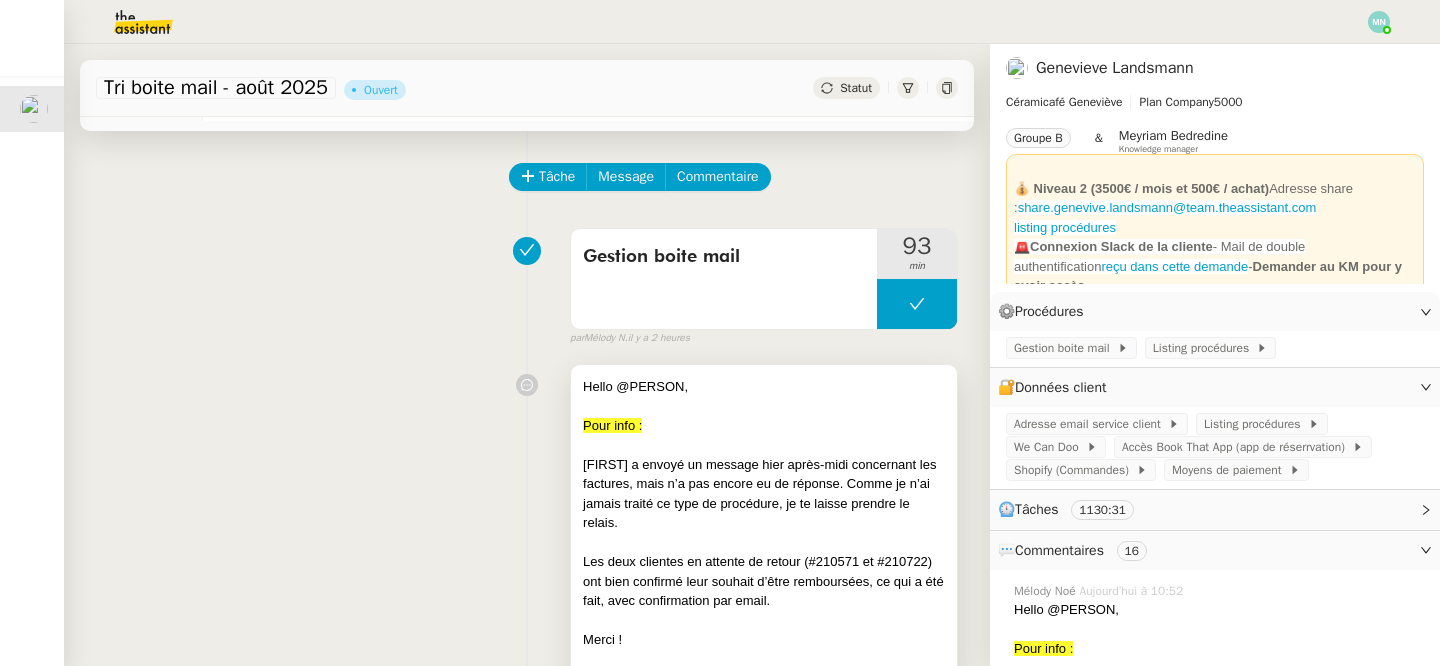 scroll, scrollTop: 63, scrollLeft: 0, axis: vertical 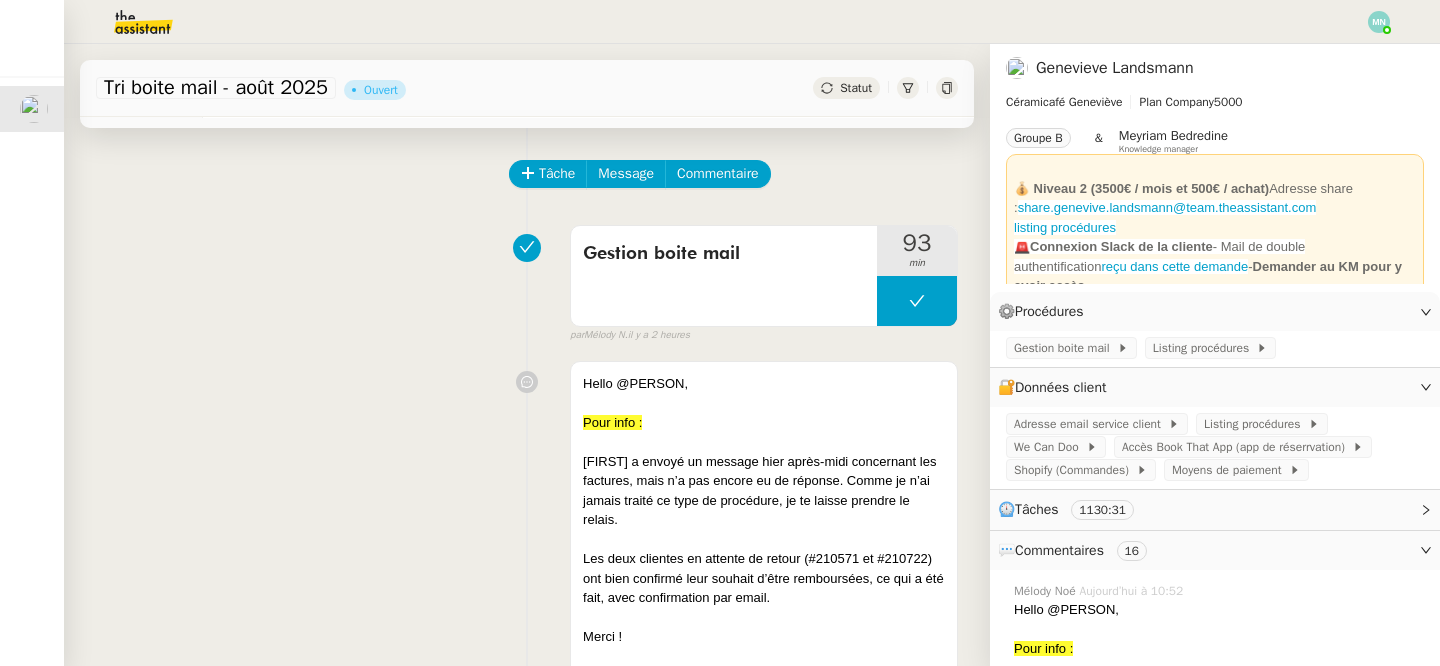 click 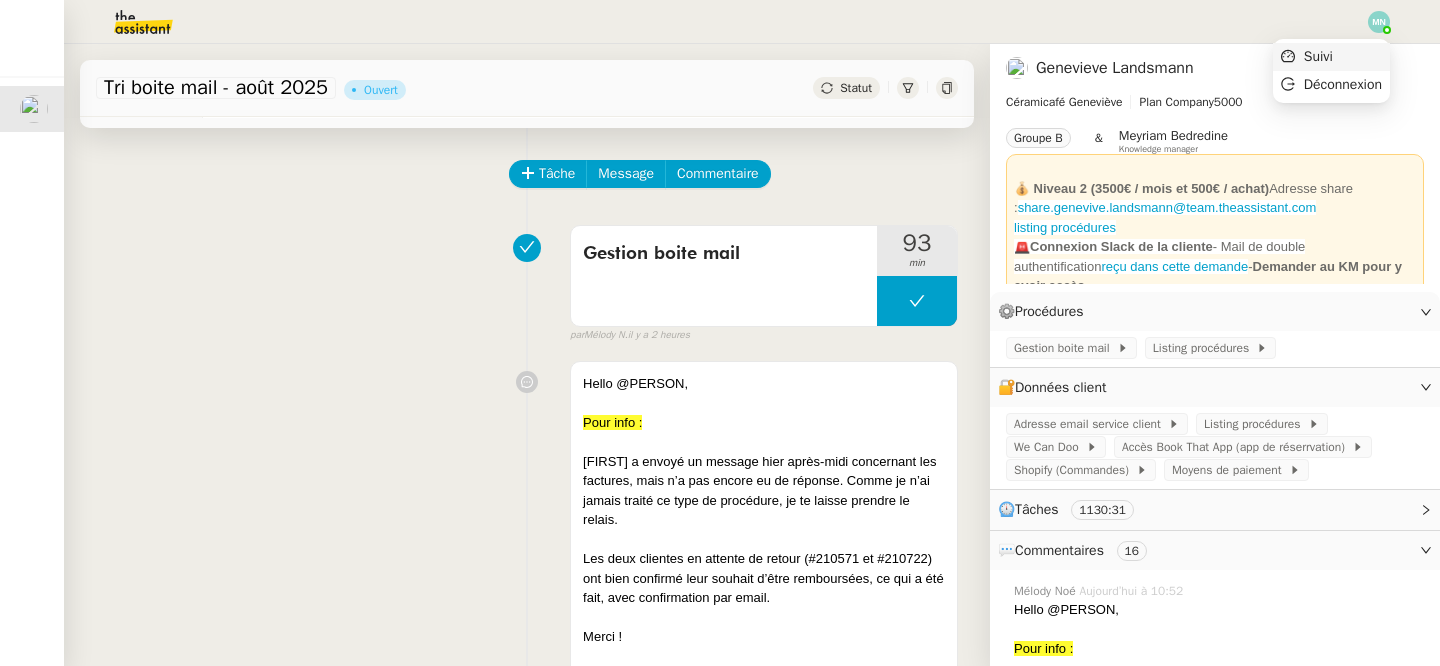 click on "Suivi" at bounding box center (1331, 57) 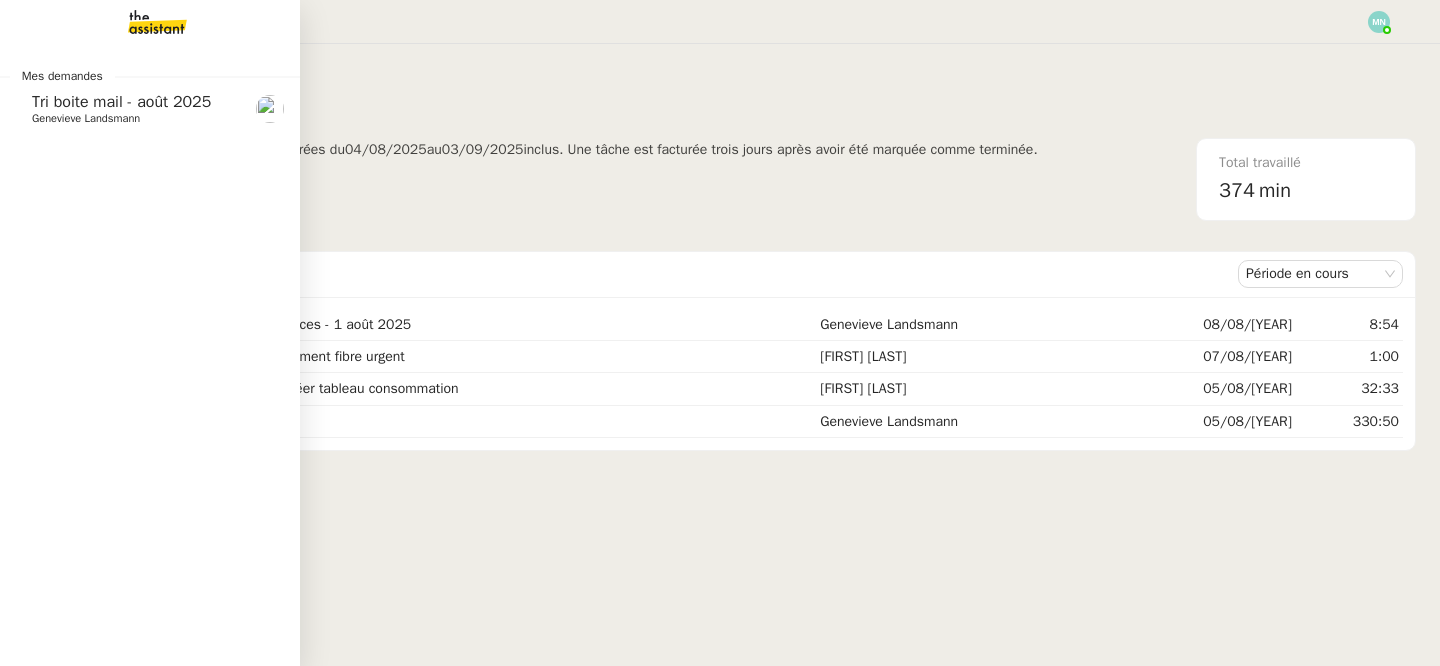 click on "Genevieve Landsmann" 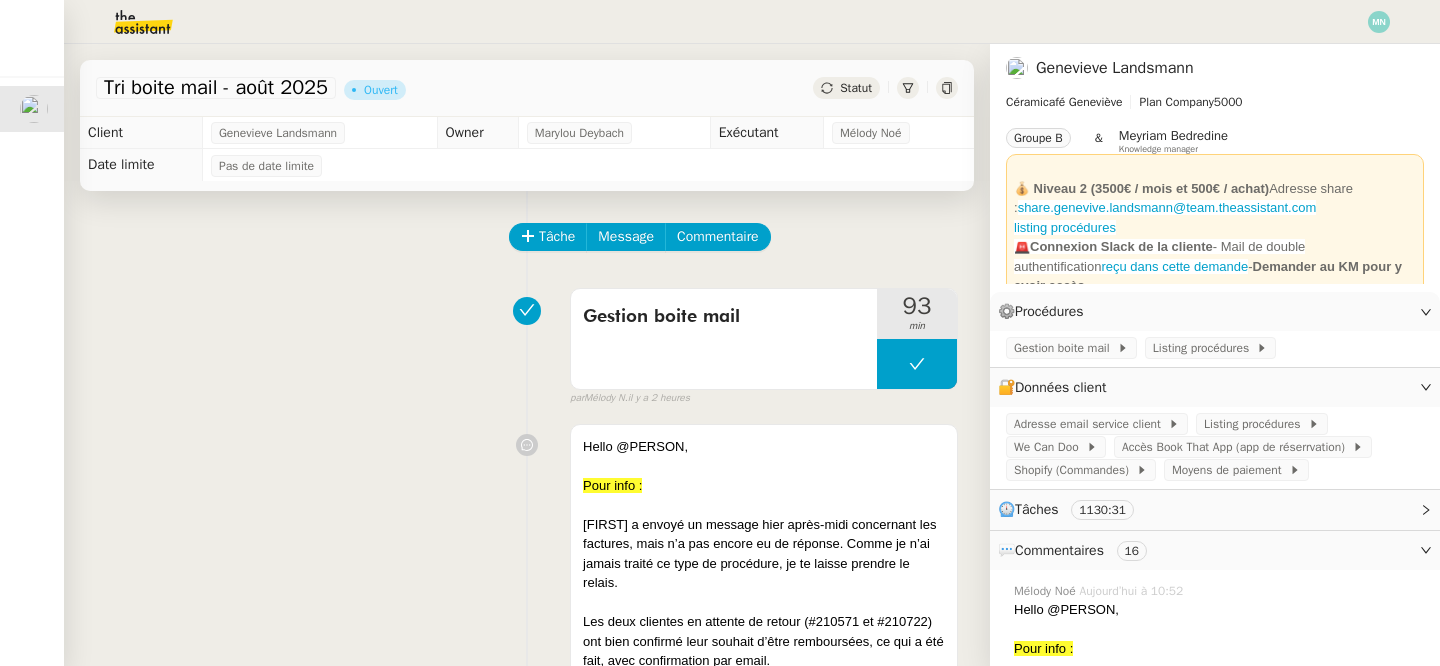 click on "Statut" 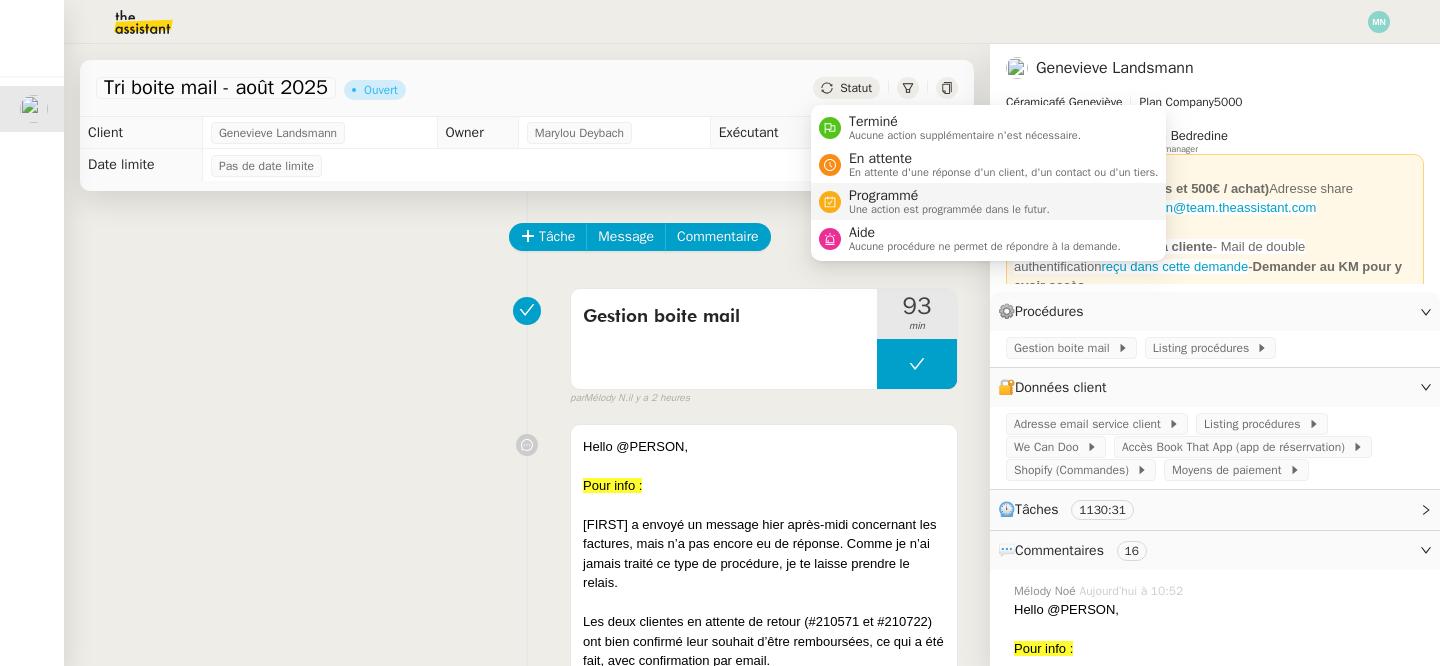 click on "Programmé Une action est programmée dans le futur." at bounding box center [989, 201] 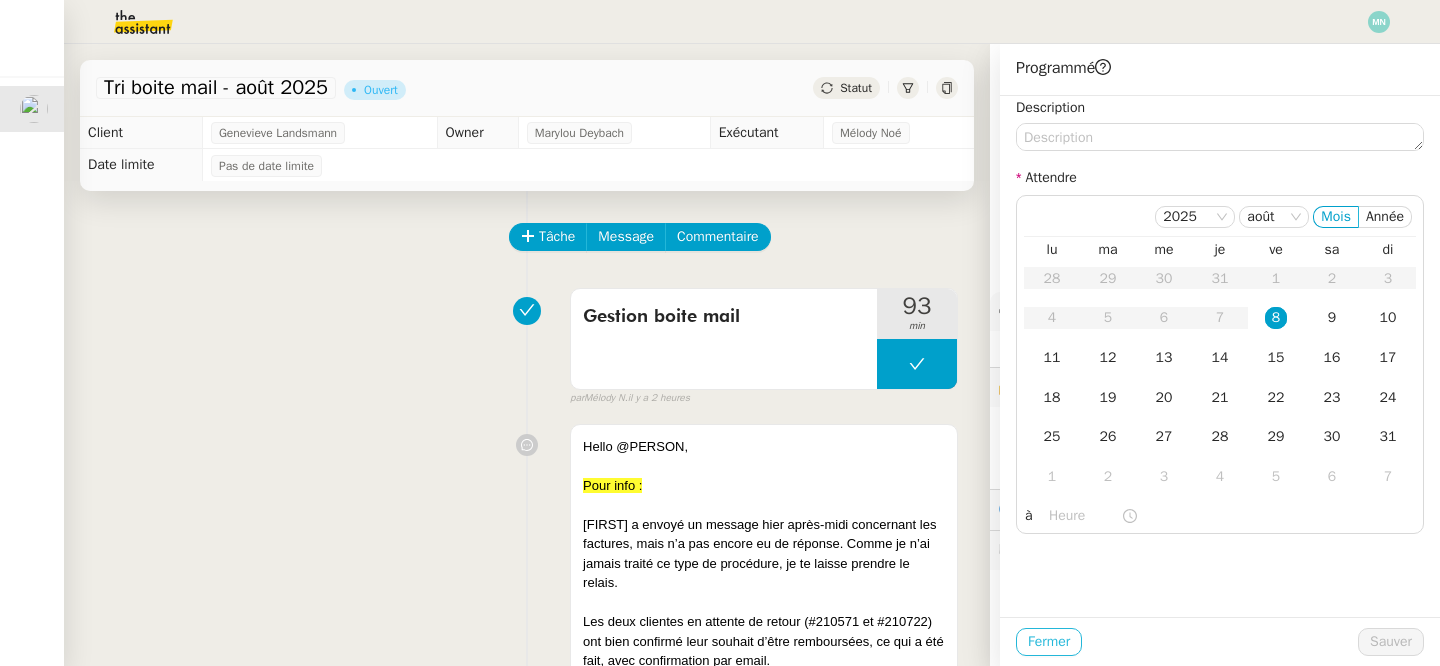 click on "Fermer" 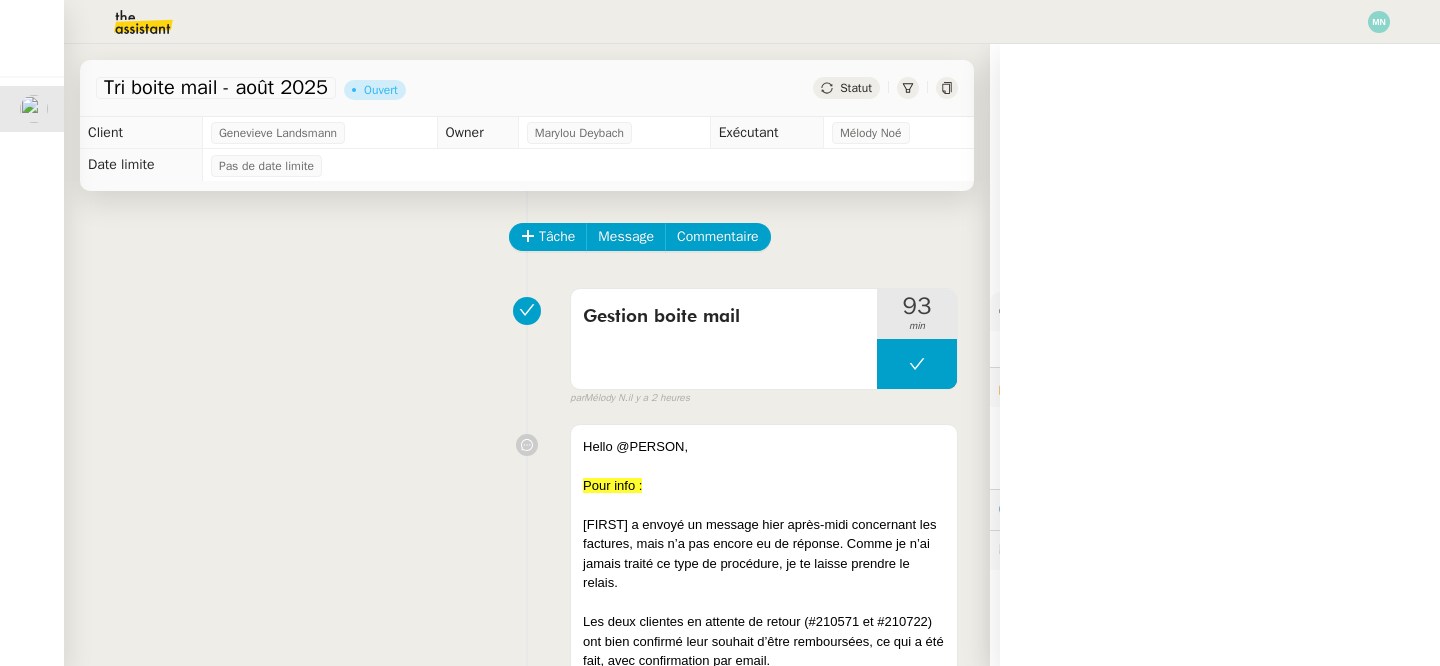 click on "Statut" 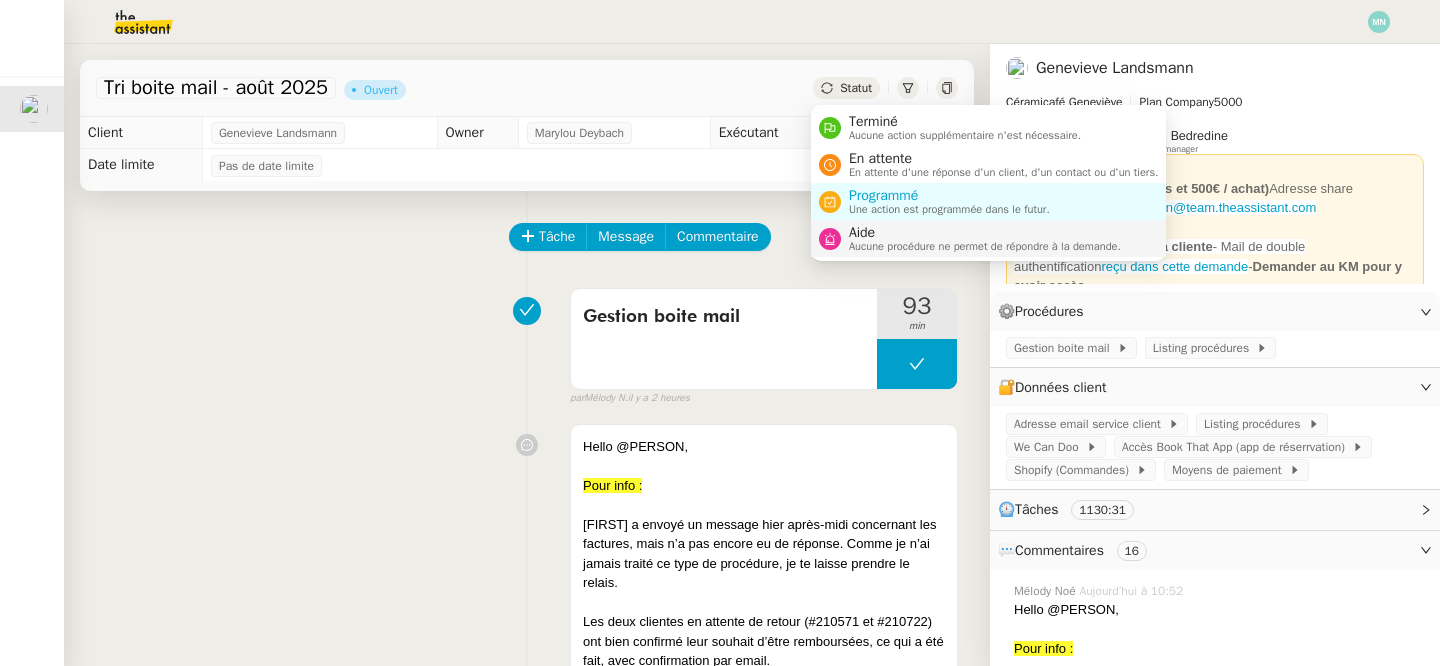 click on "Aucune procédure ne permet de répondre à la demande." at bounding box center (985, 246) 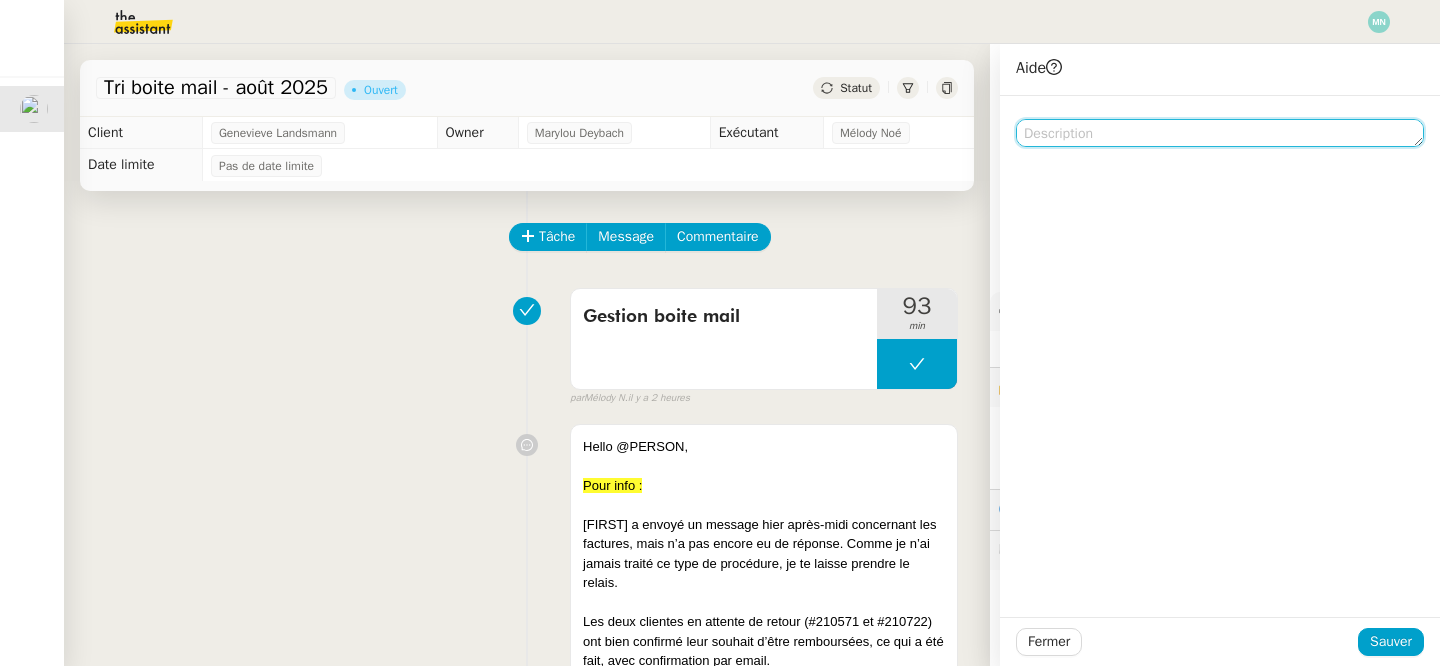 click 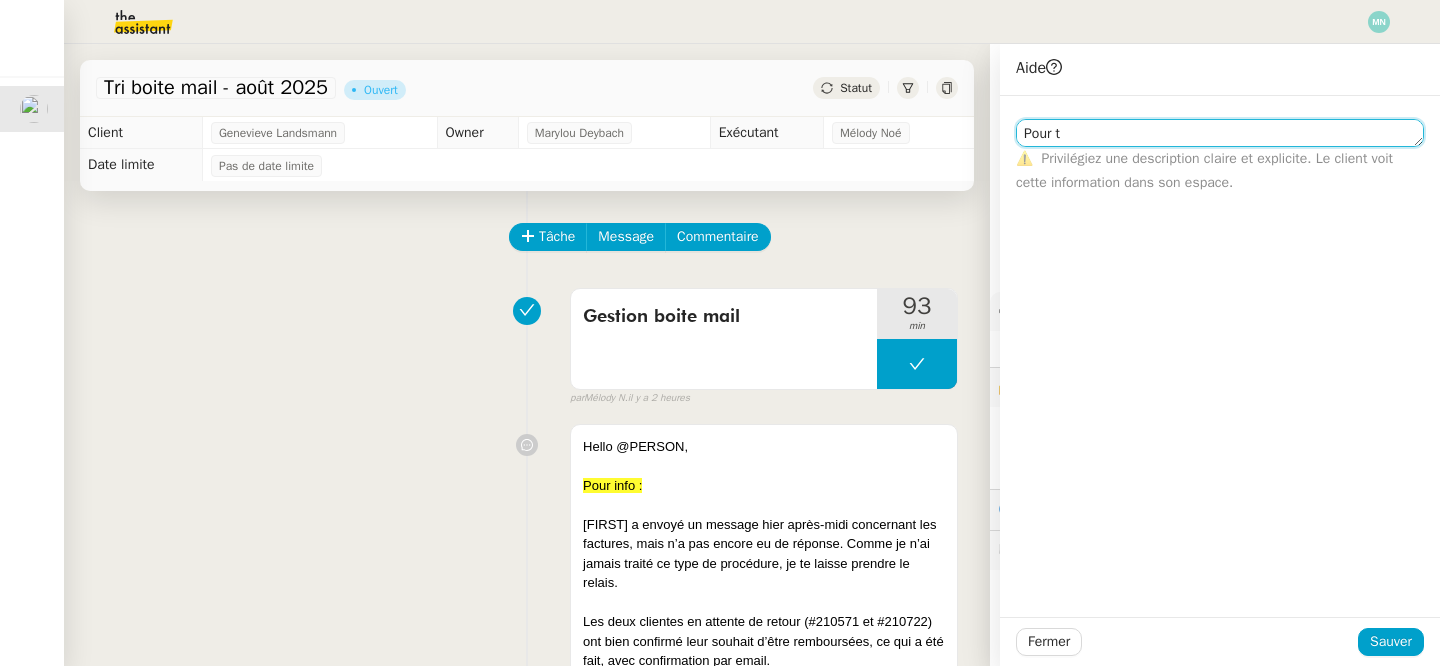 type on "Pour t" 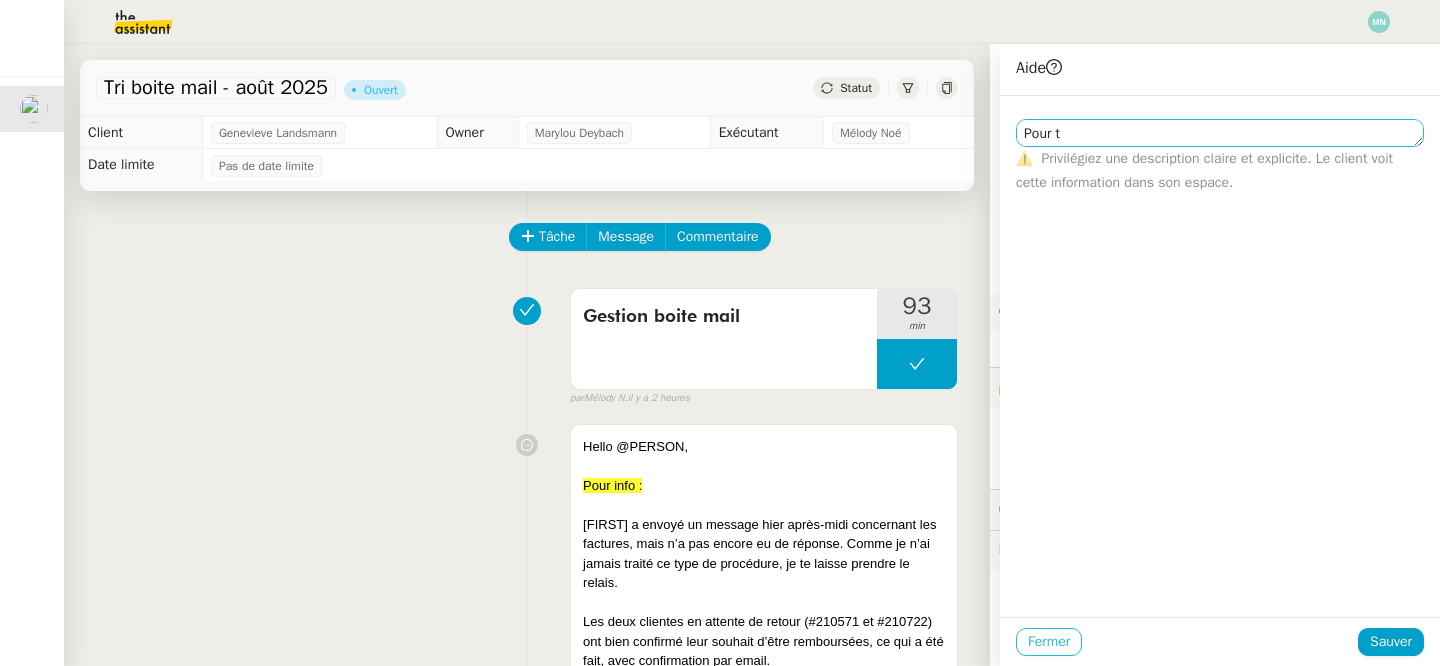 type 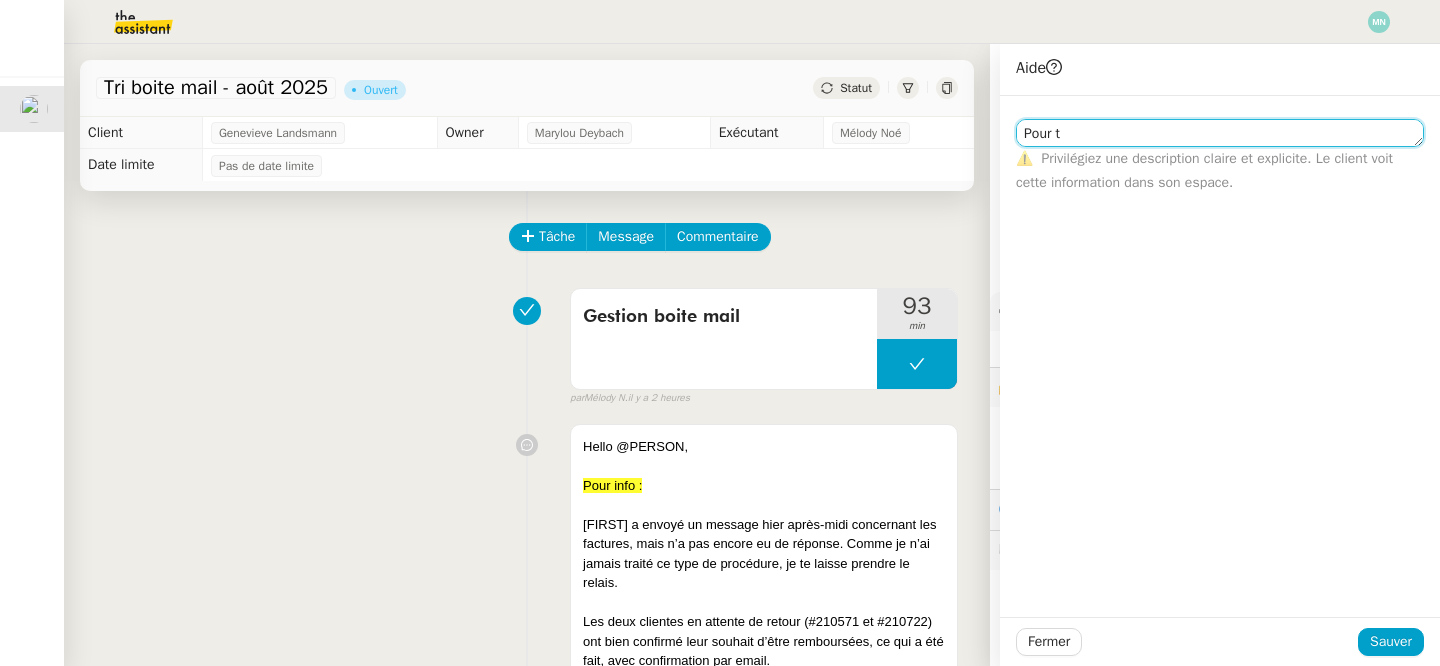 click on "Pour t" 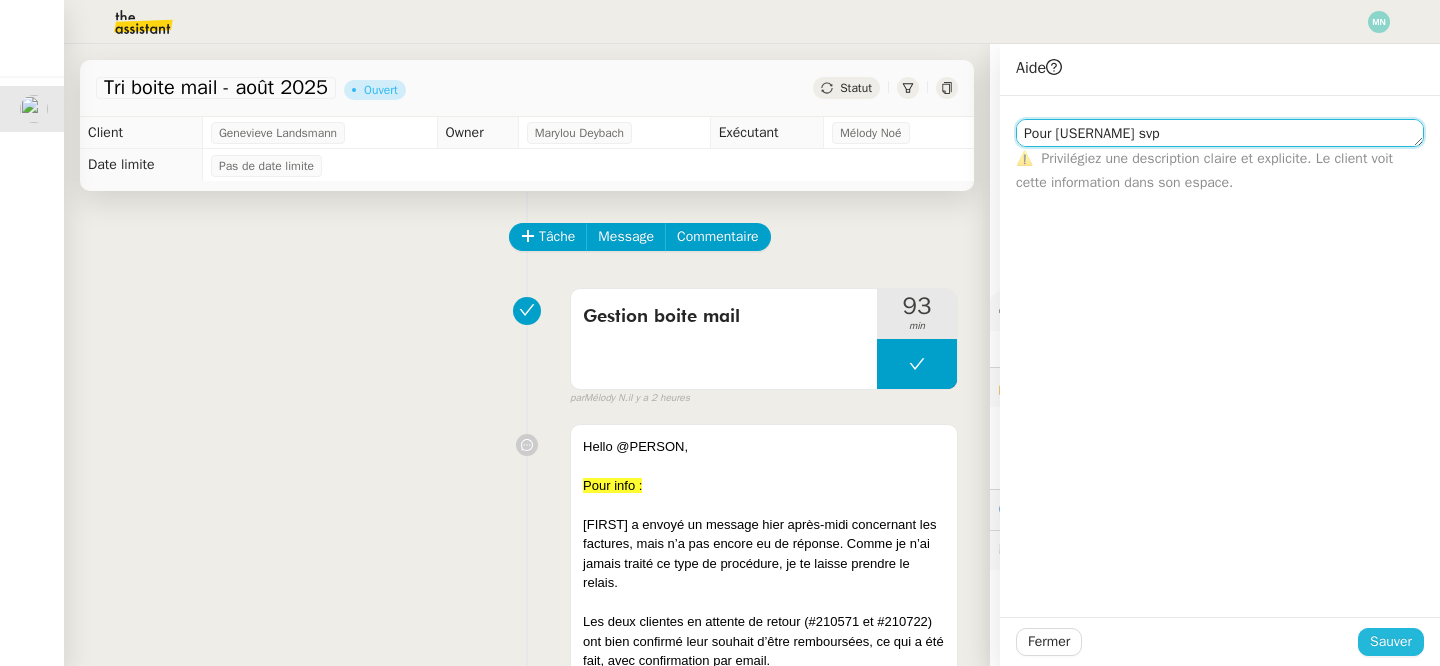 type on "Pour [USERNAME] svp" 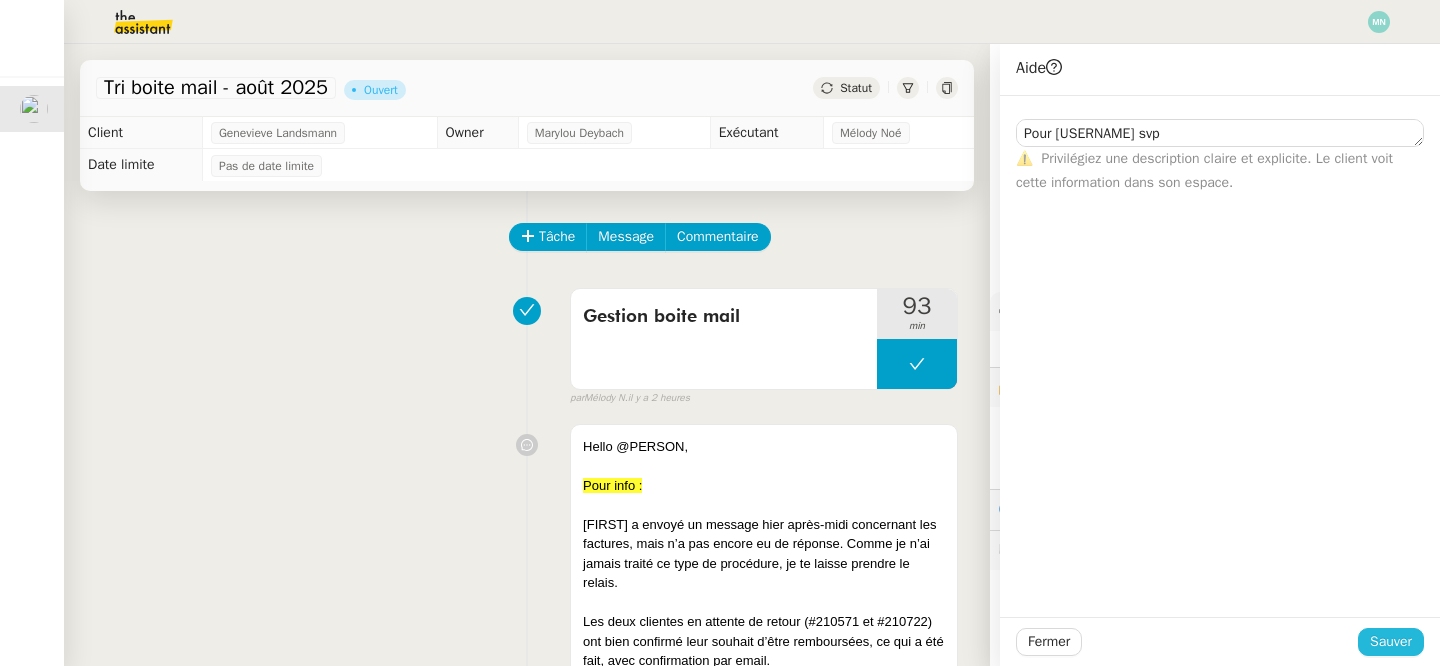 click on "Sauver" 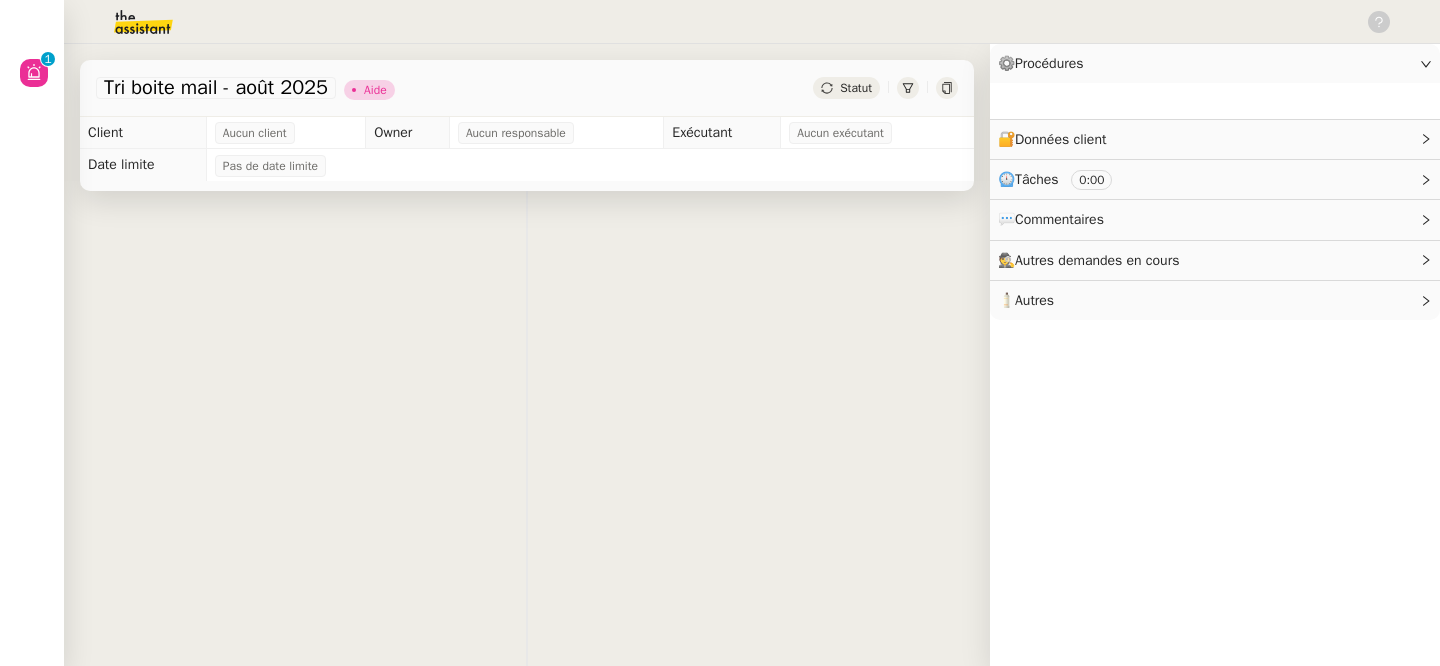 scroll, scrollTop: 0, scrollLeft: 0, axis: both 